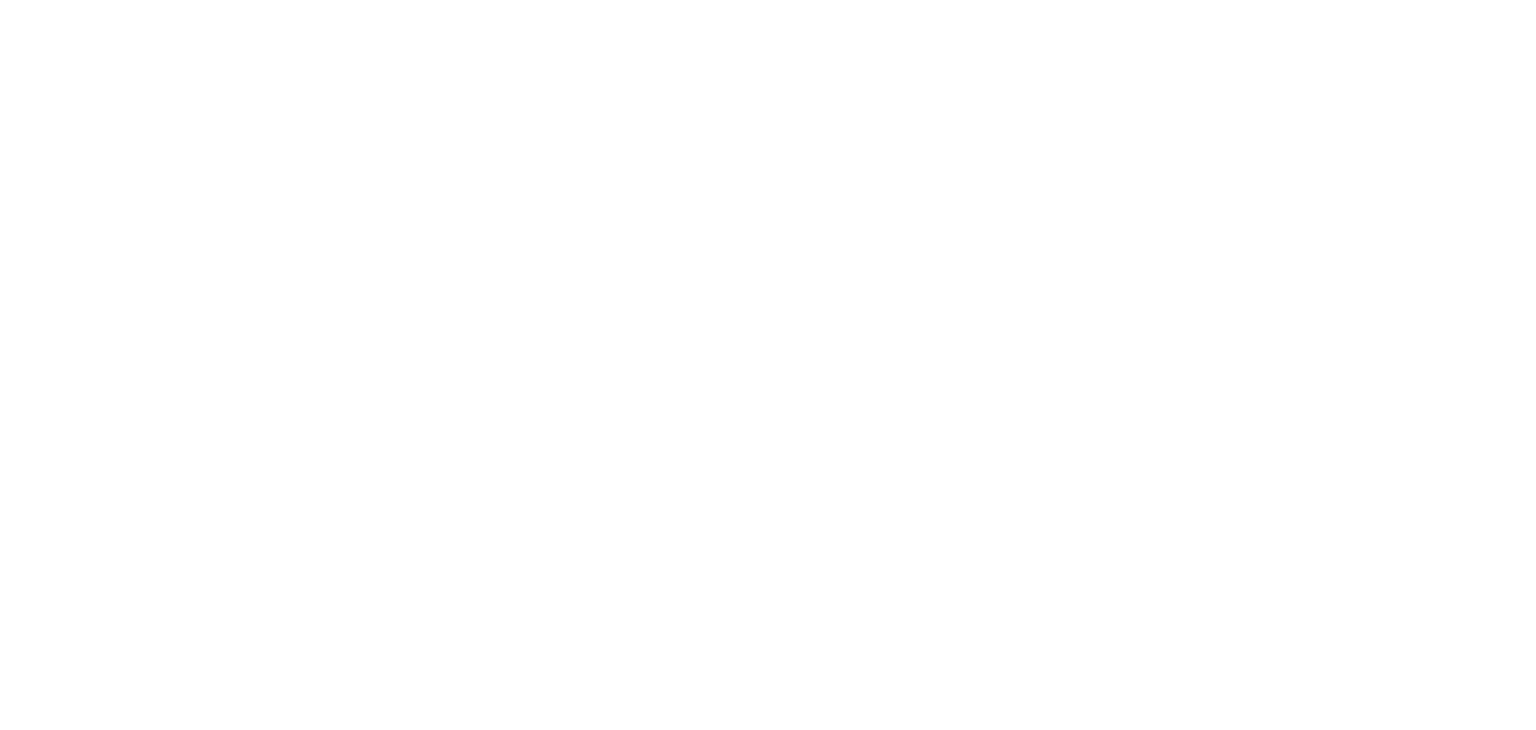 scroll, scrollTop: 0, scrollLeft: 0, axis: both 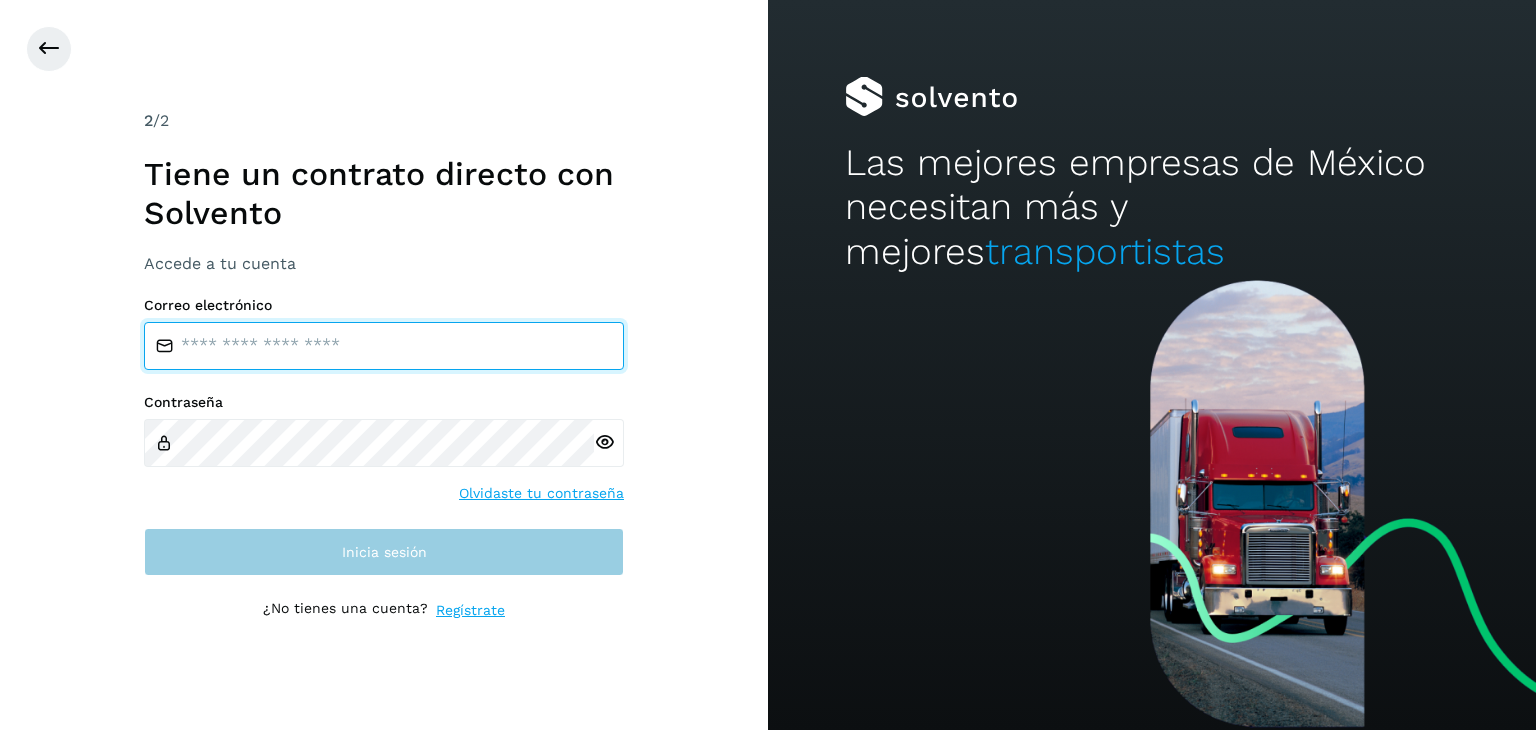 type on "**********" 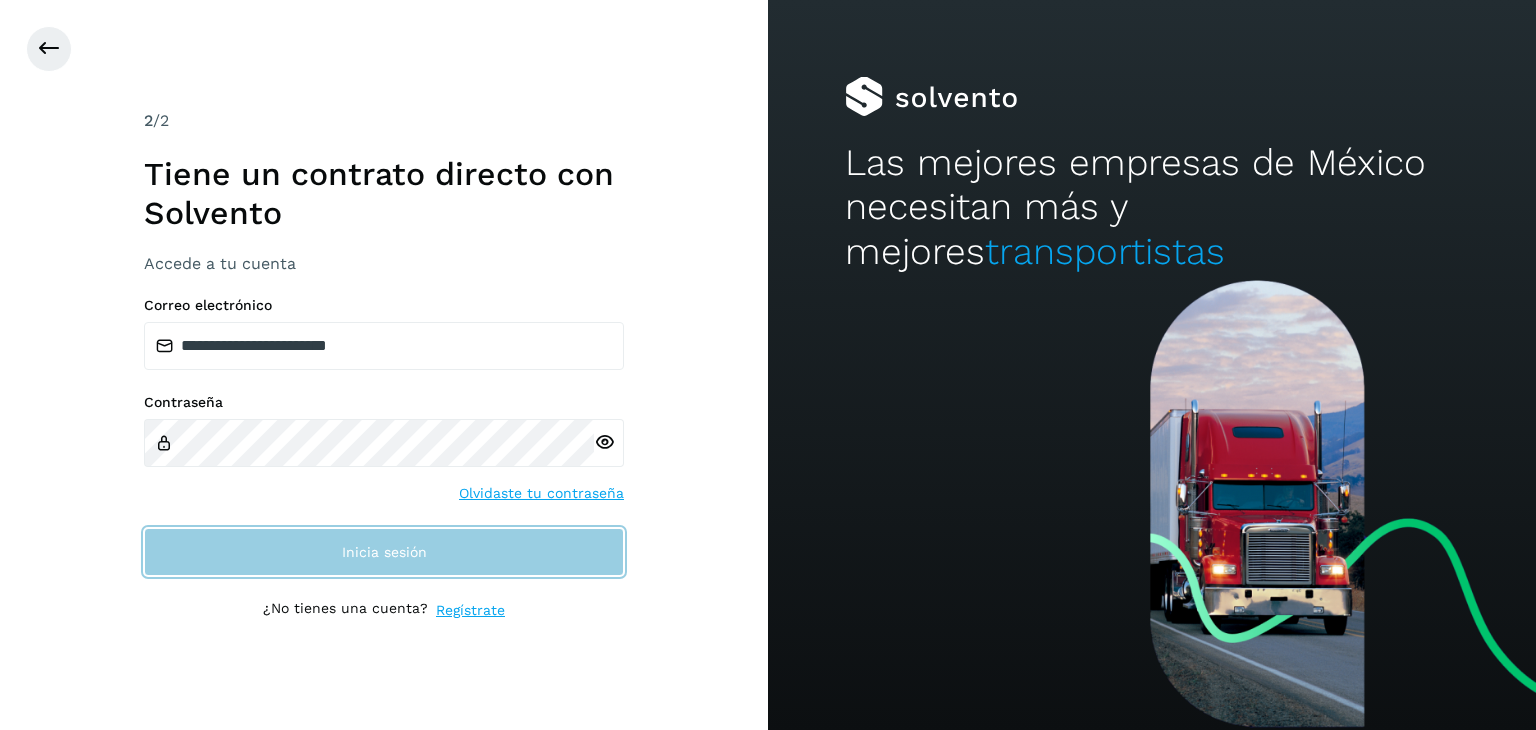 click on "Inicia sesión" 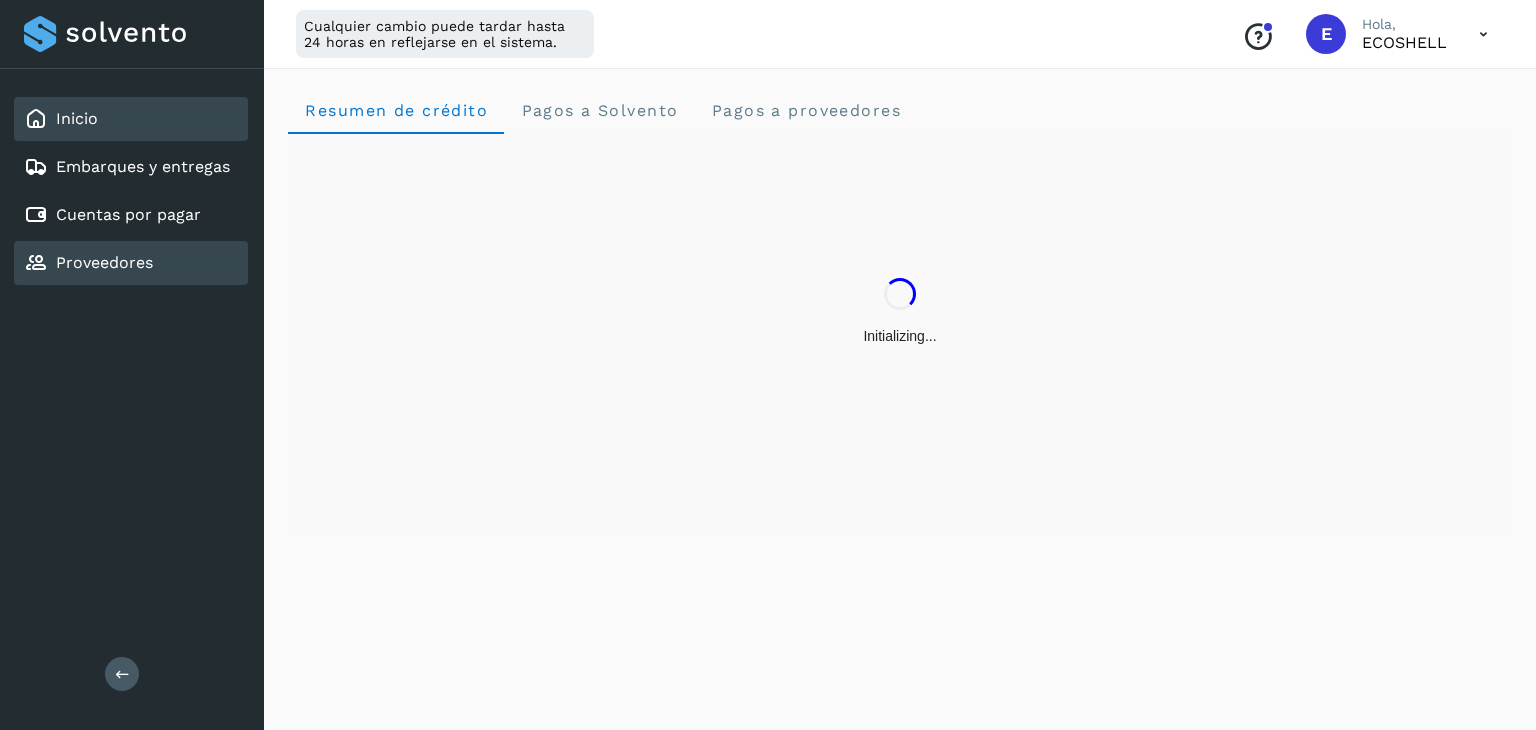 click on "Proveedores" 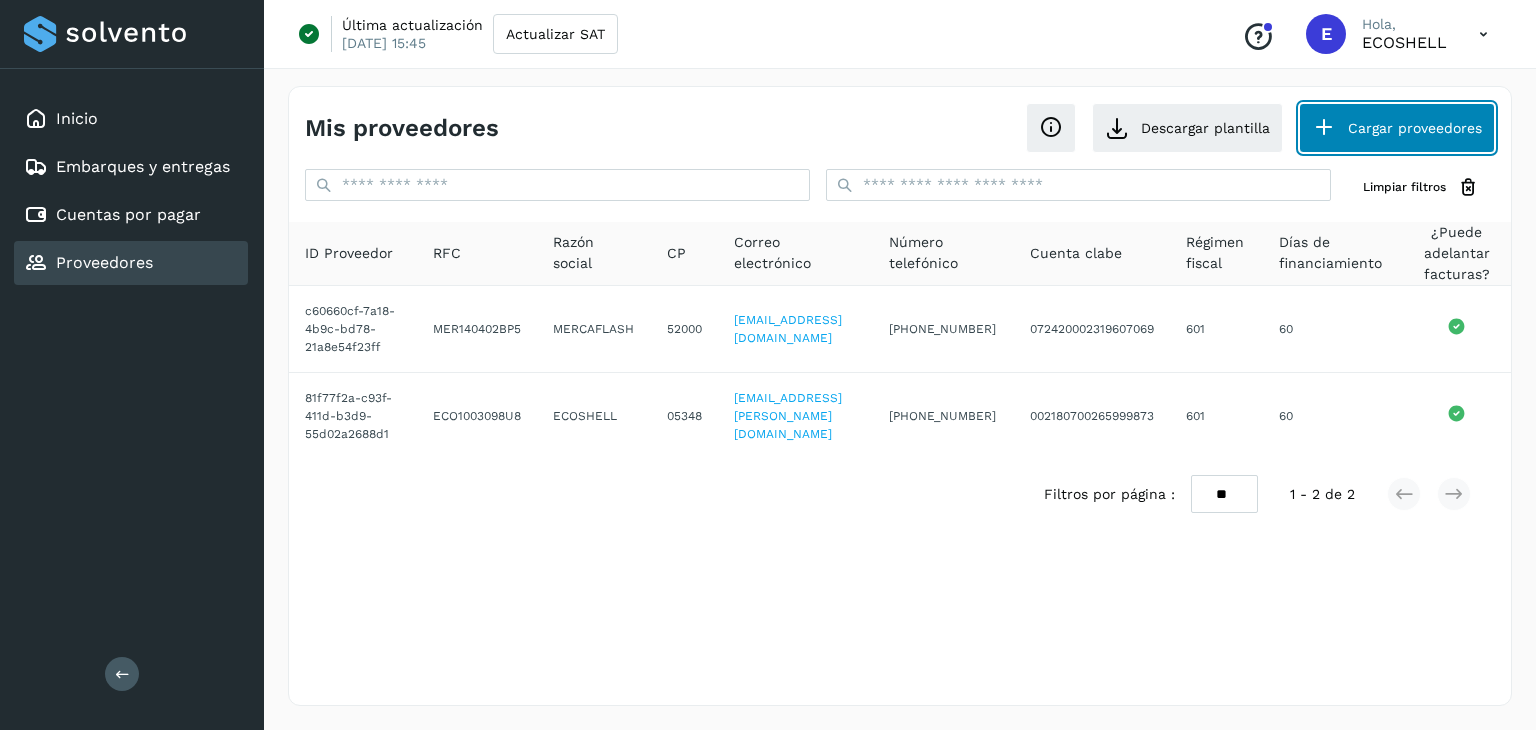 click on "Cargar proveedores" at bounding box center [1397, 128] 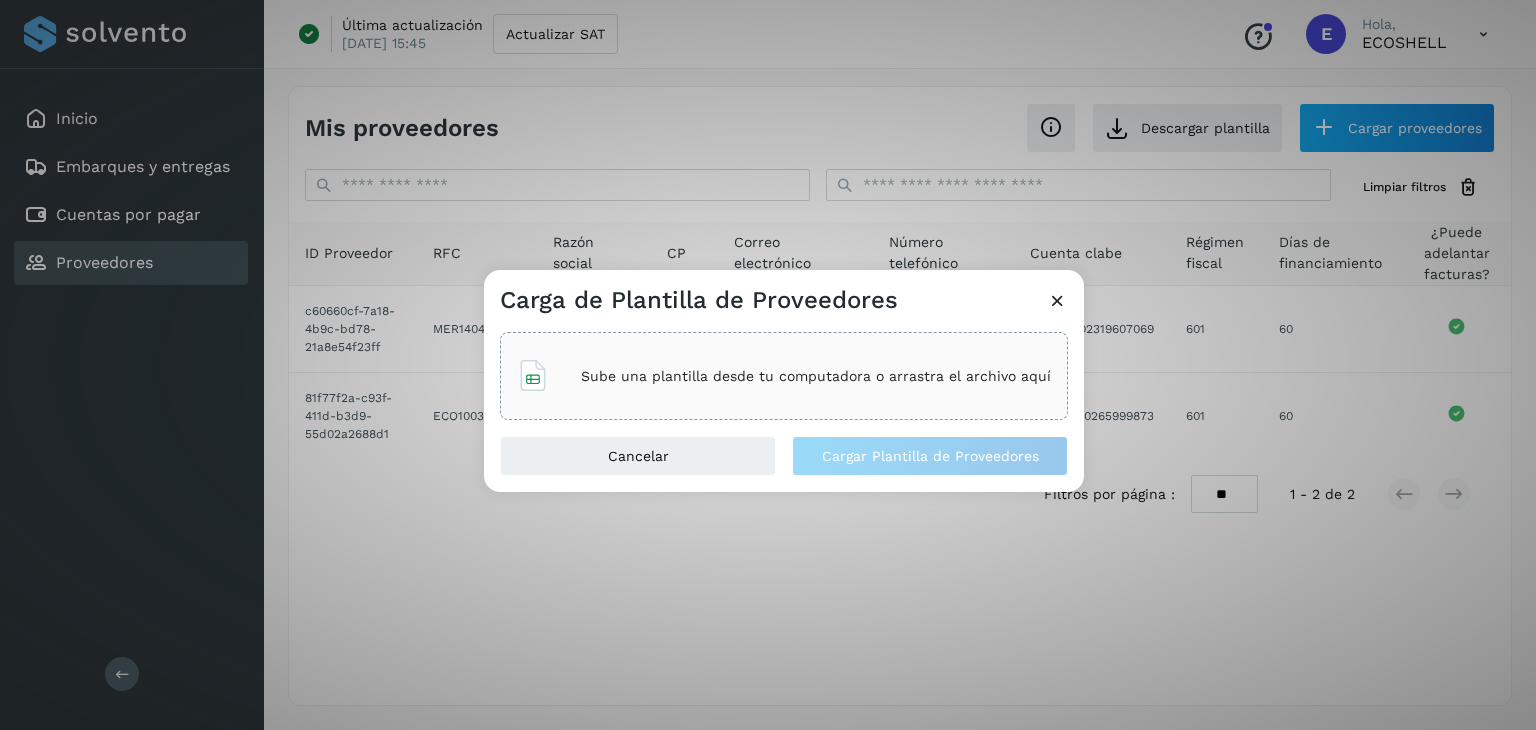 click on "Sube una plantilla desde tu computadora o arrastra el archivo aquí" at bounding box center [816, 376] 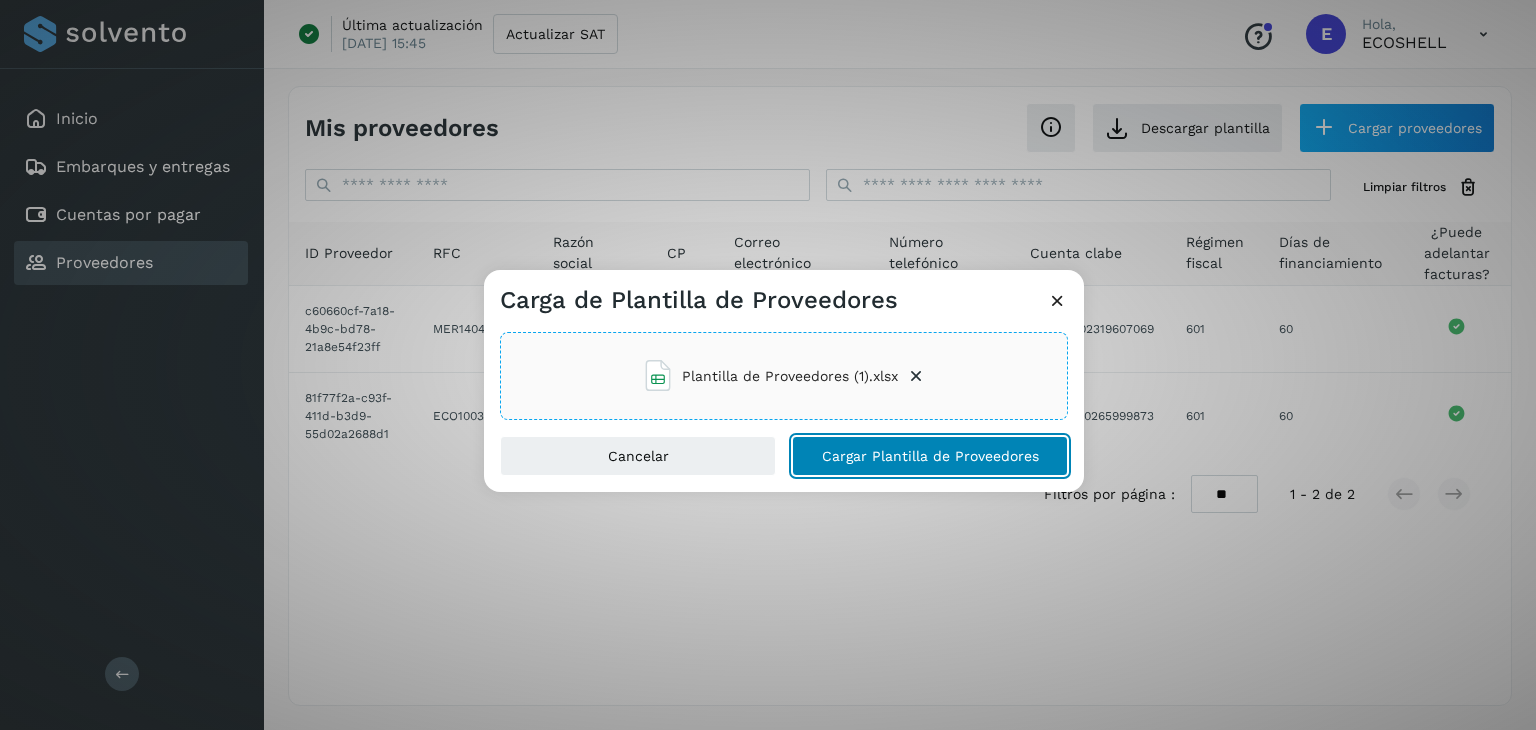 click on "Cargar Plantilla de Proveedores" 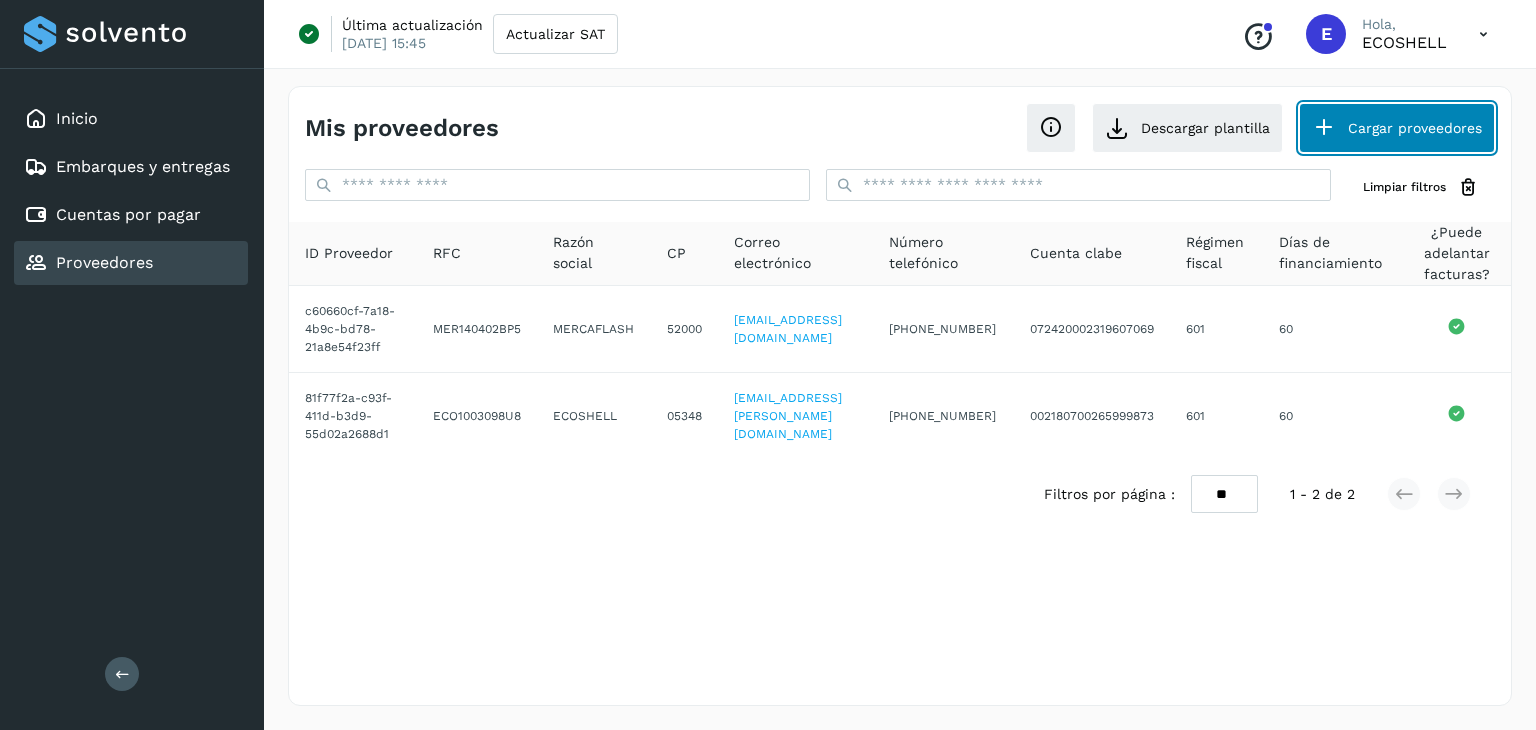click on "Cargar proveedores" at bounding box center (1397, 128) 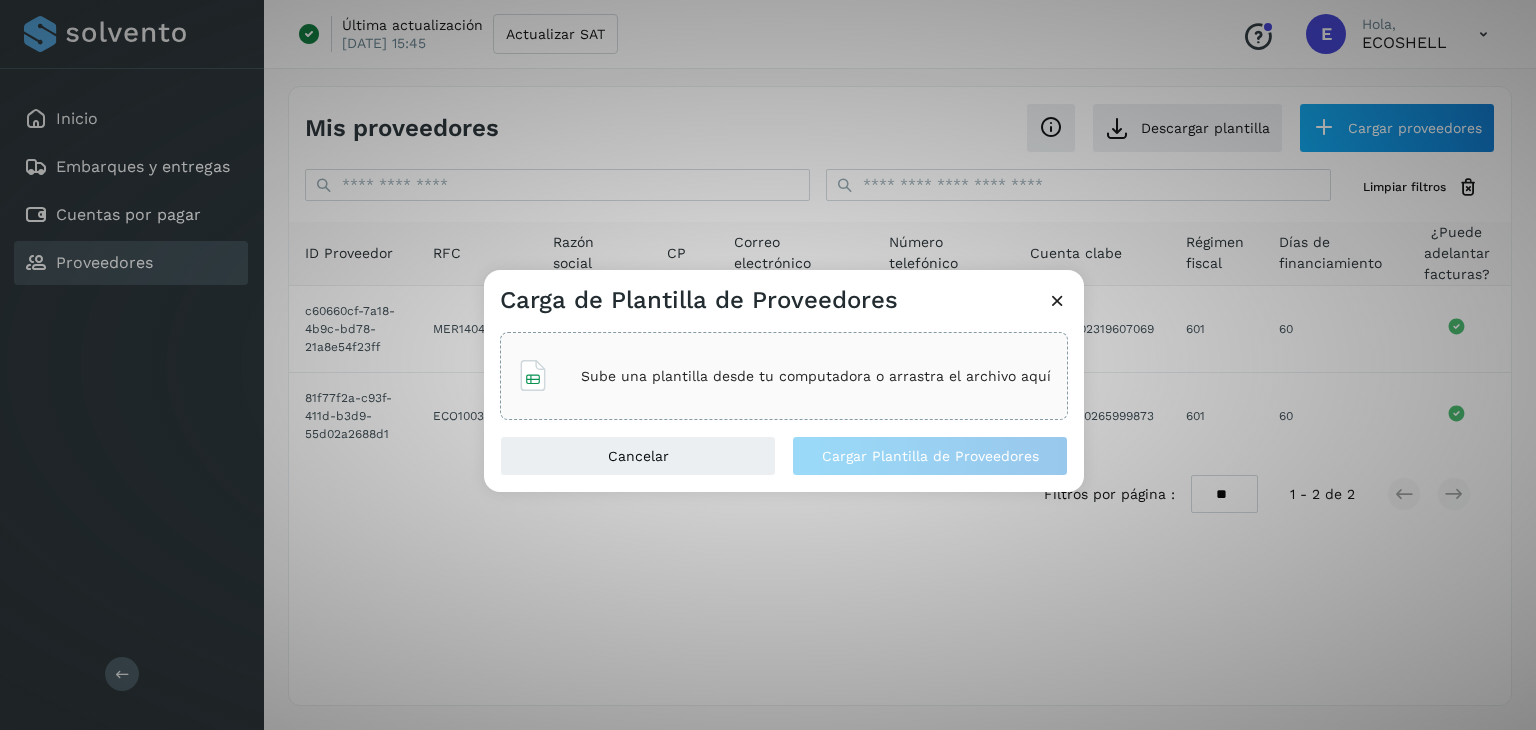 click on "Sube una plantilla desde tu computadora o arrastra el archivo aquí" 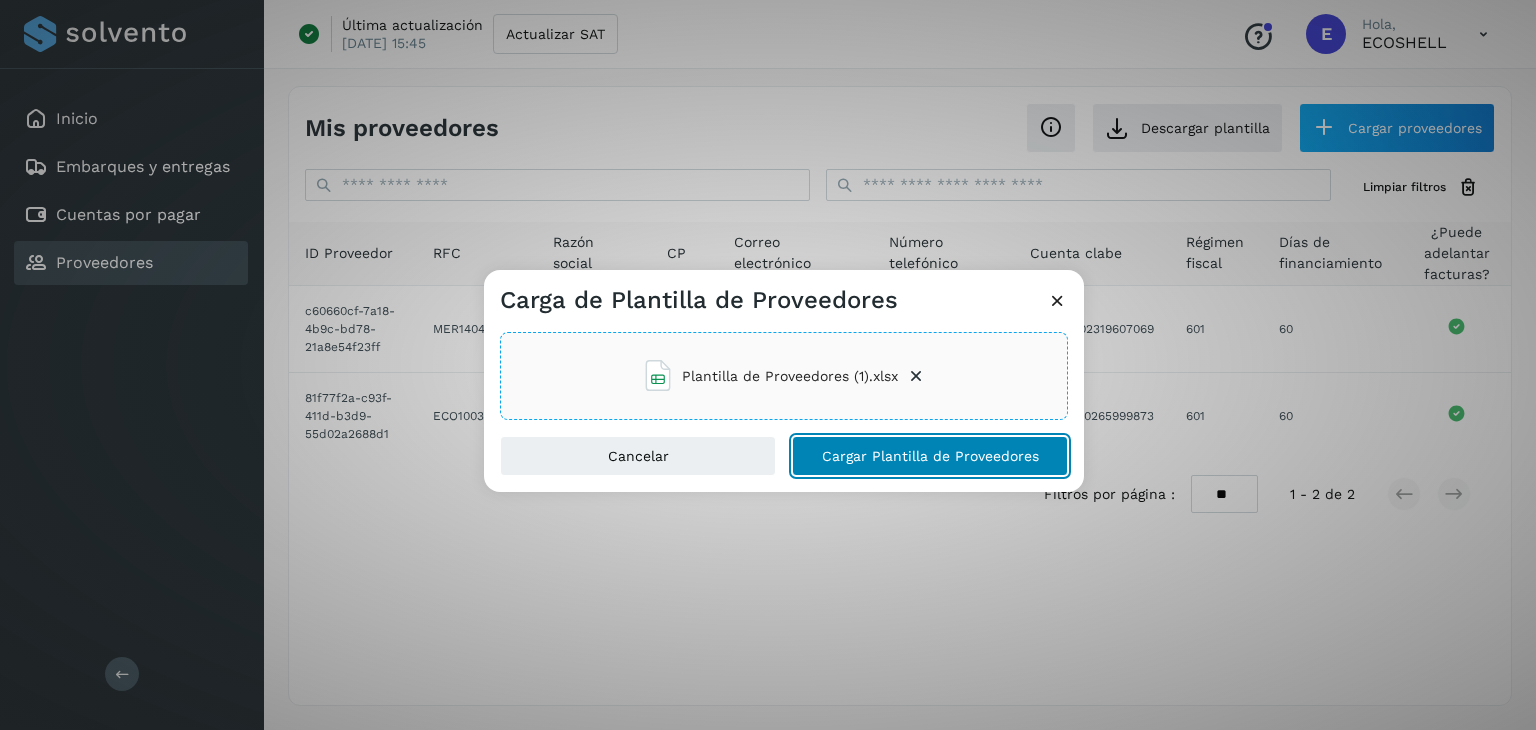 click on "Cargar Plantilla de Proveedores" 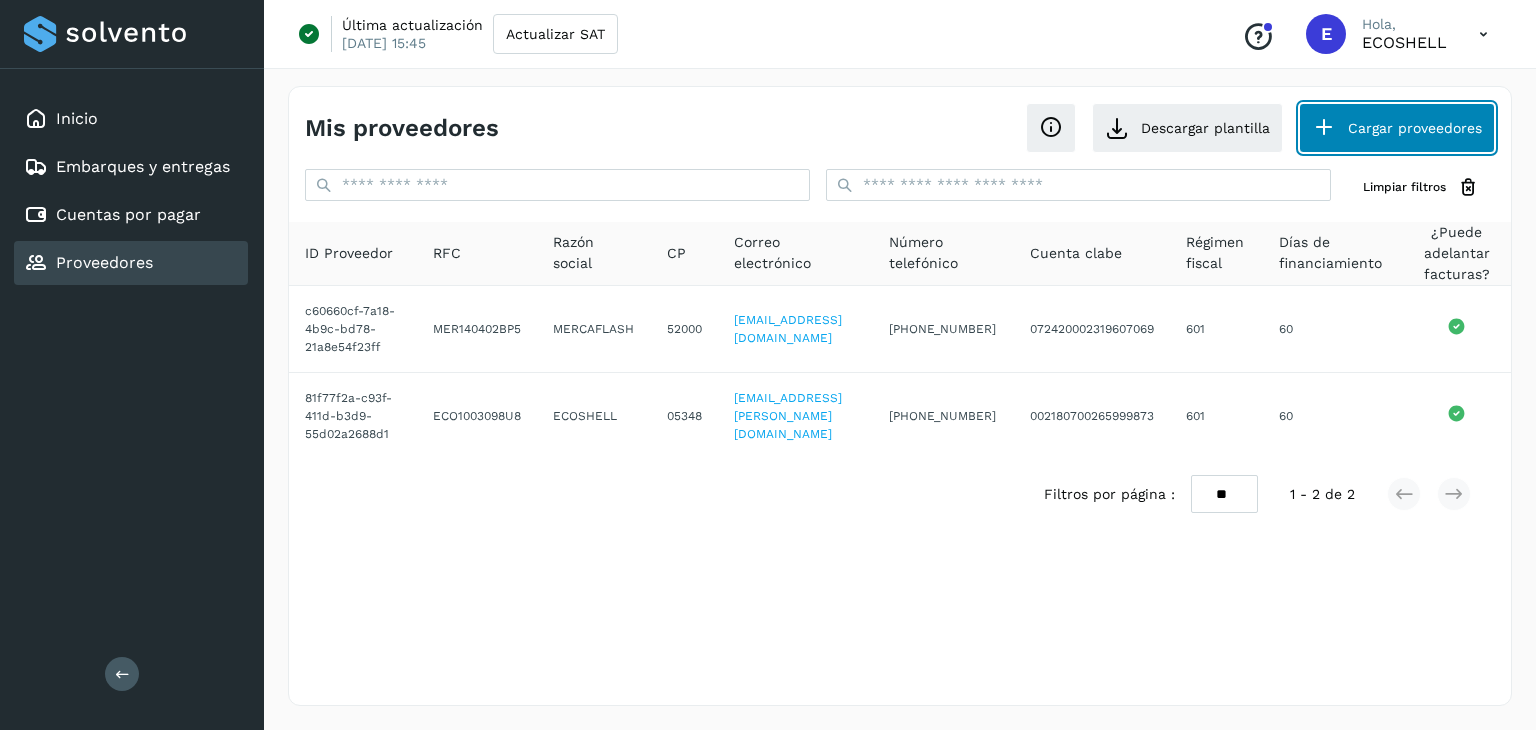 click on "Cargar proveedores" at bounding box center [1397, 128] 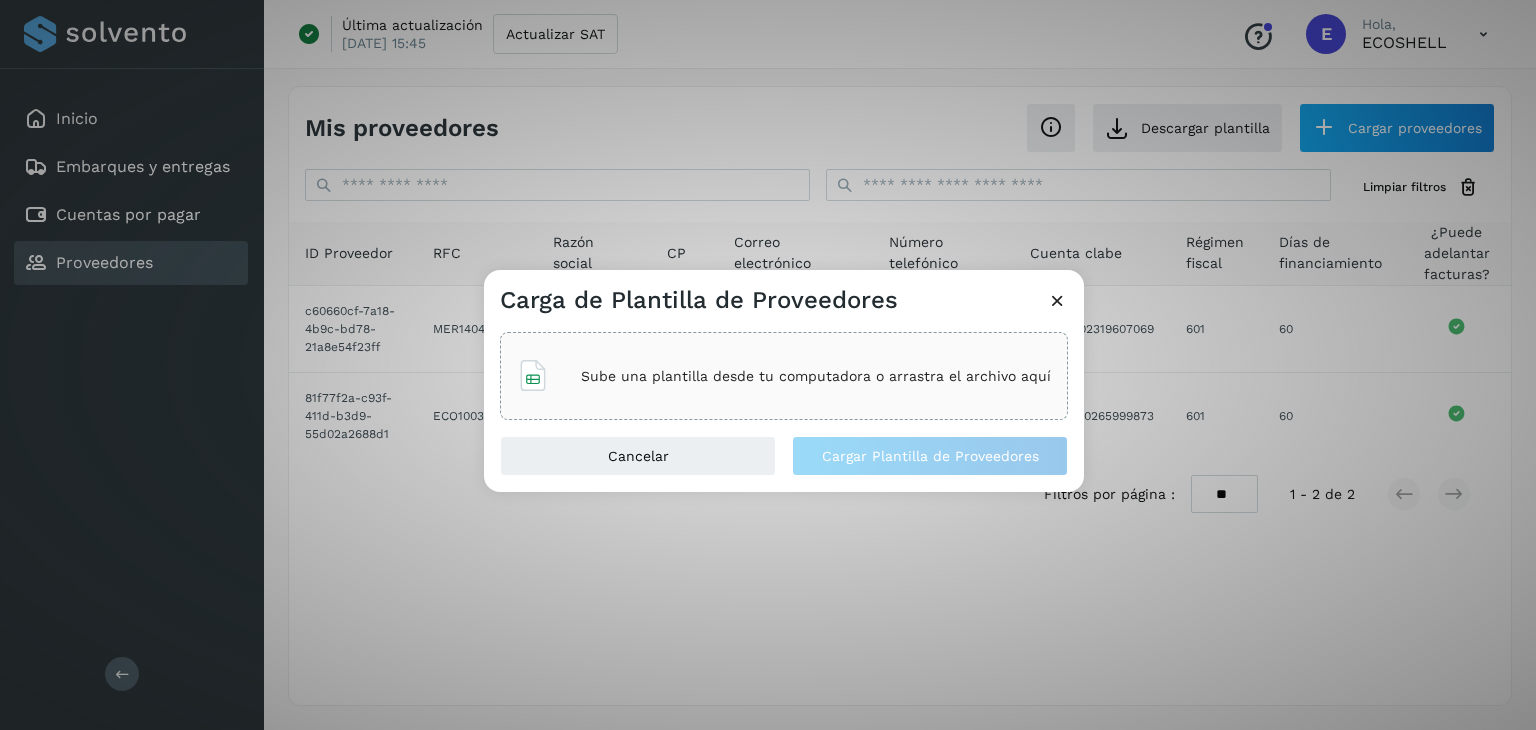 click on "Sube una plantilla desde tu computadora o arrastra el archivo aquí" 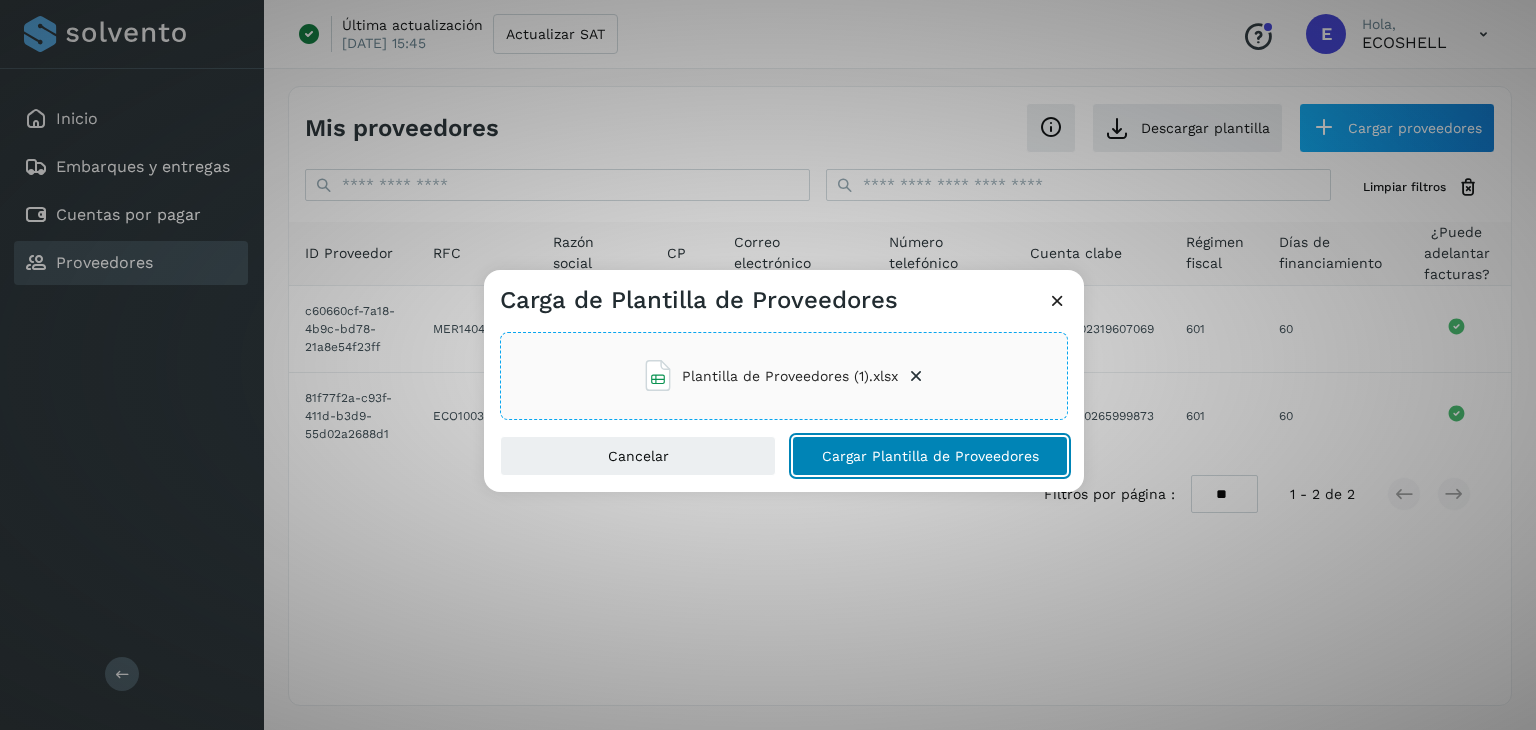 click on "Cargar Plantilla de Proveedores" 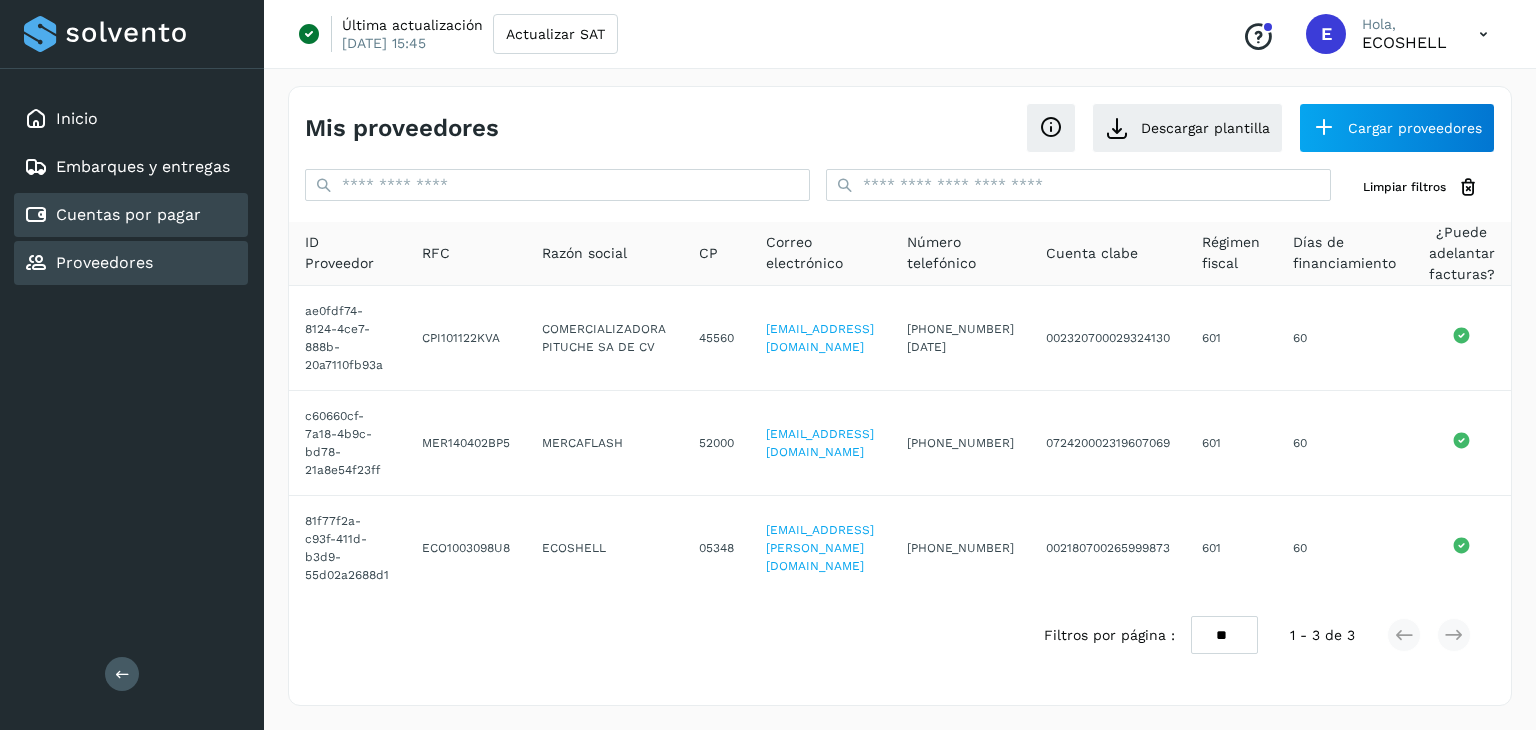 click on "Cuentas por pagar" at bounding box center (128, 214) 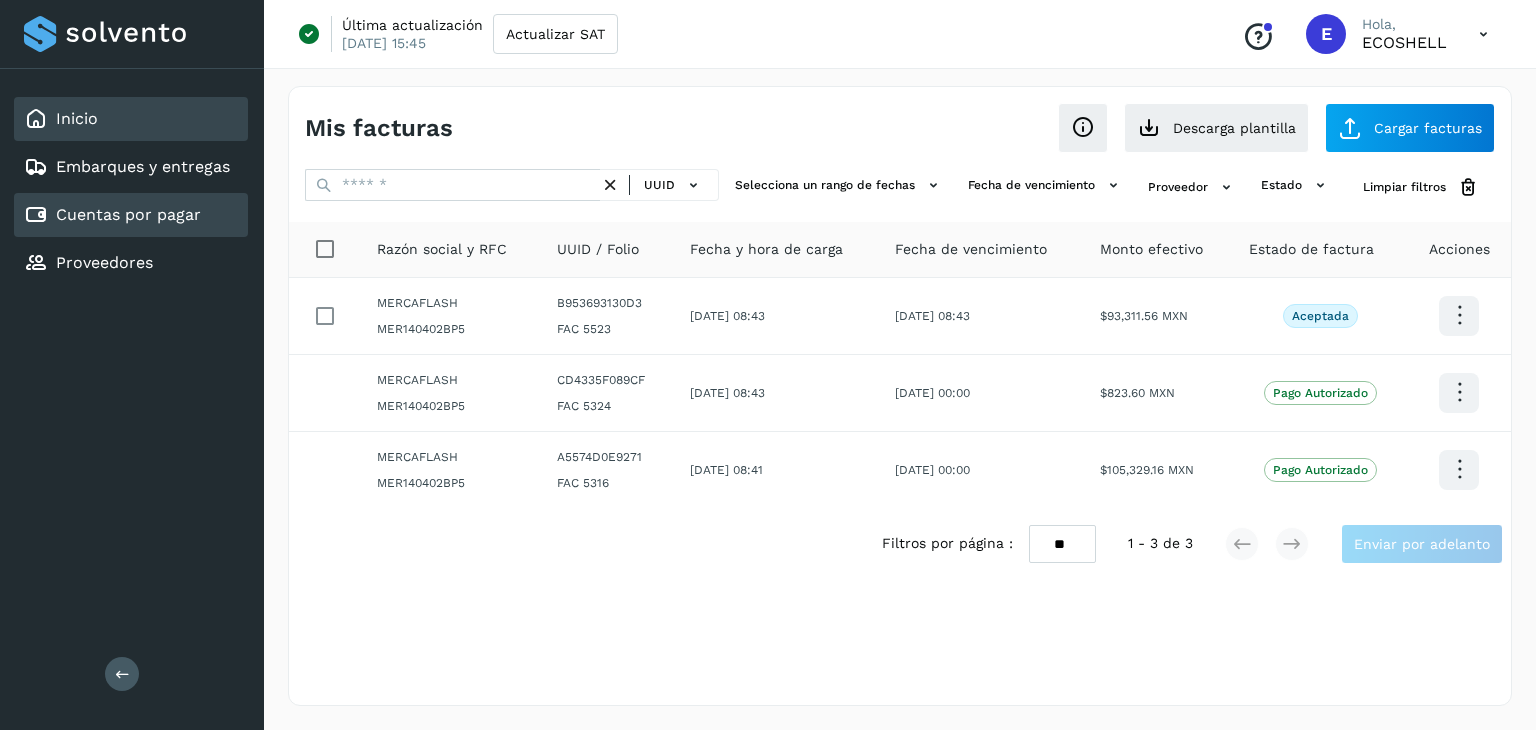 click on "Inicio" 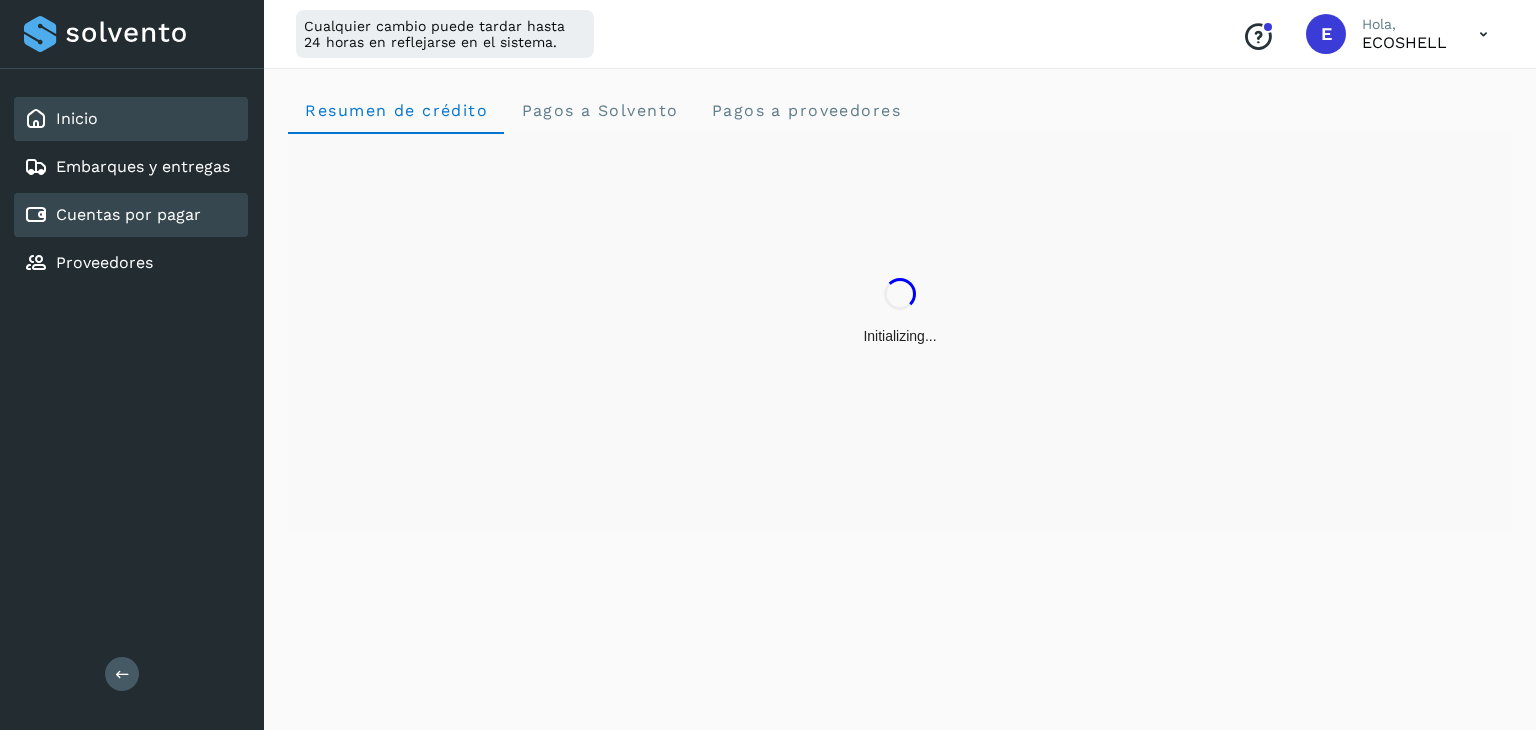 click on "Cuentas por pagar" at bounding box center [112, 215] 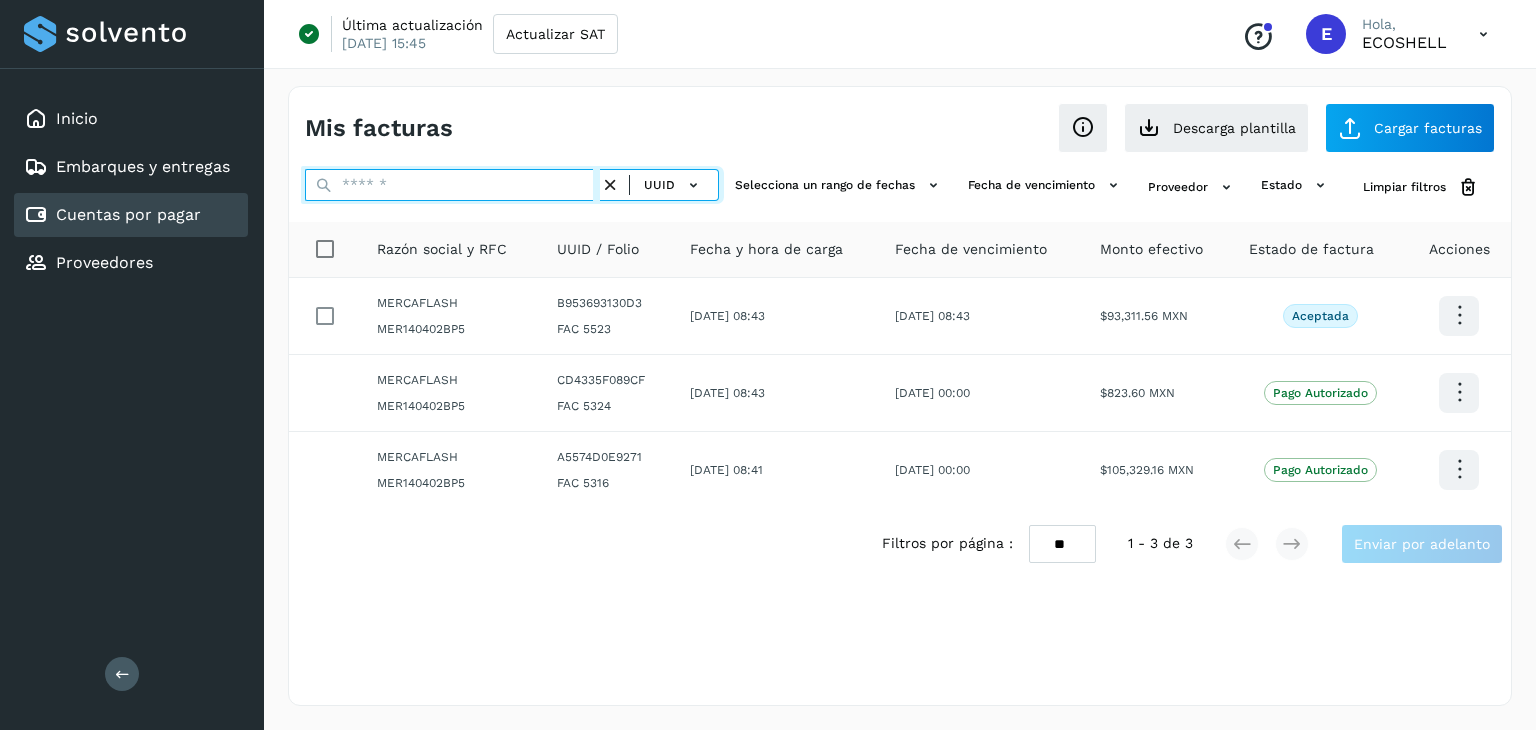 click at bounding box center (452, 185) 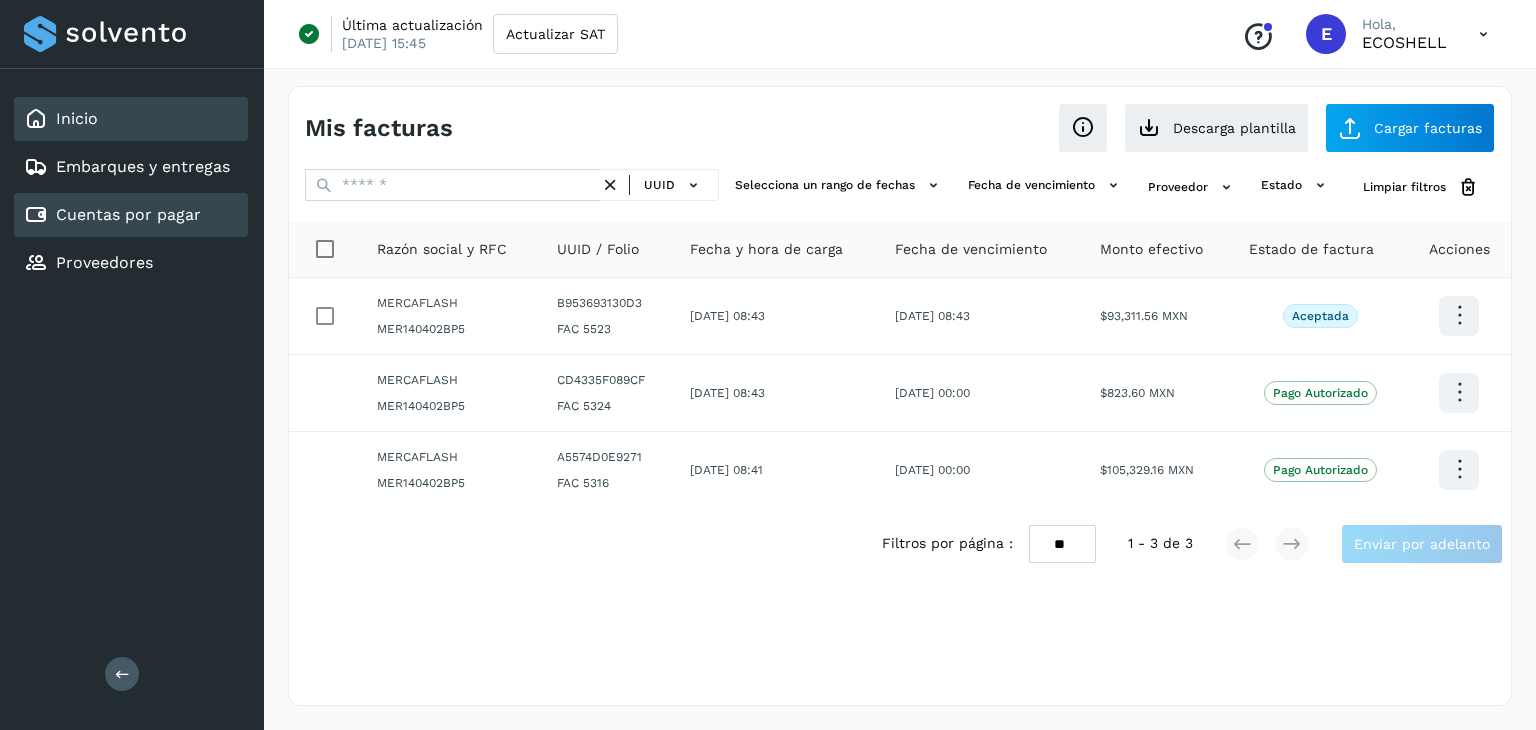 click on "Inicio" 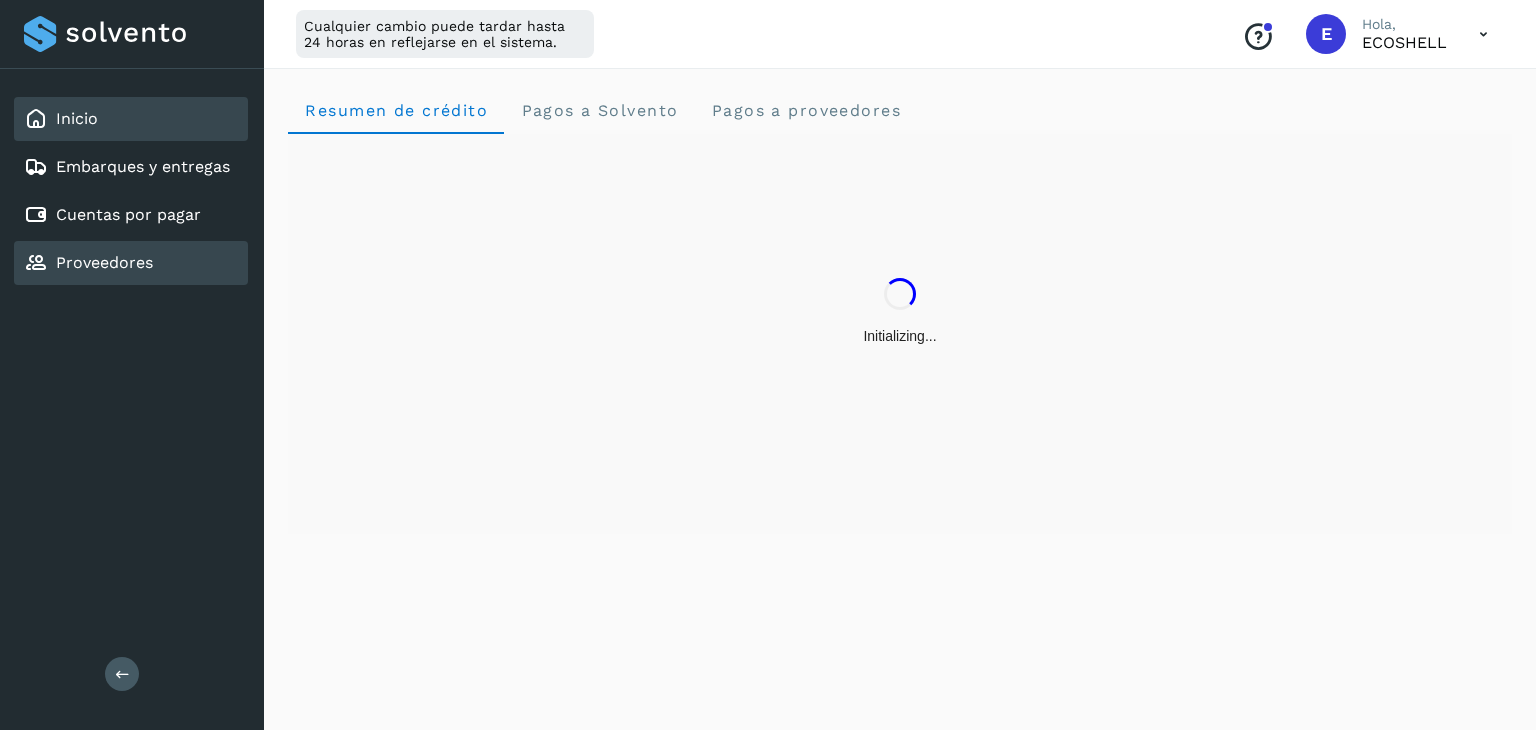 click on "Proveedores" at bounding box center (104, 262) 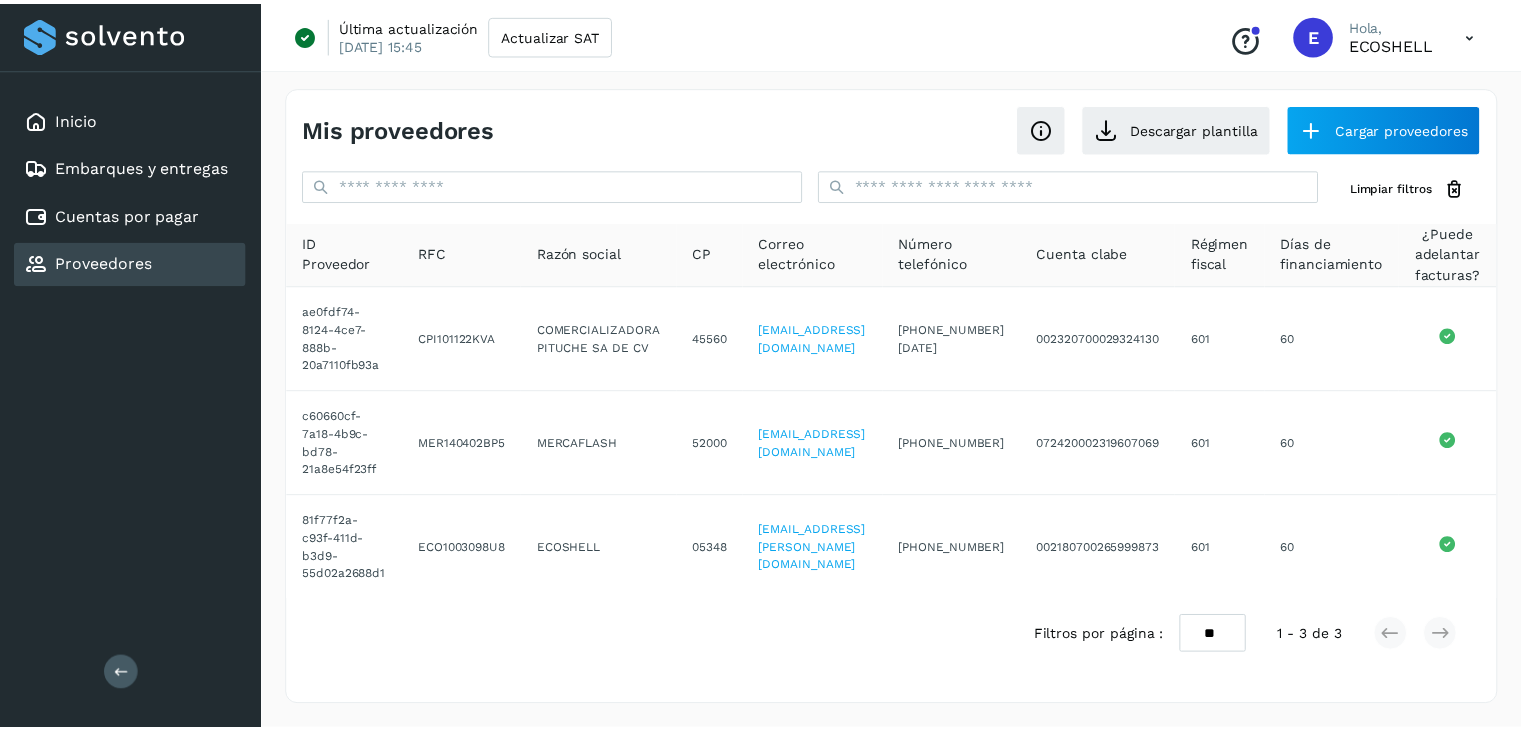 scroll, scrollTop: 0, scrollLeft: 45, axis: horizontal 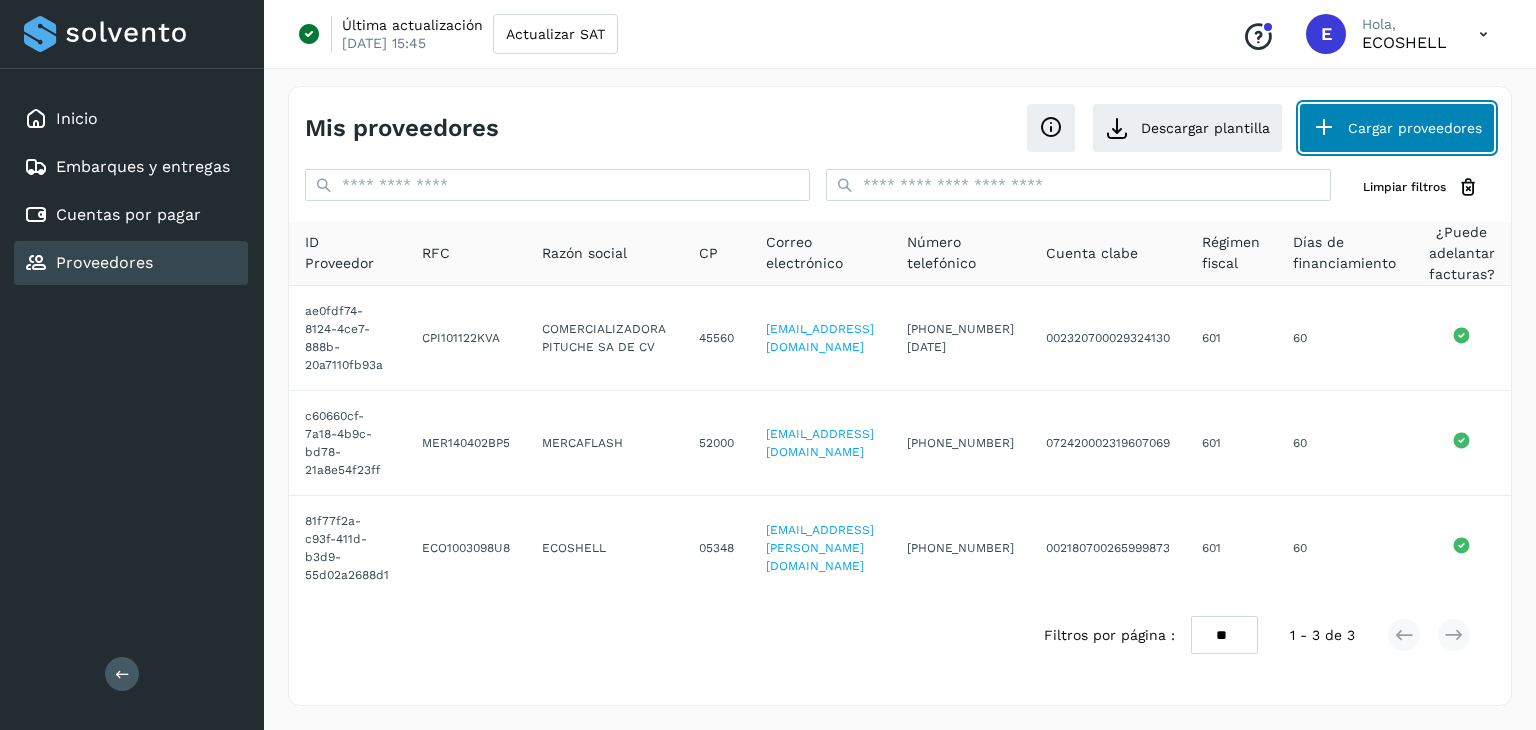 click on "Cargar proveedores" at bounding box center (1397, 128) 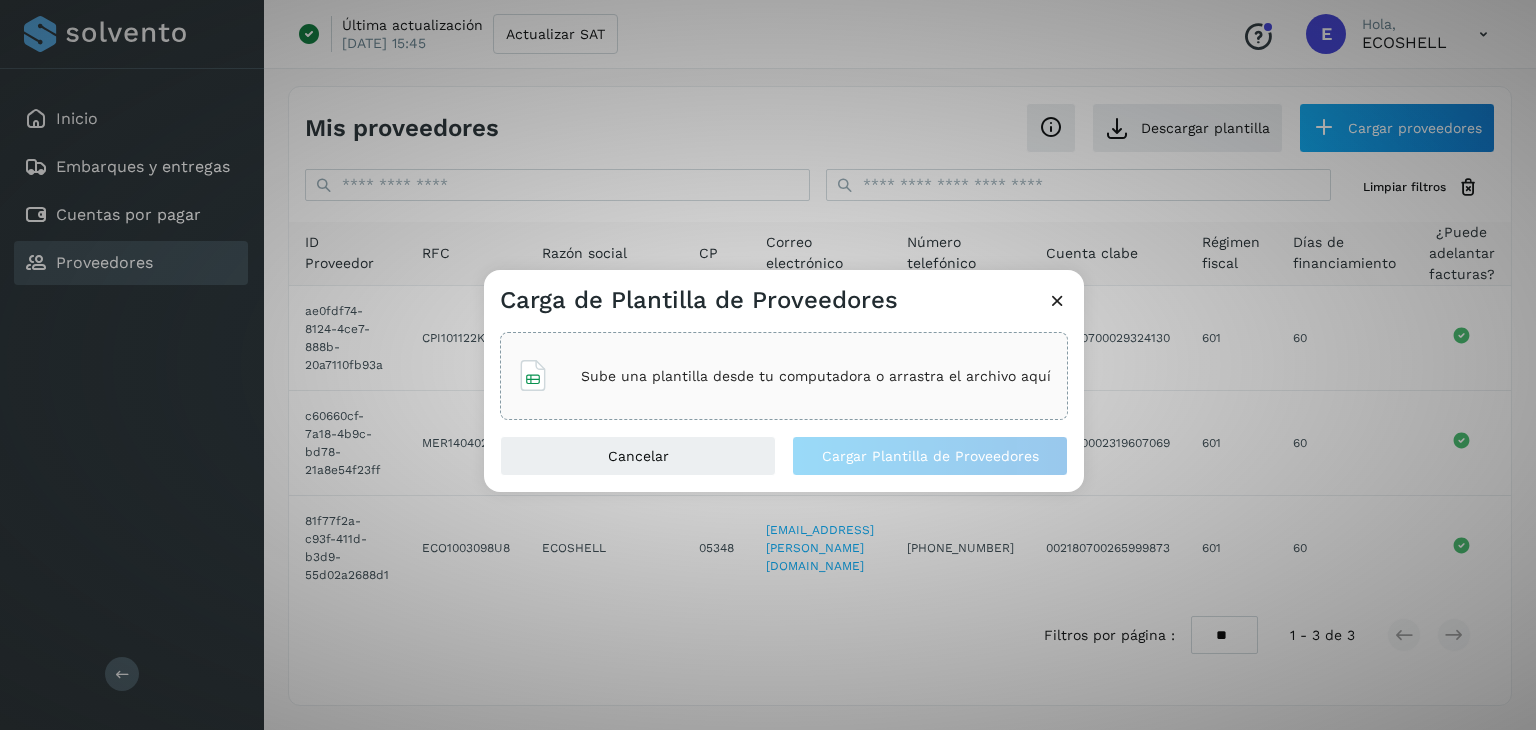 click on "Sube una plantilla desde tu computadora o arrastra el archivo aquí" at bounding box center (816, 376) 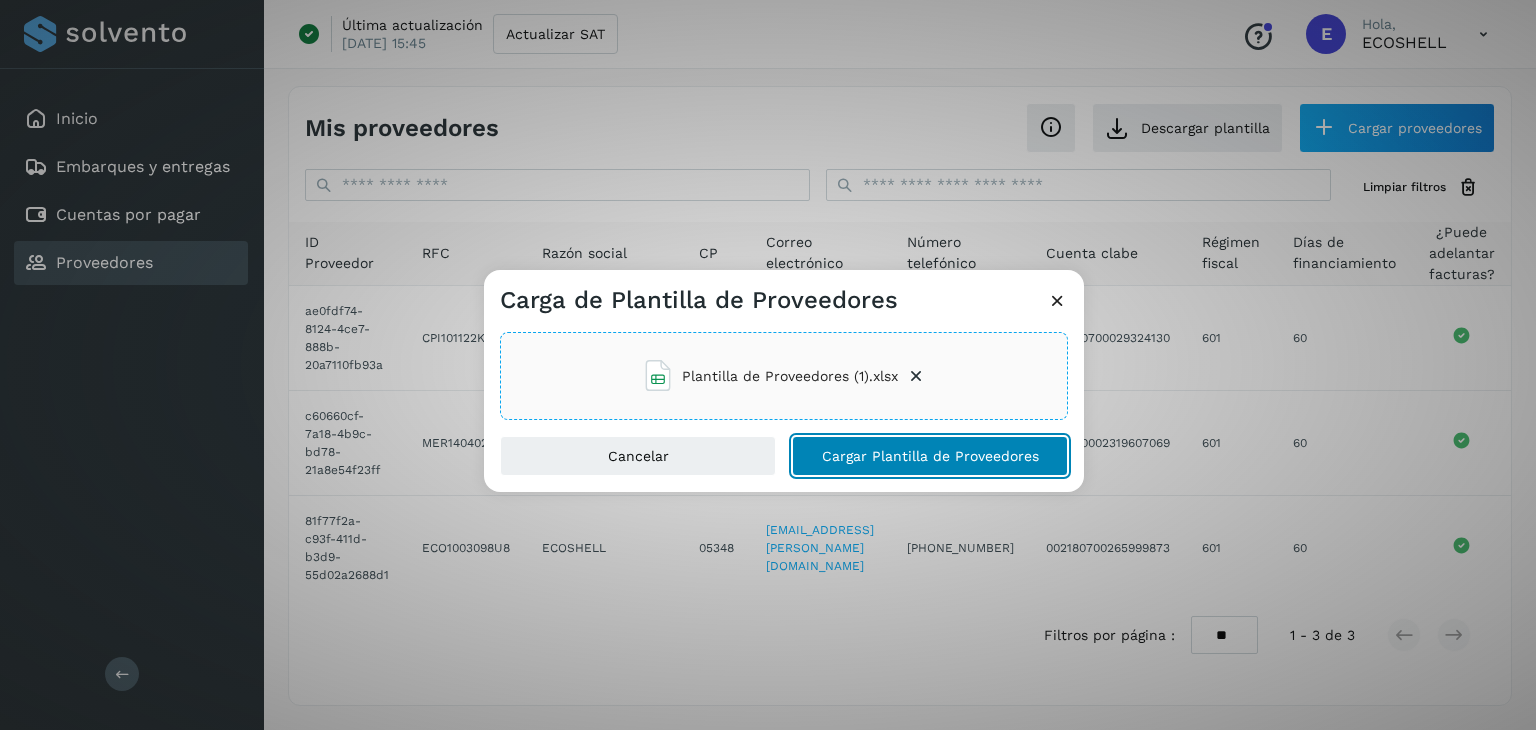 click on "Cargar Plantilla de Proveedores" 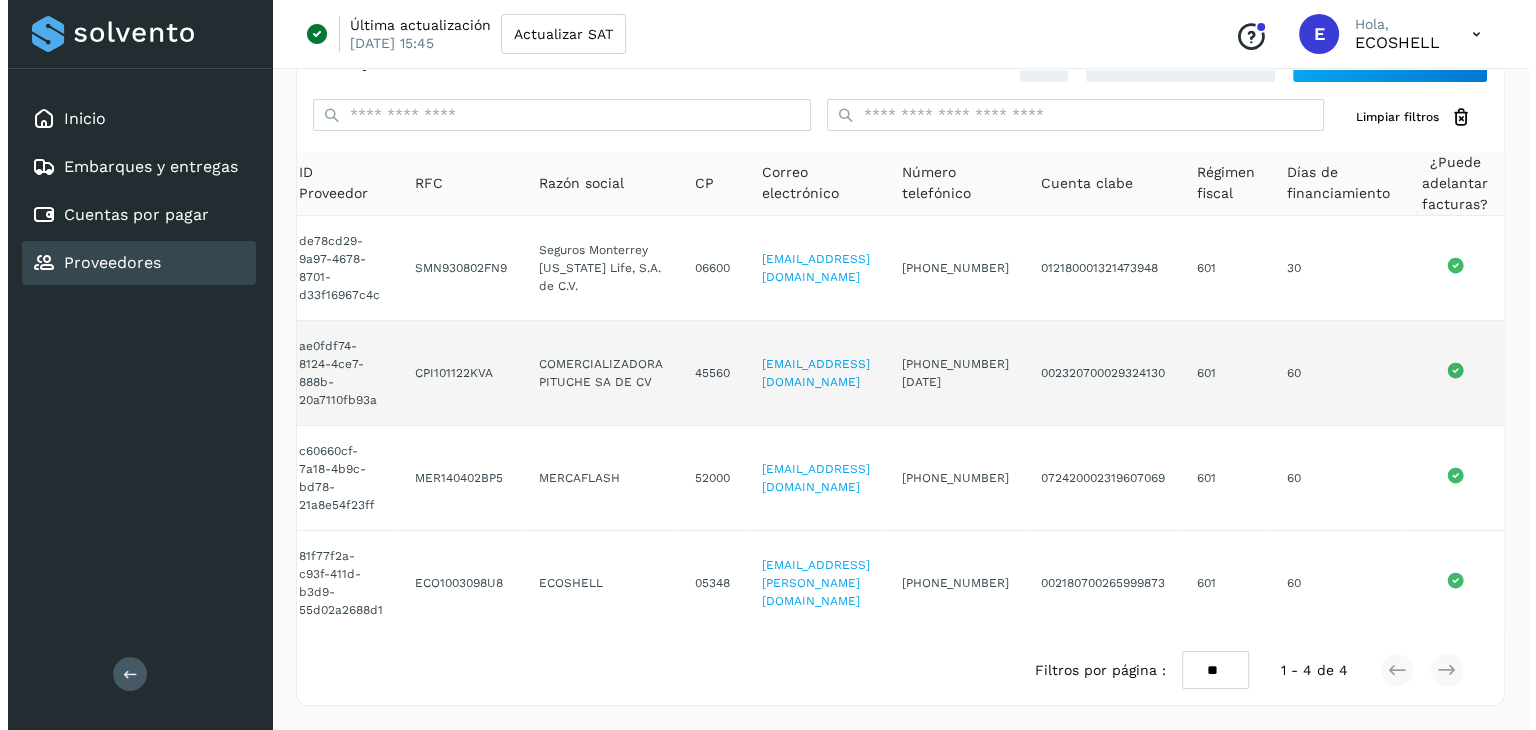 scroll, scrollTop: 0, scrollLeft: 0, axis: both 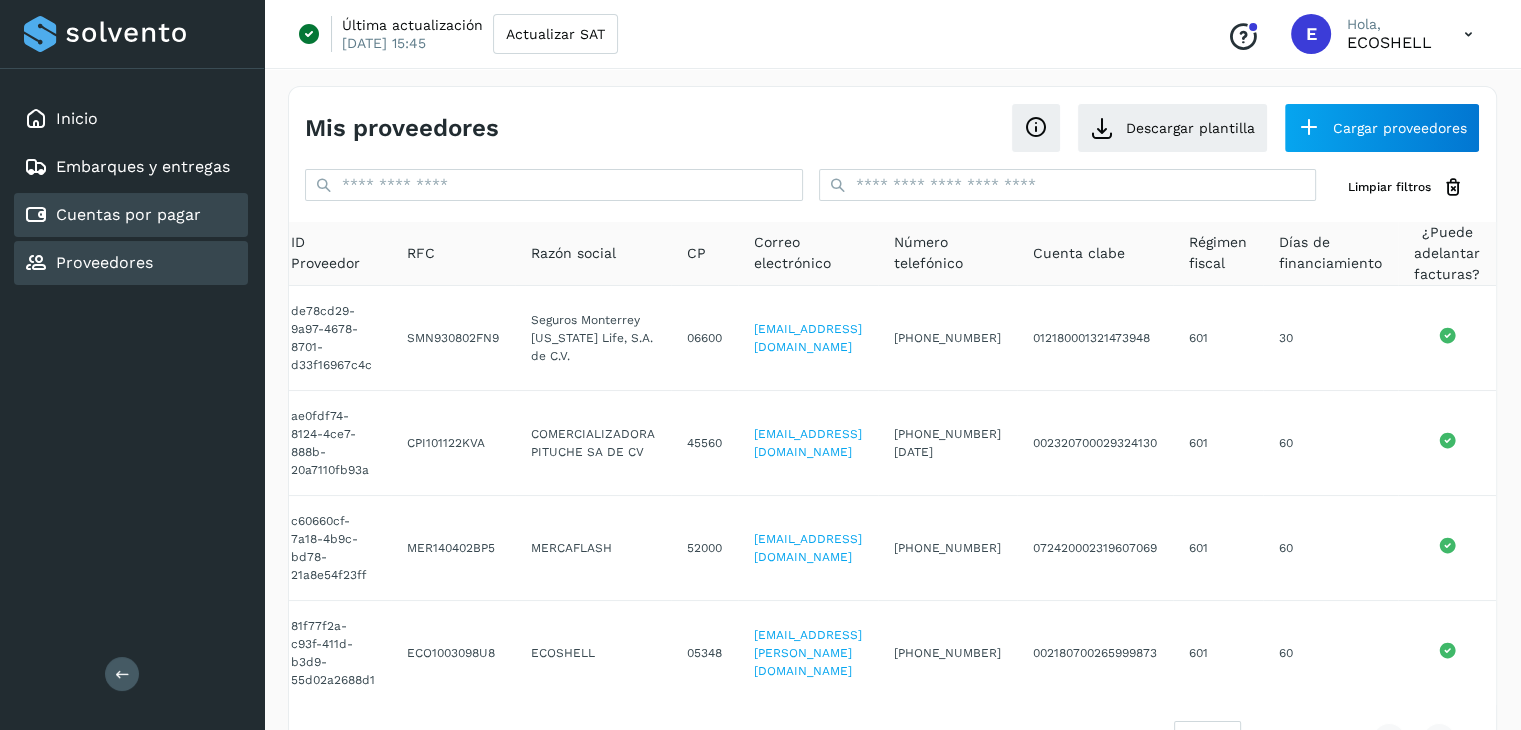 click on "Cuentas por pagar" at bounding box center (128, 214) 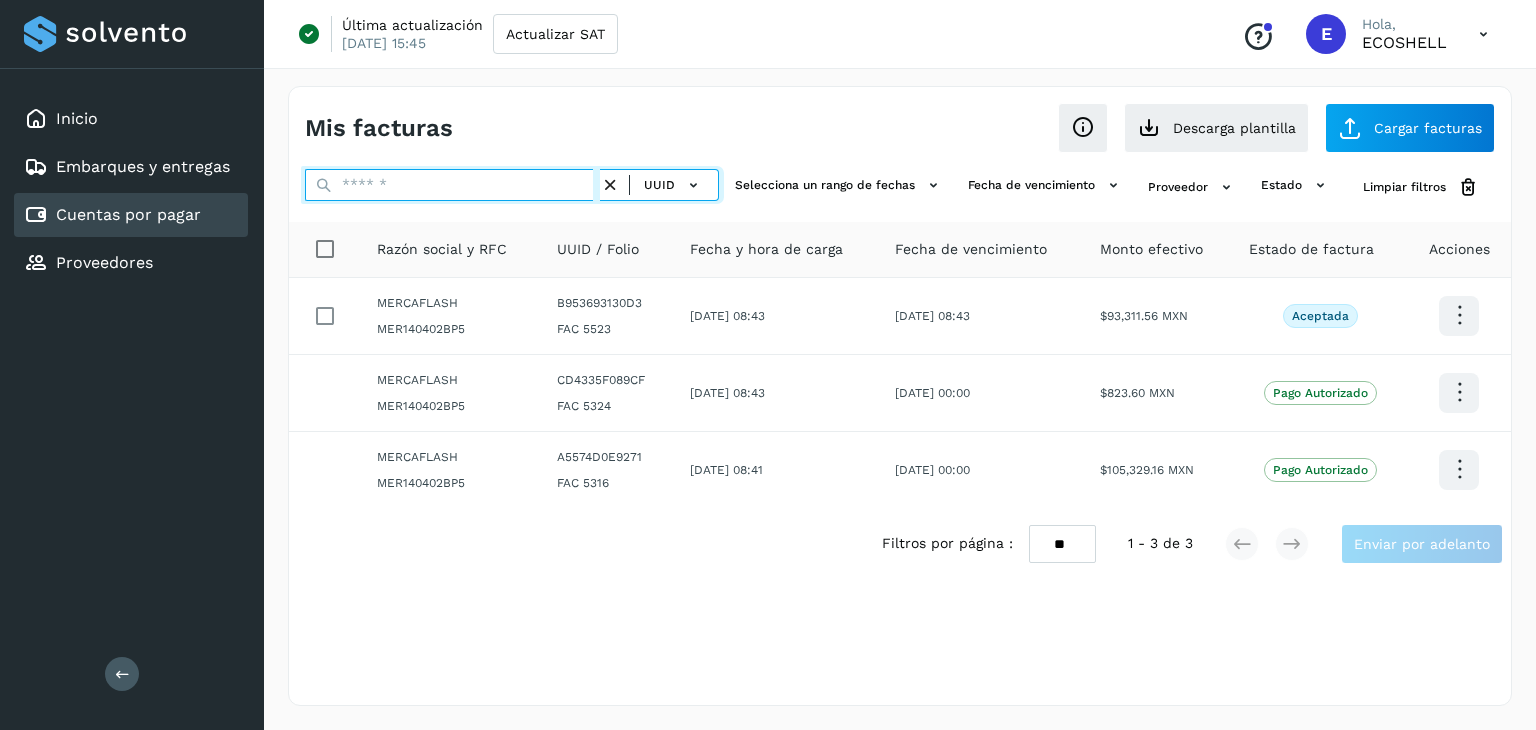 click at bounding box center [452, 185] 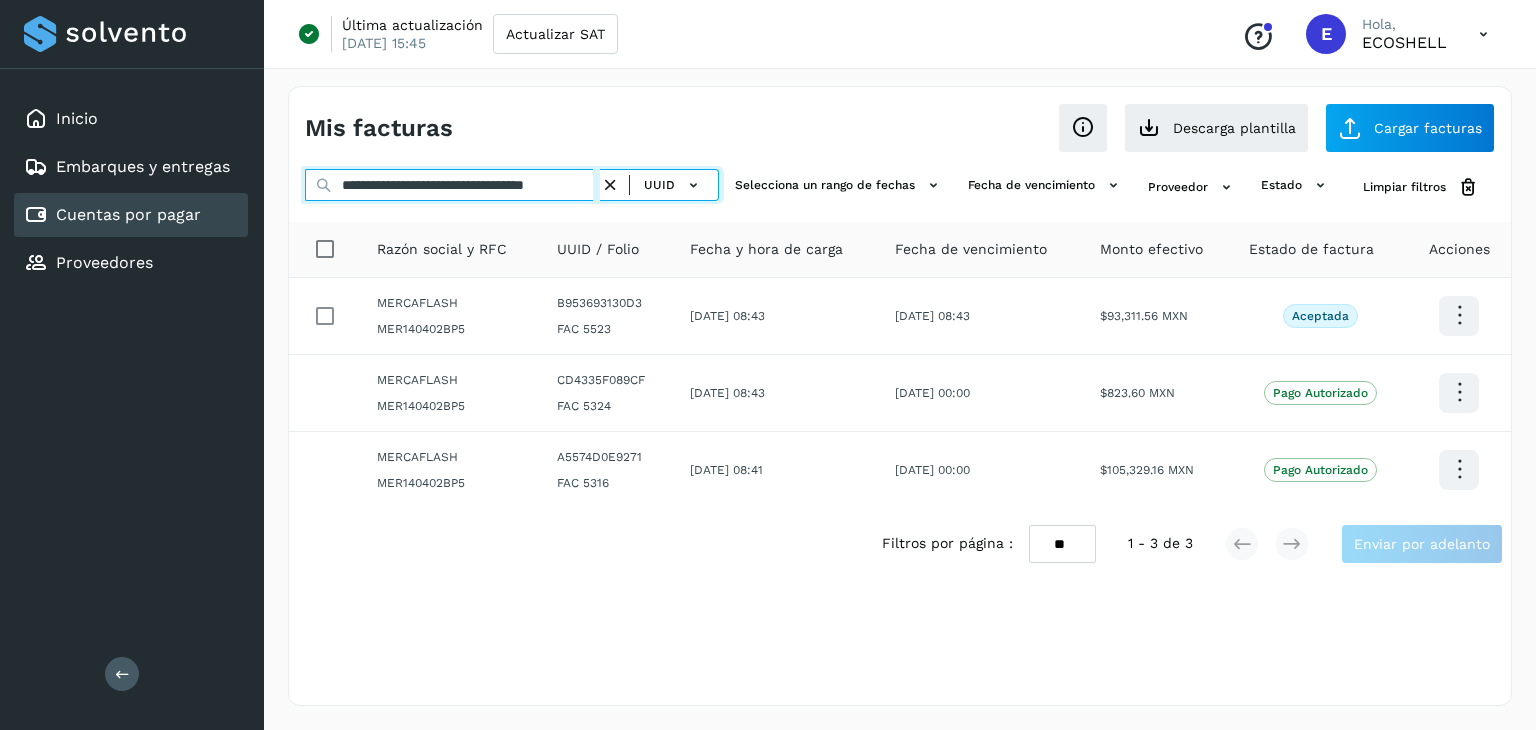 scroll, scrollTop: 0, scrollLeft: 41, axis: horizontal 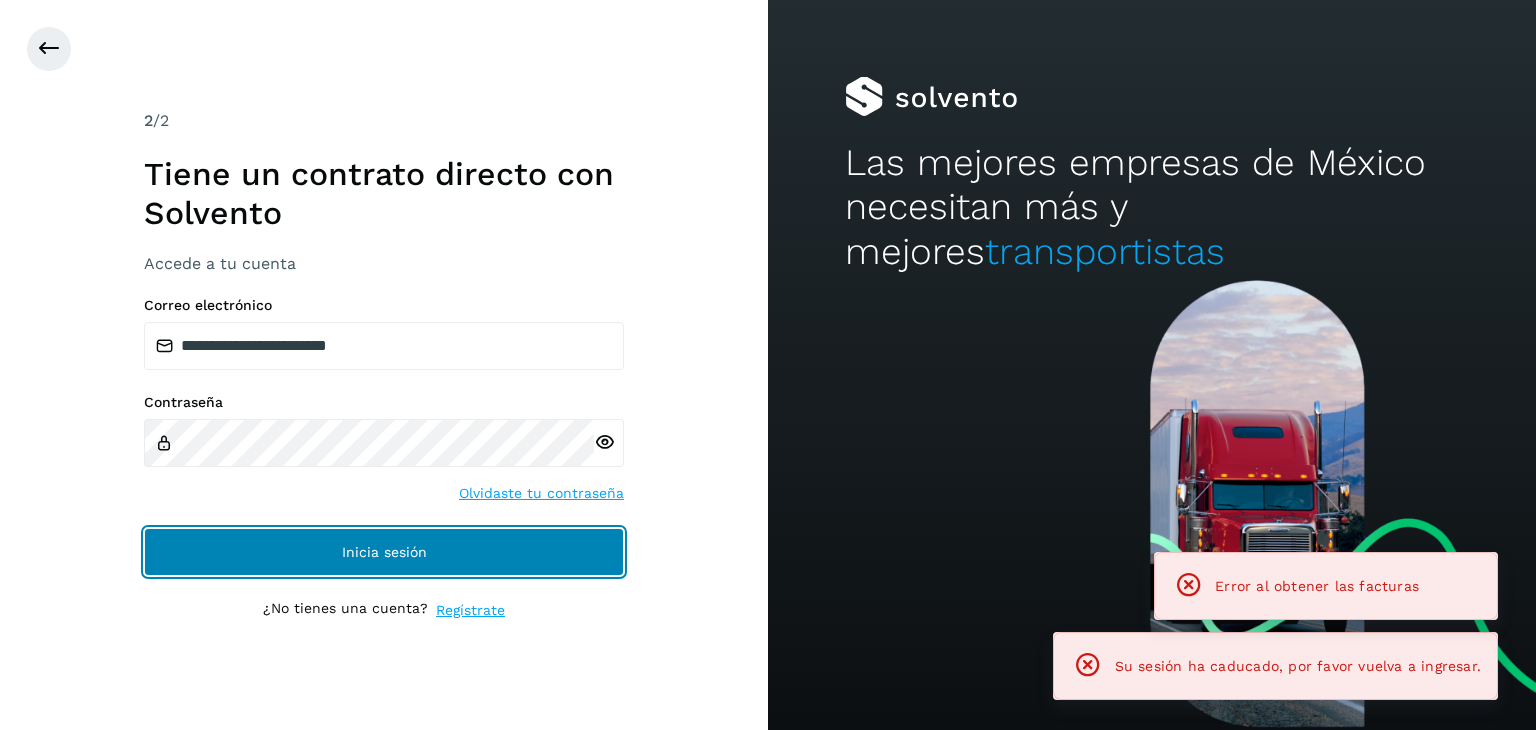 click on "Inicia sesión" at bounding box center (384, 552) 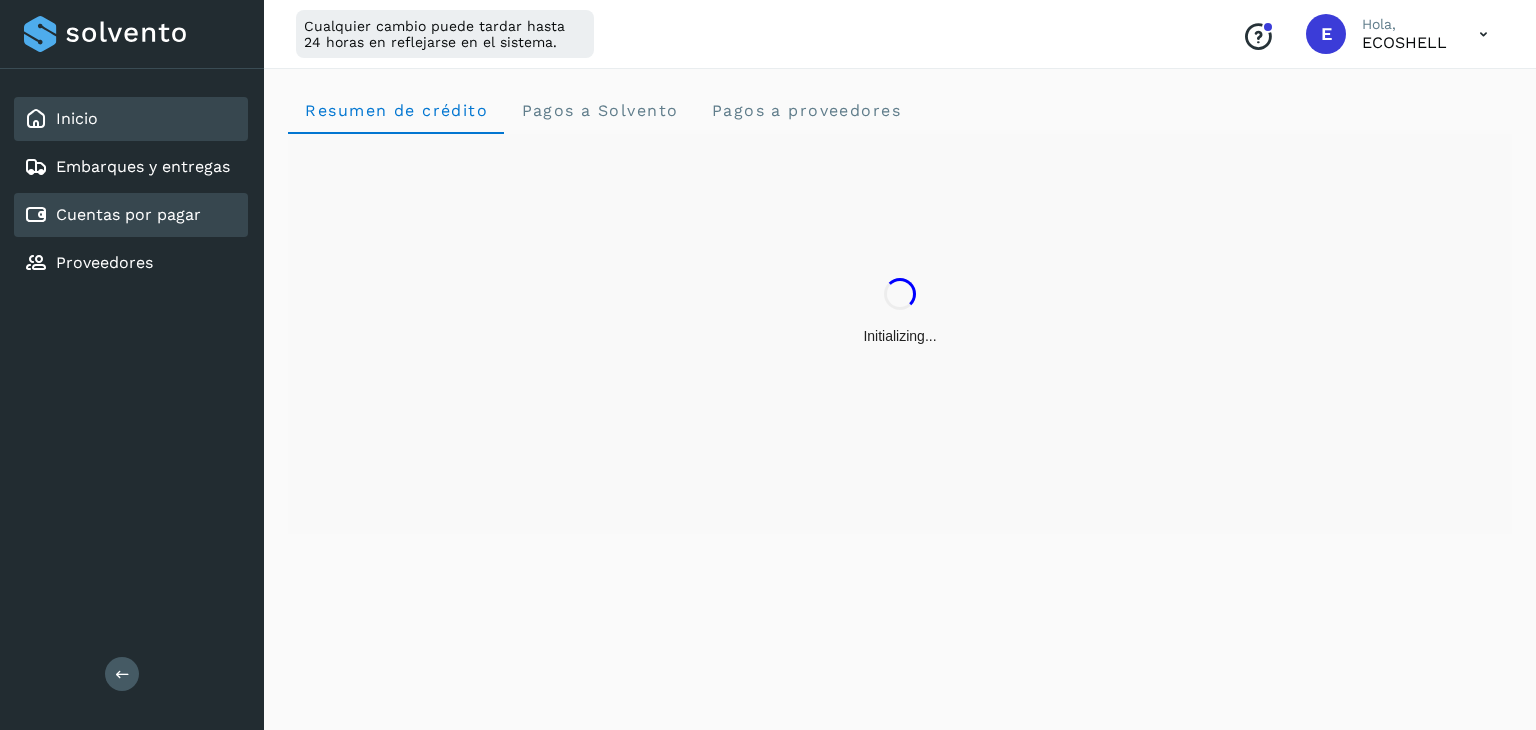 click on "Cuentas por pagar" at bounding box center (128, 214) 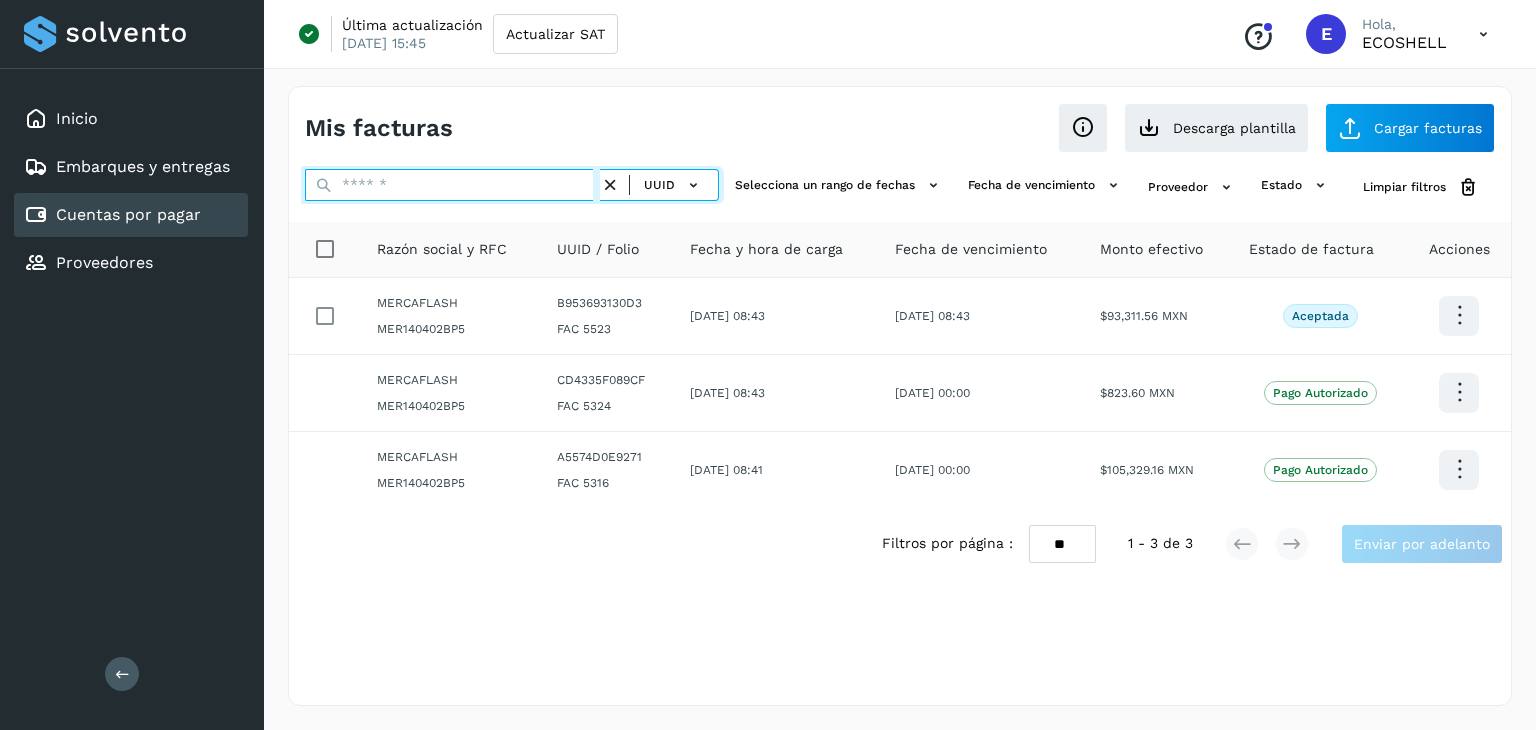 click at bounding box center (452, 185) 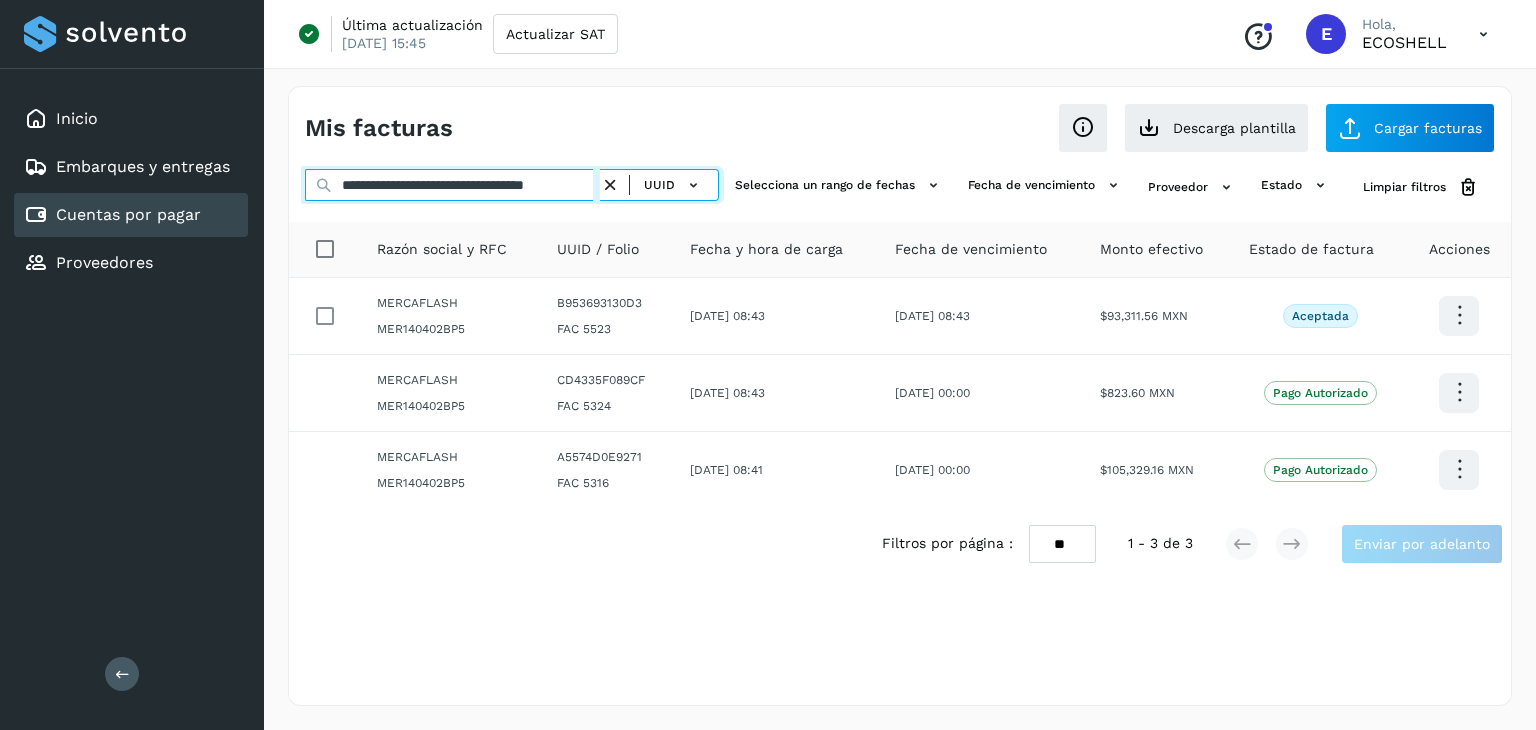 scroll, scrollTop: 0, scrollLeft: 41, axis: horizontal 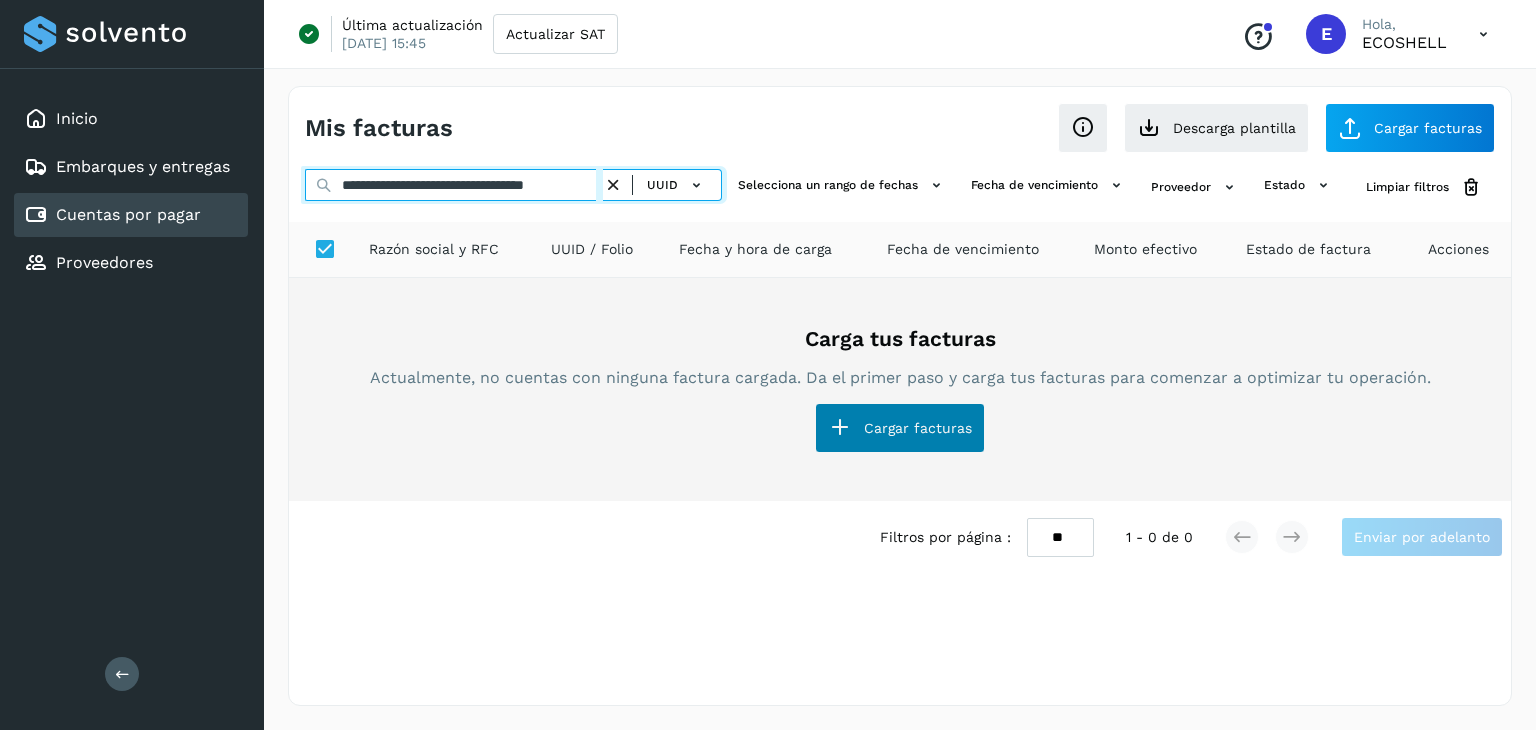 type on "**********" 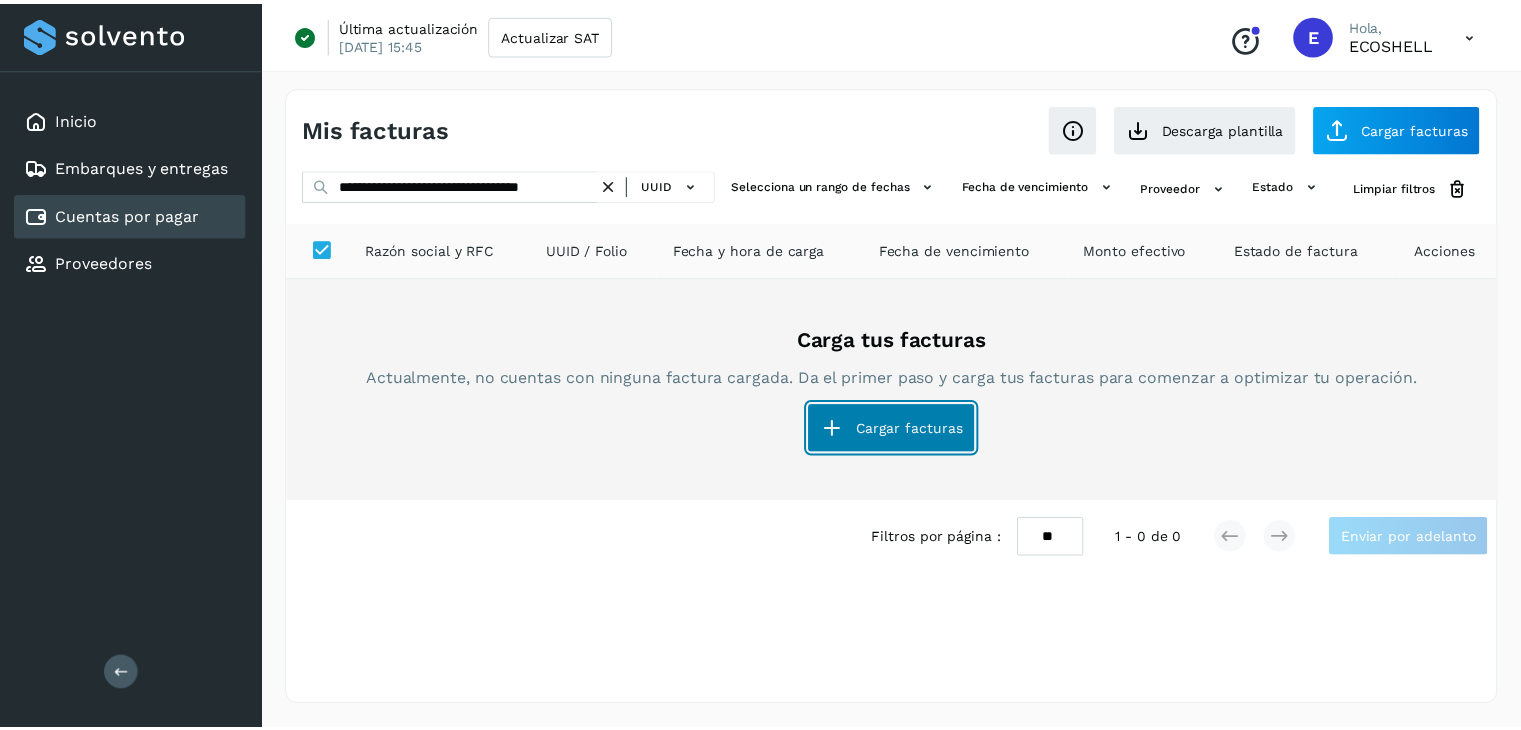 scroll, scrollTop: 0, scrollLeft: 0, axis: both 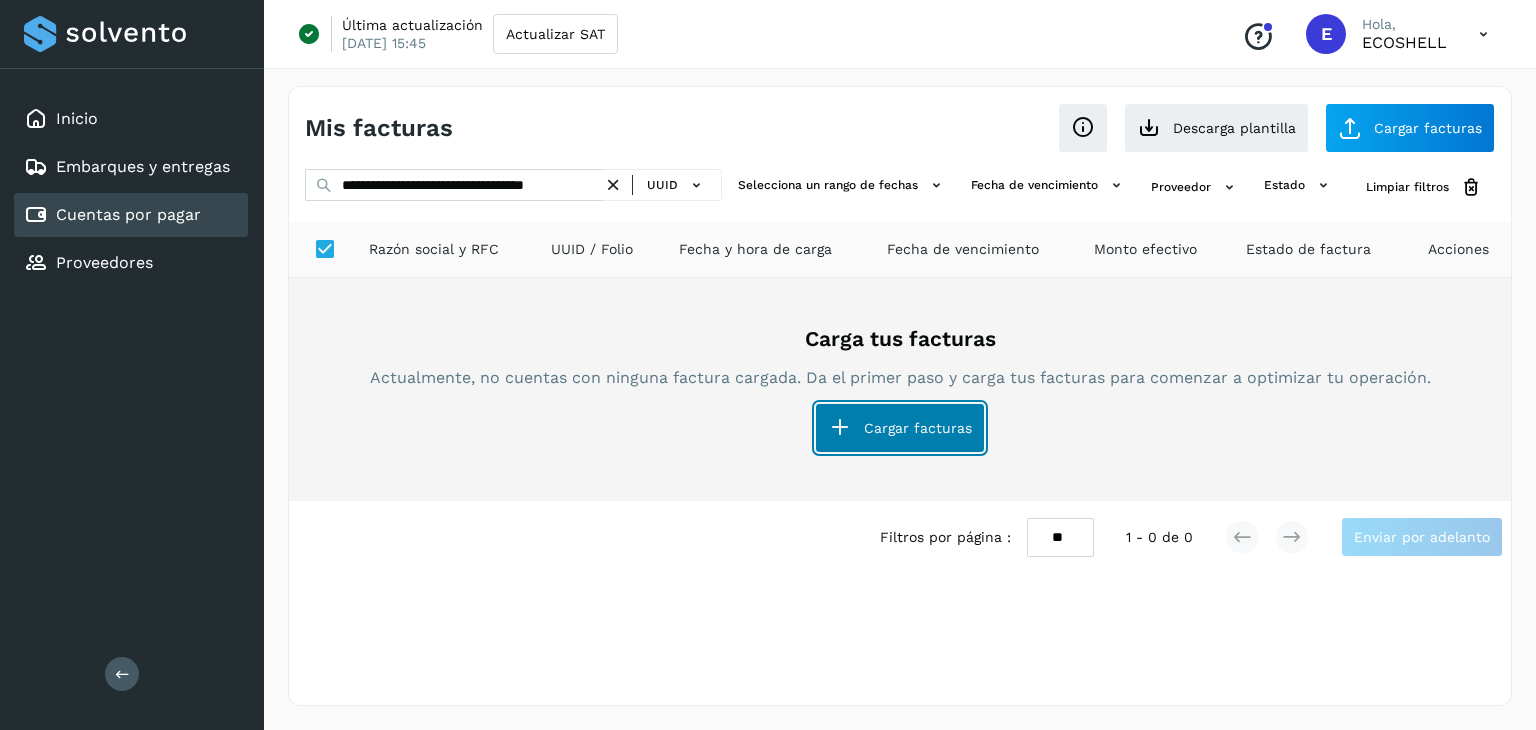 click on "Cargar facturas" 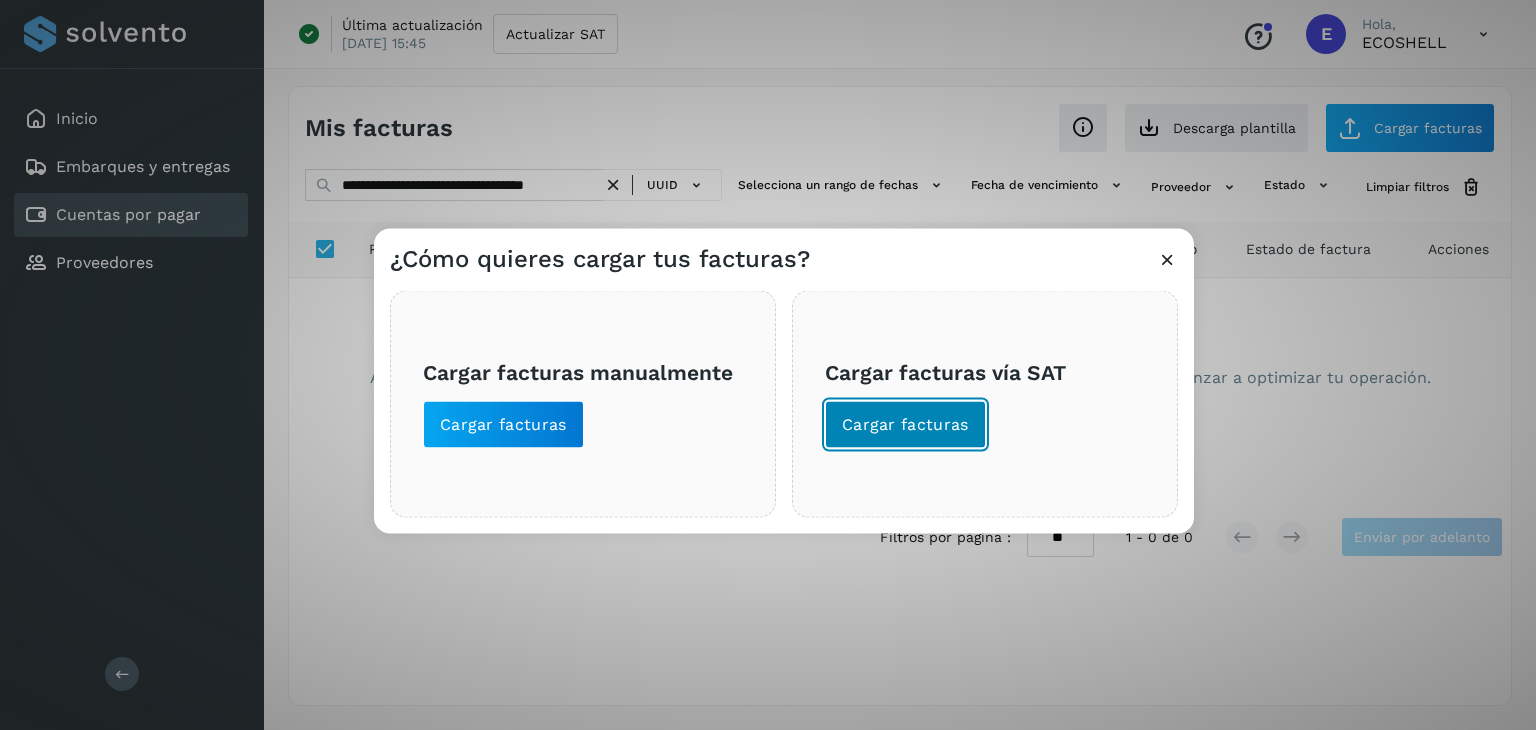 click on "Cargar facturas" 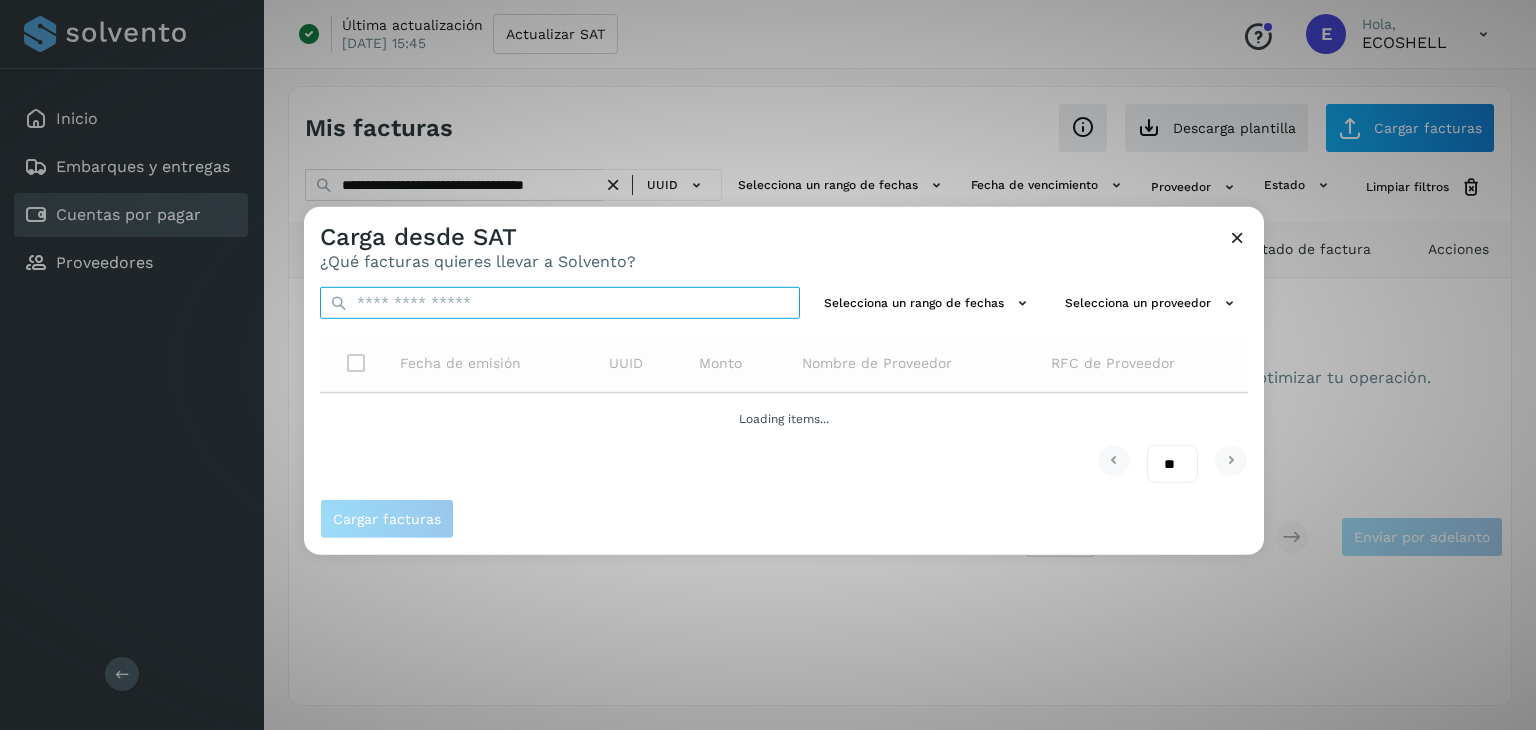 click at bounding box center [560, 303] 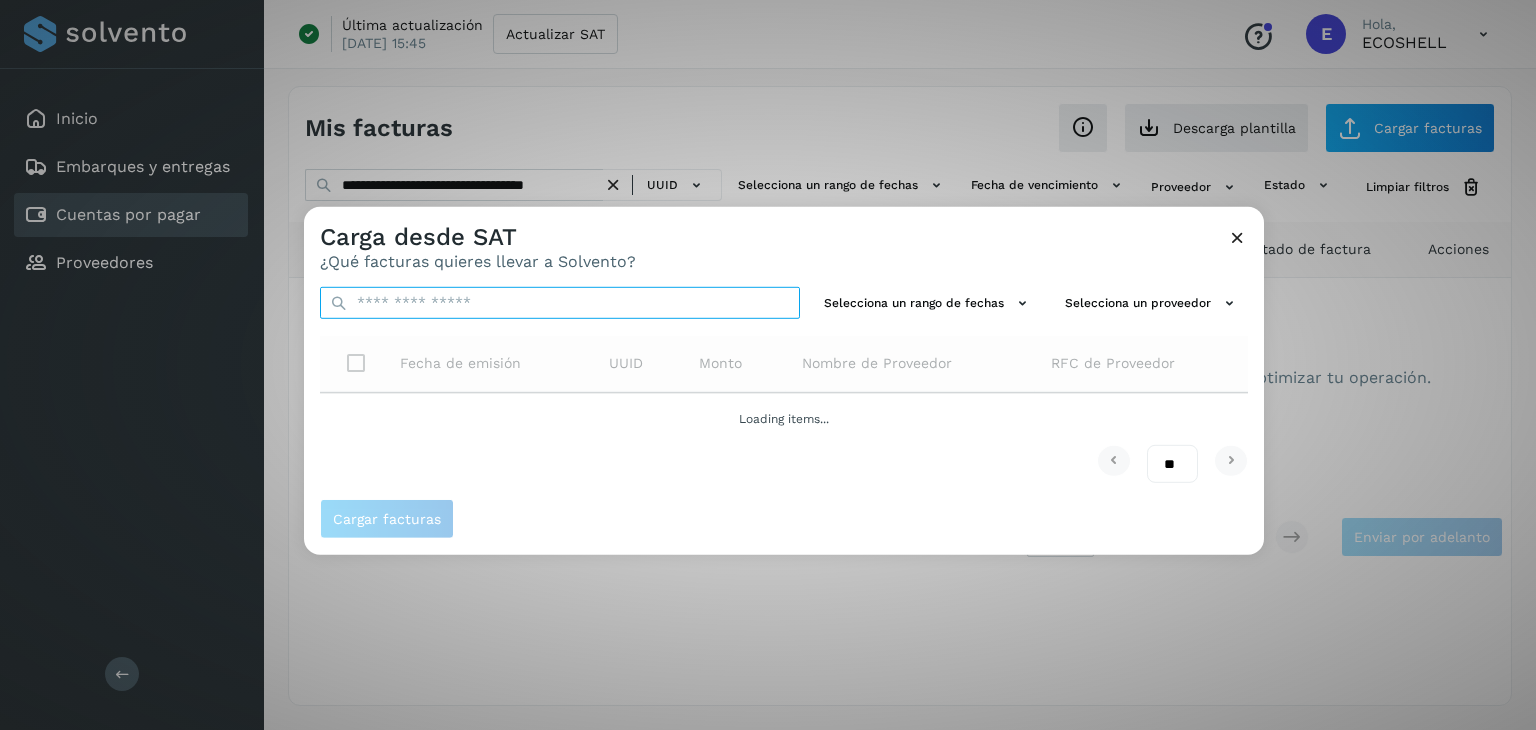paste on "**********" 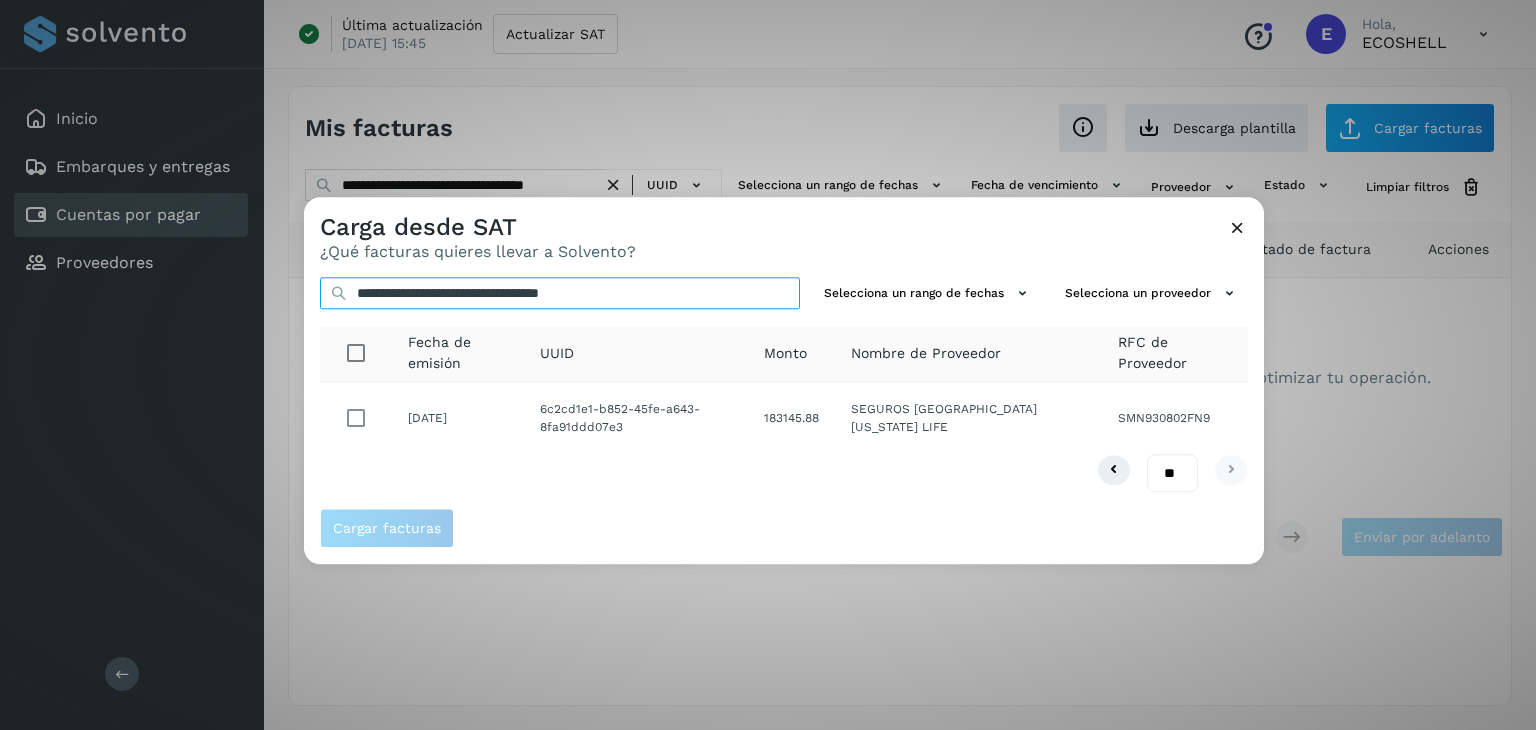 type on "**********" 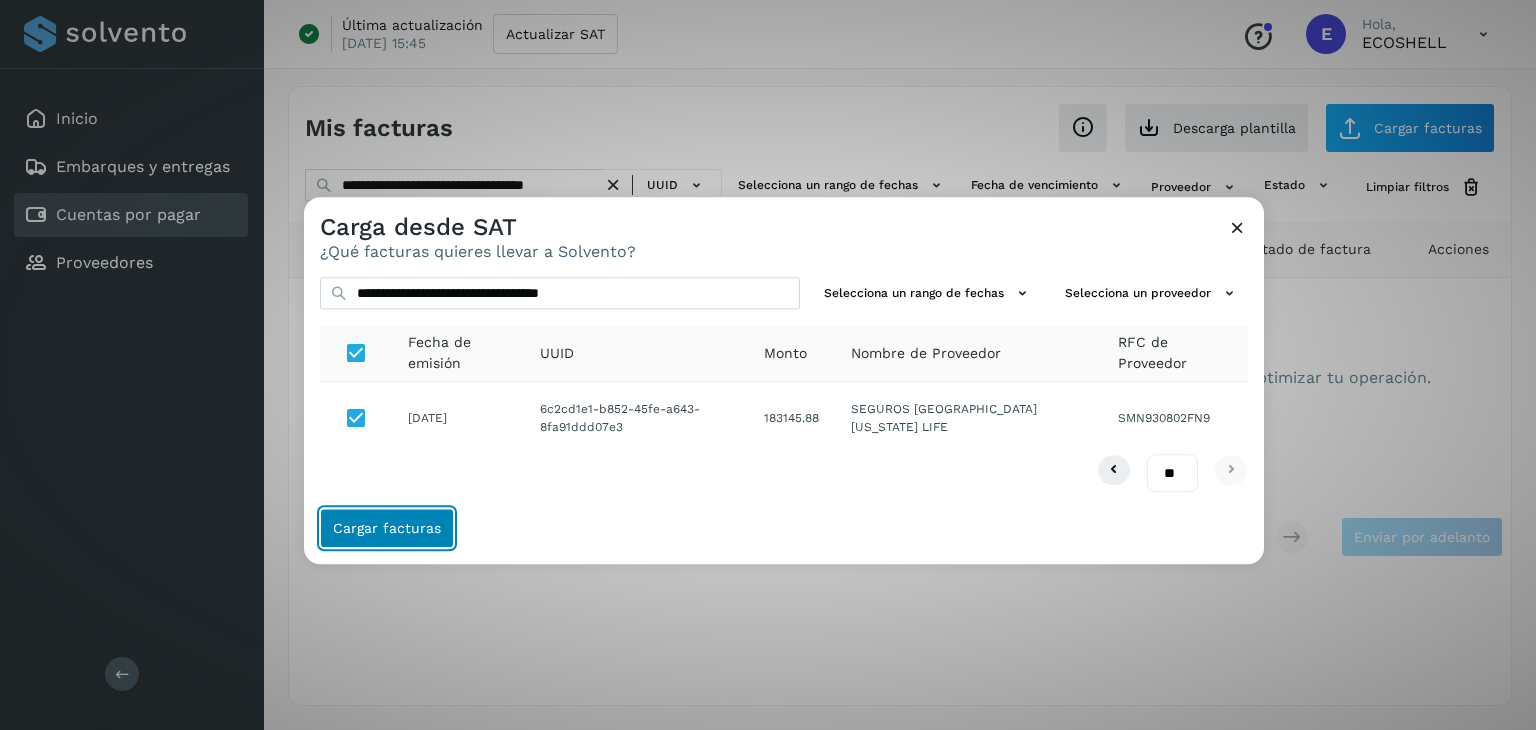 click on "Cargar facturas" 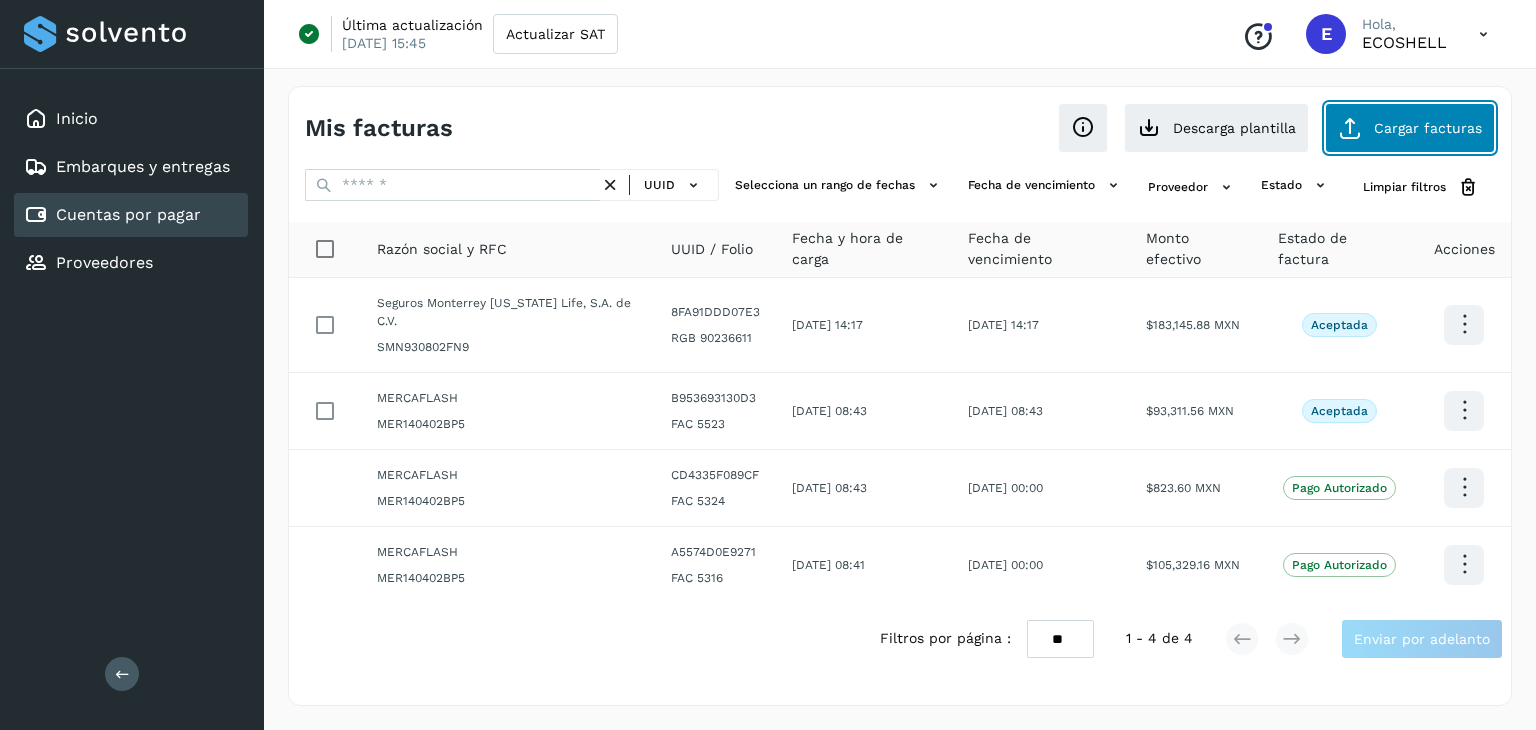 click on "Cargar facturas" 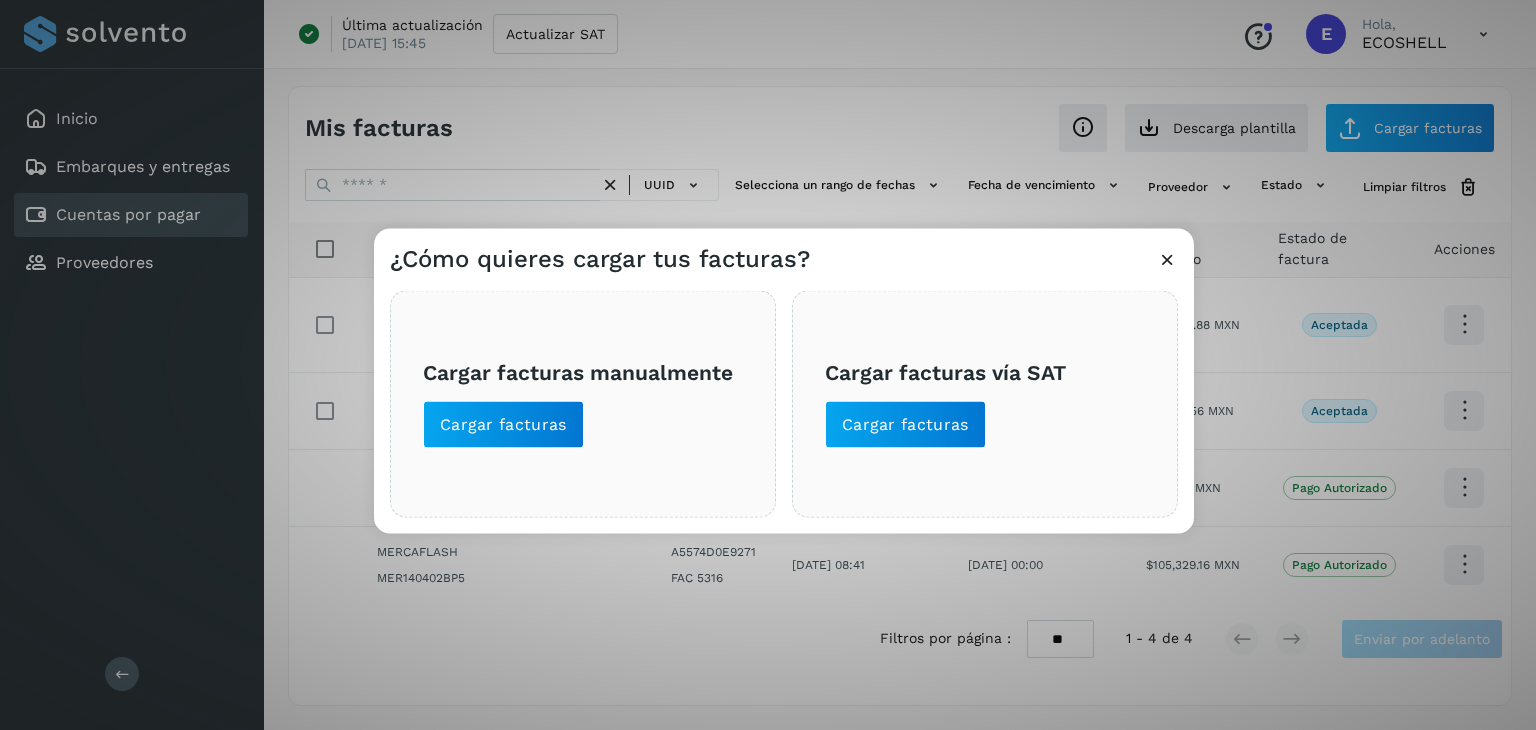 click on "Cargar facturas vía SAT Cargar facturas" at bounding box center (985, 403) 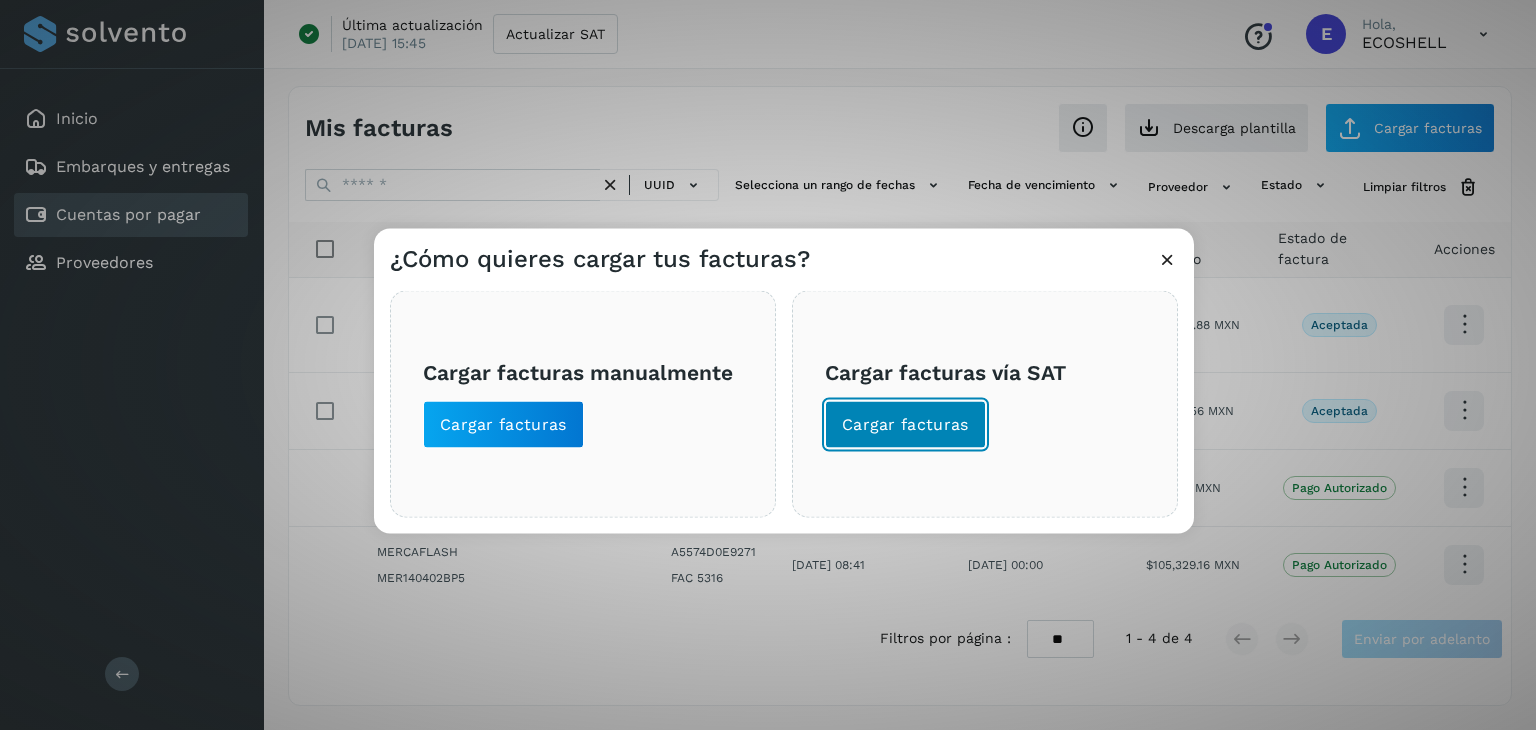 click on "Cargar facturas" 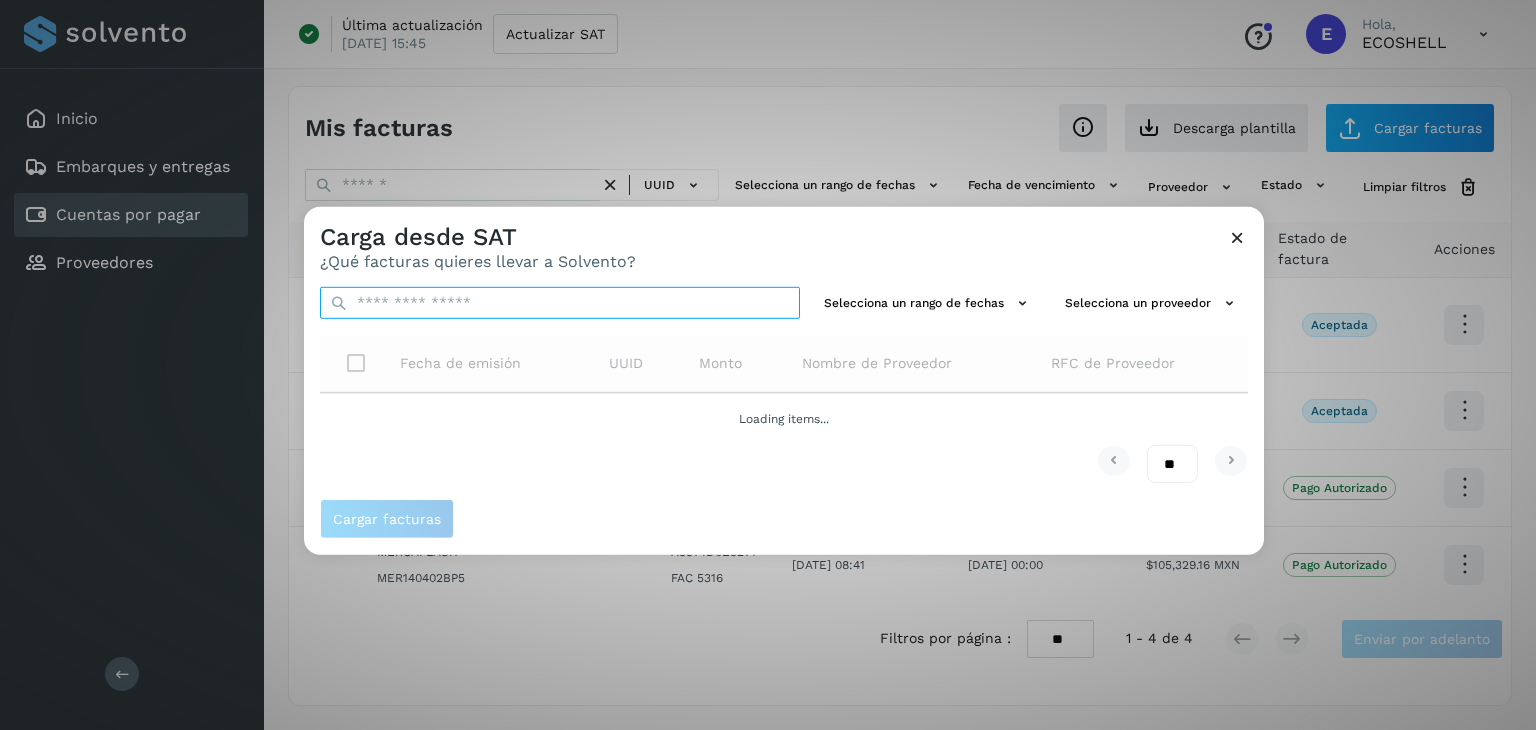 click at bounding box center (560, 303) 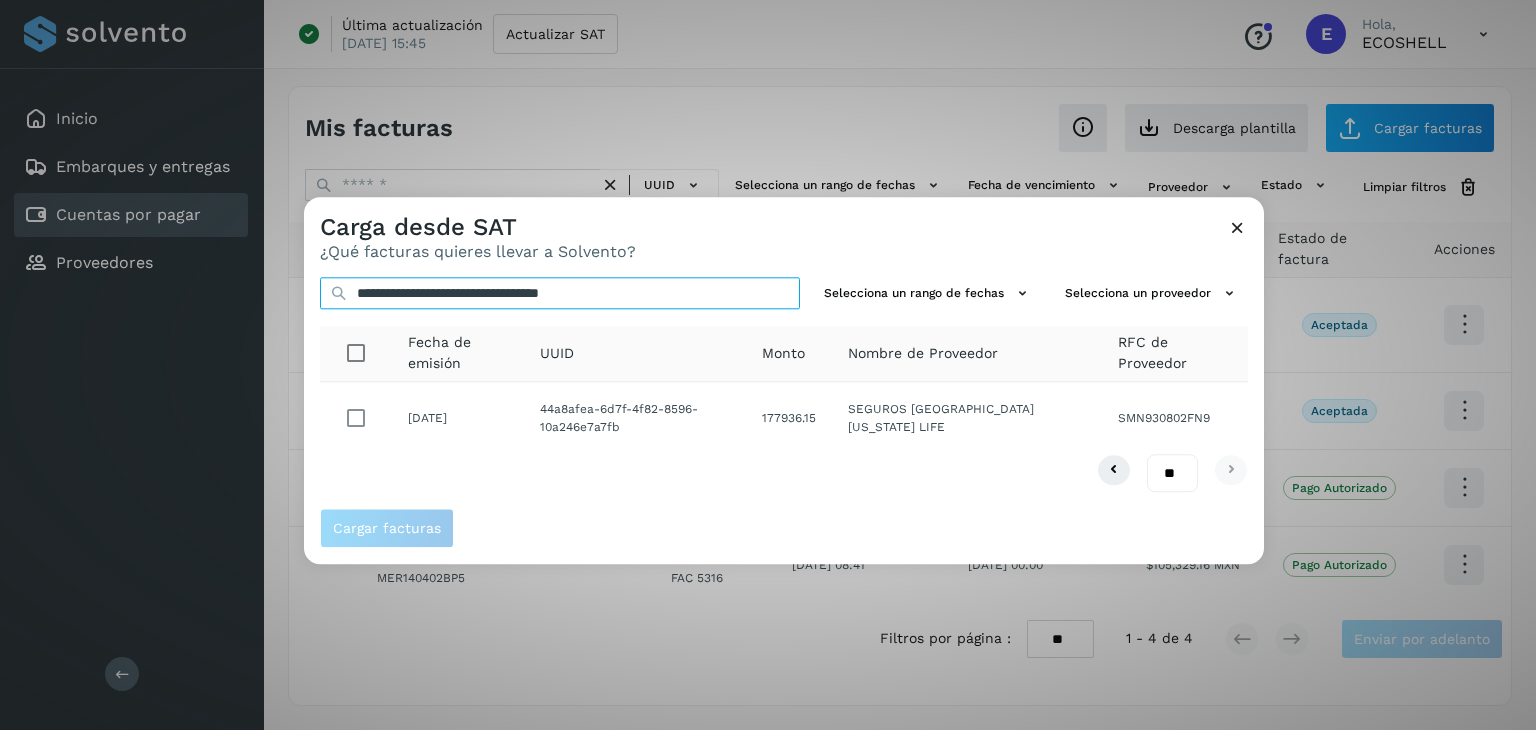 type on "**********" 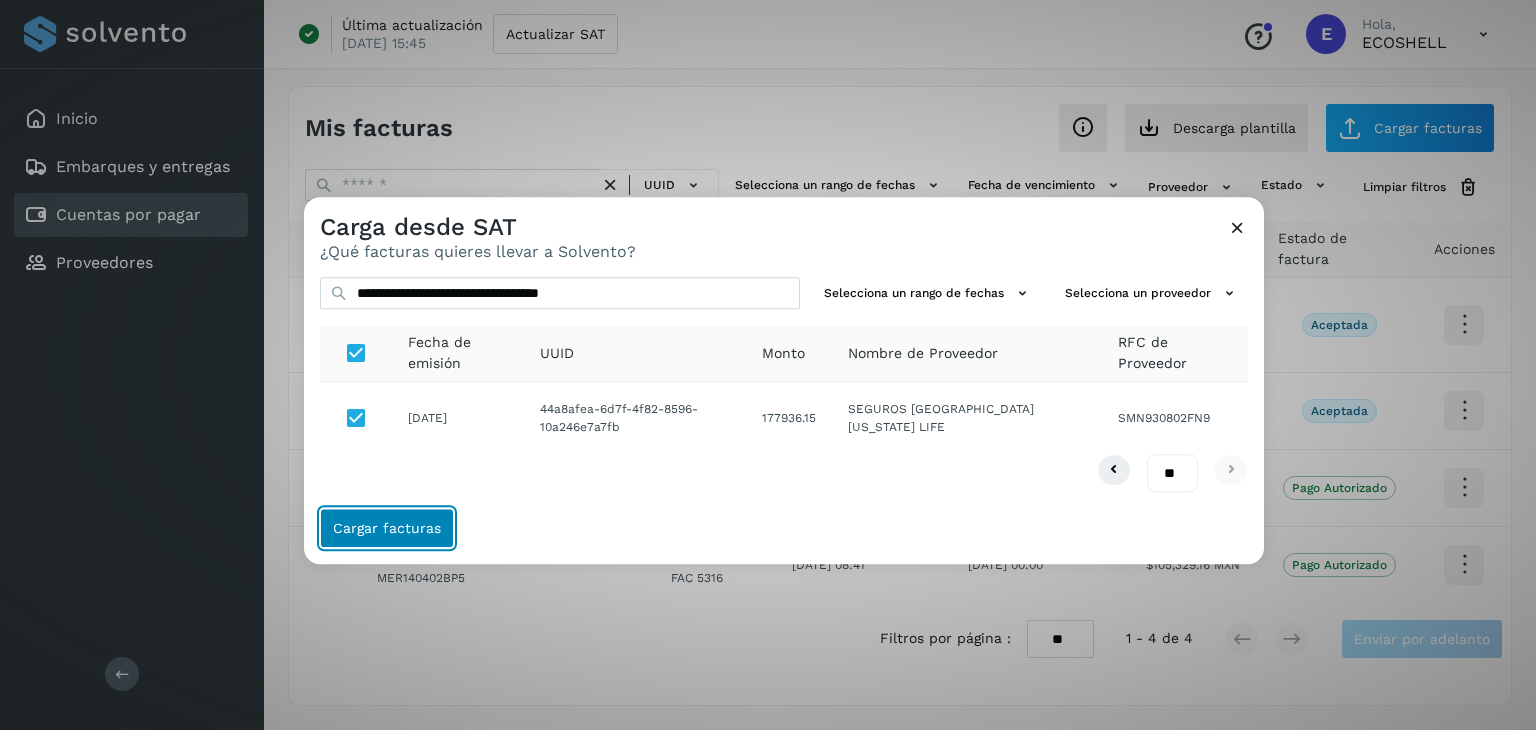 click on "Cargar facturas" 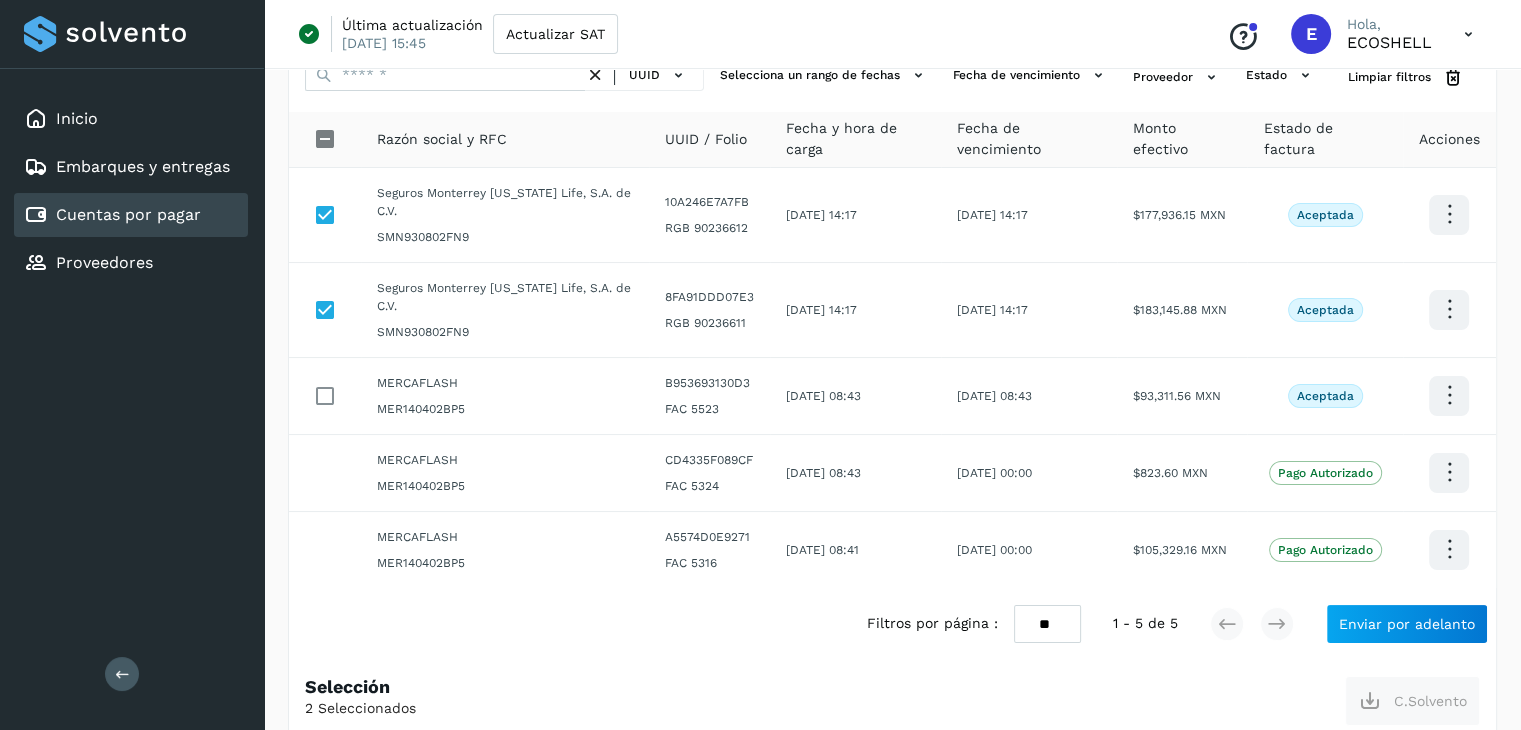 scroll, scrollTop: 144, scrollLeft: 0, axis: vertical 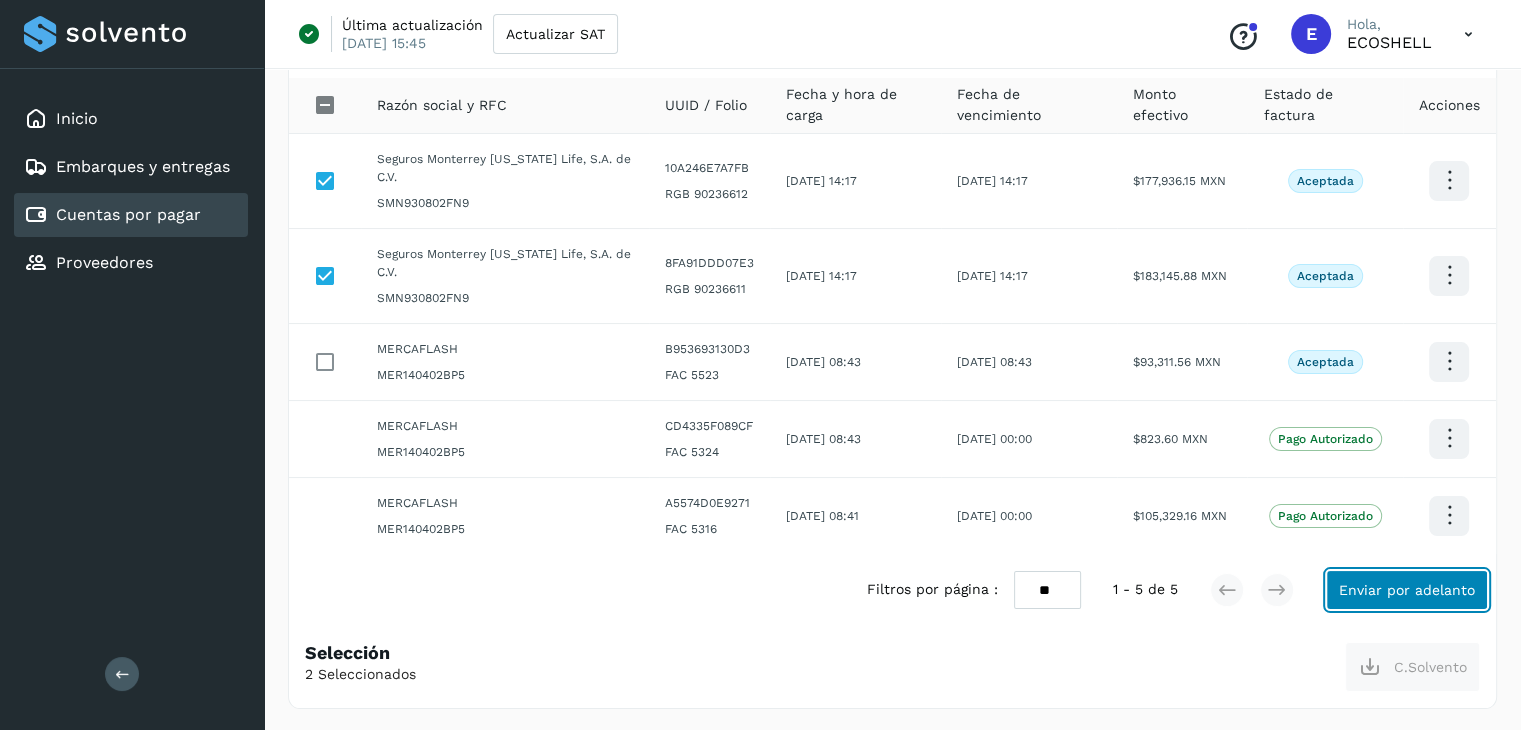 click on "Enviar por adelanto" 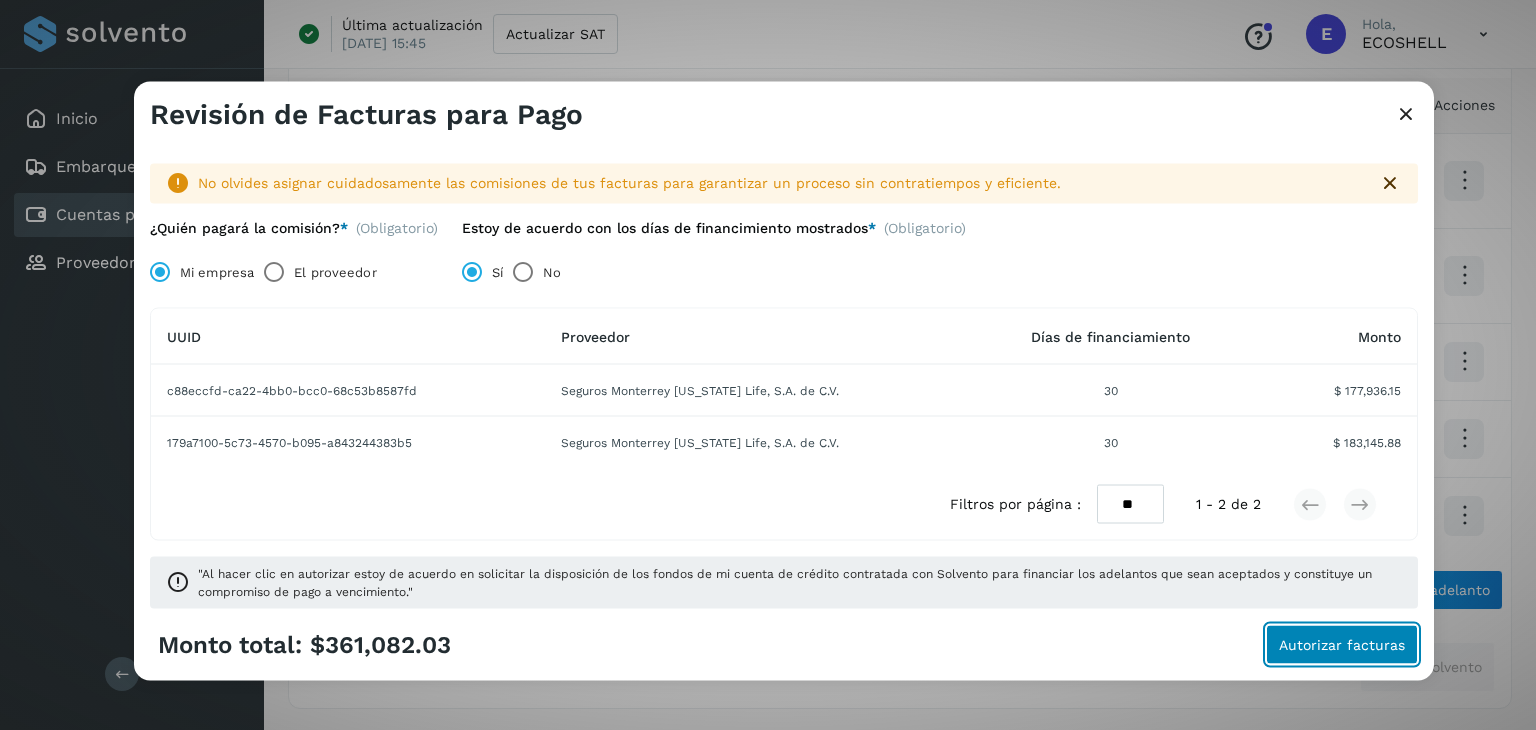 click on "Autorizar facturas" 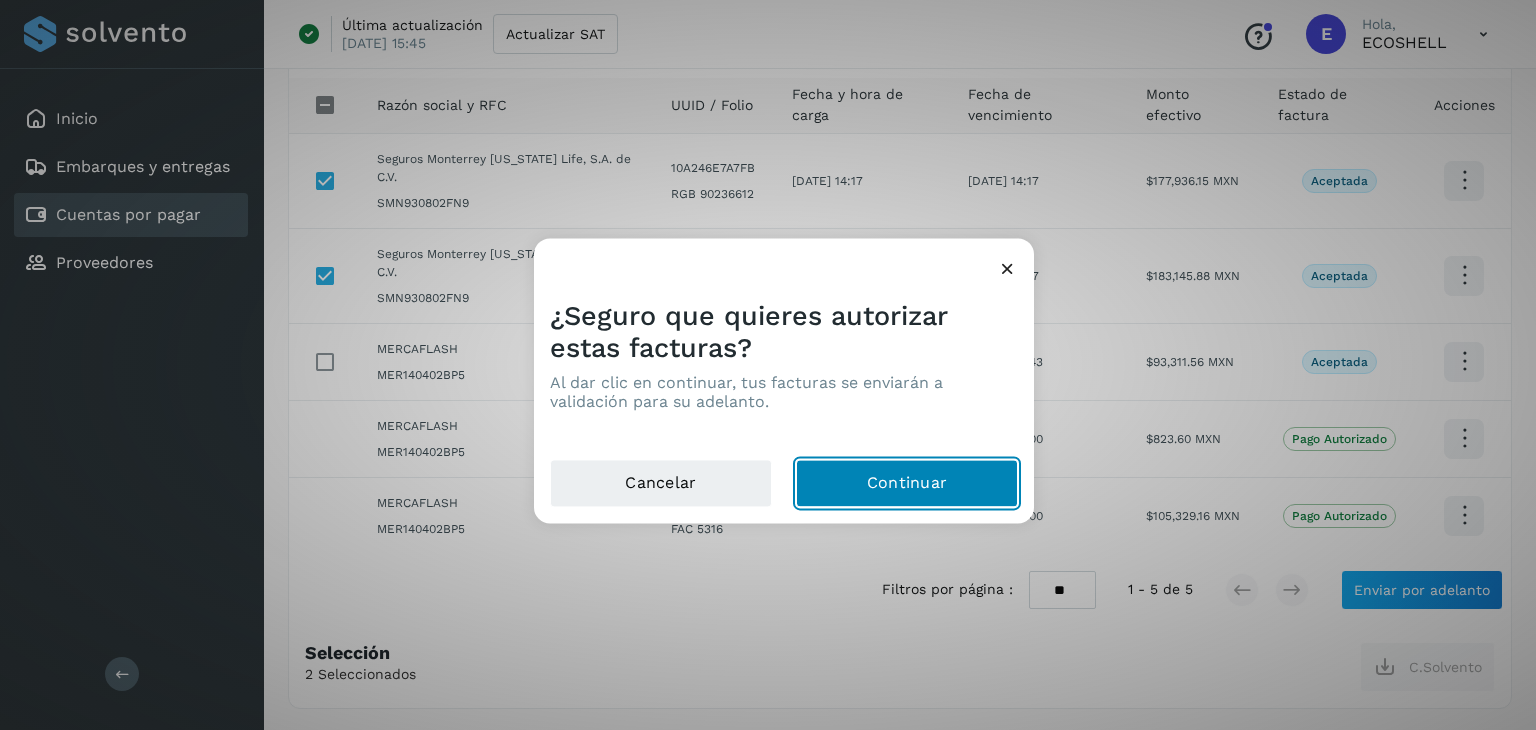click on "Continuar" 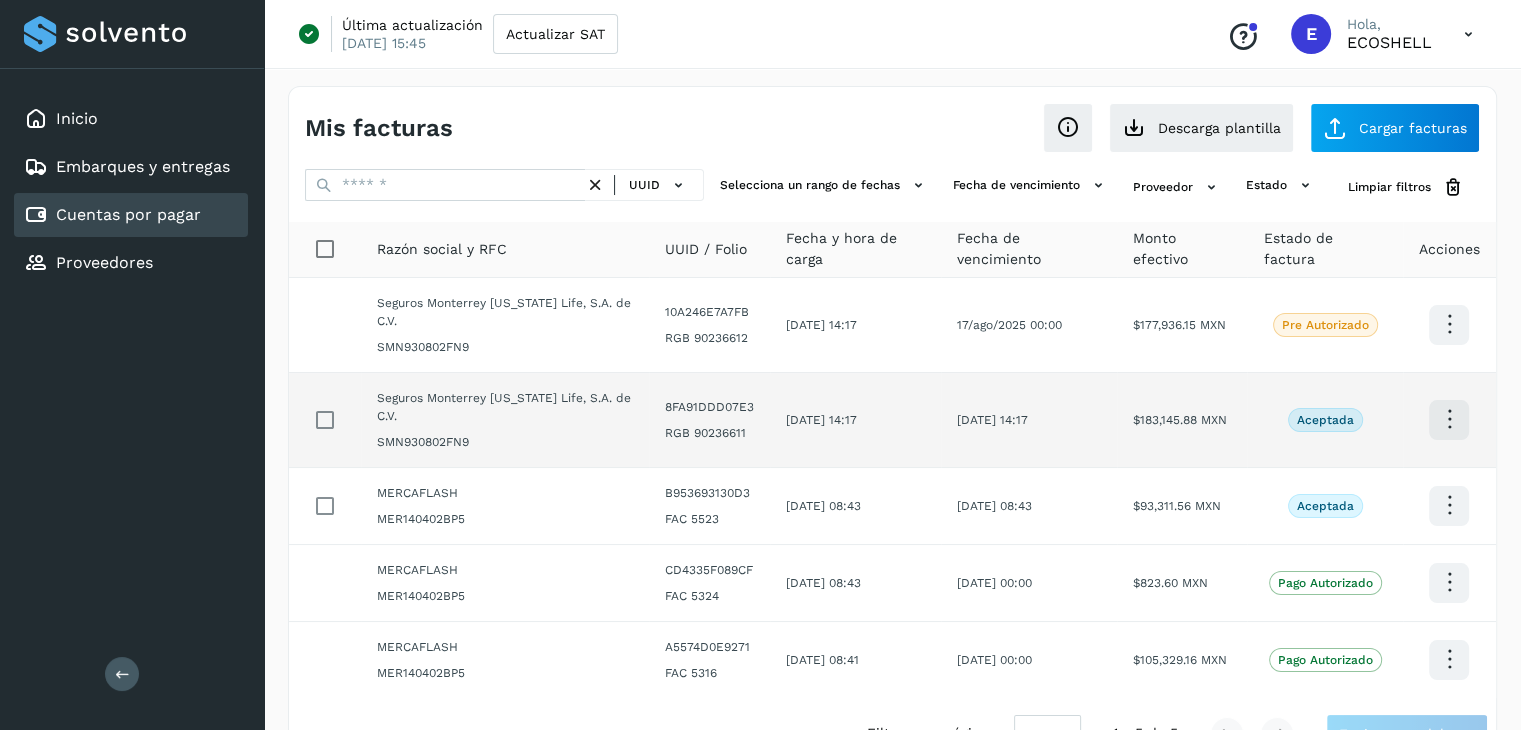scroll, scrollTop: 0, scrollLeft: 0, axis: both 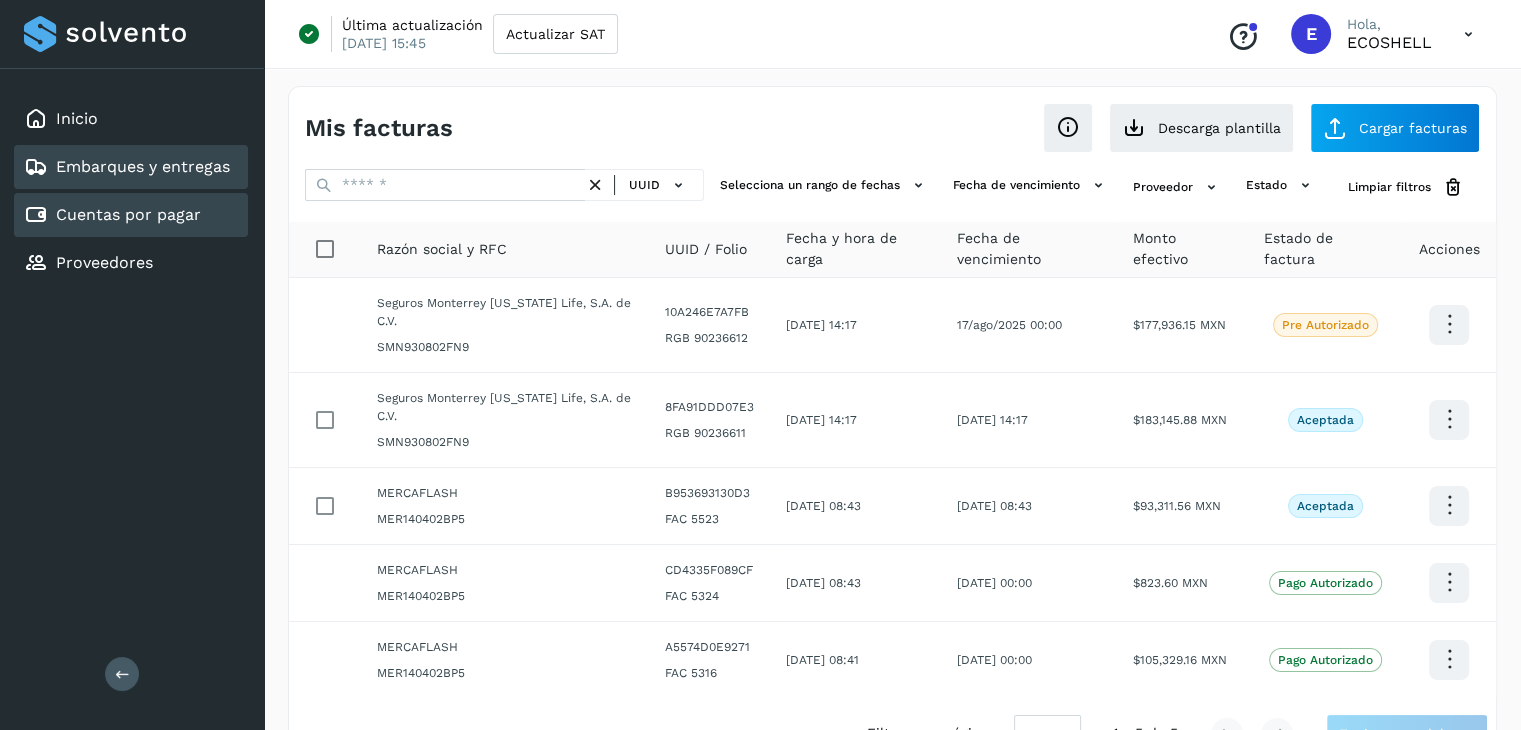 click on "Embarques y entregas" 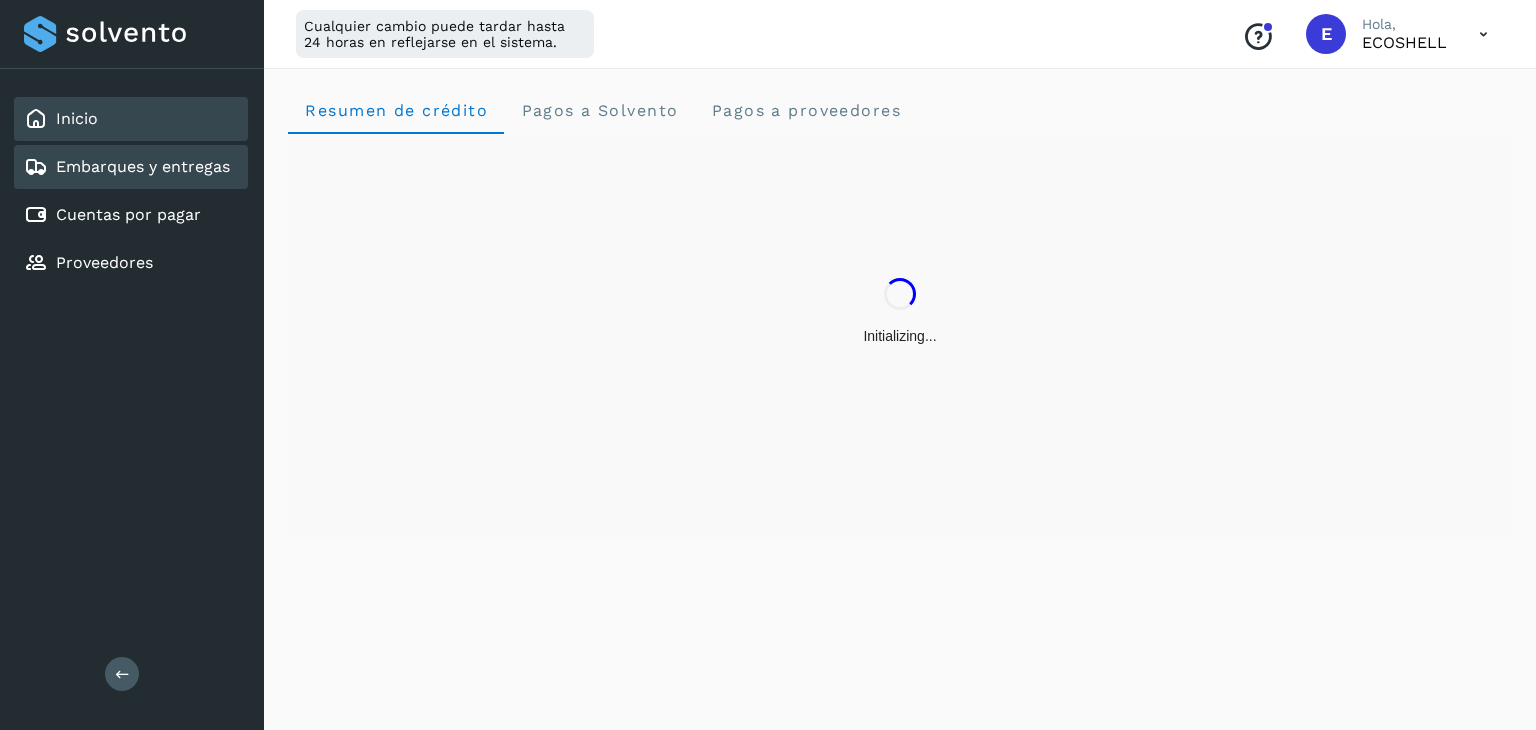 click on "Inicio" 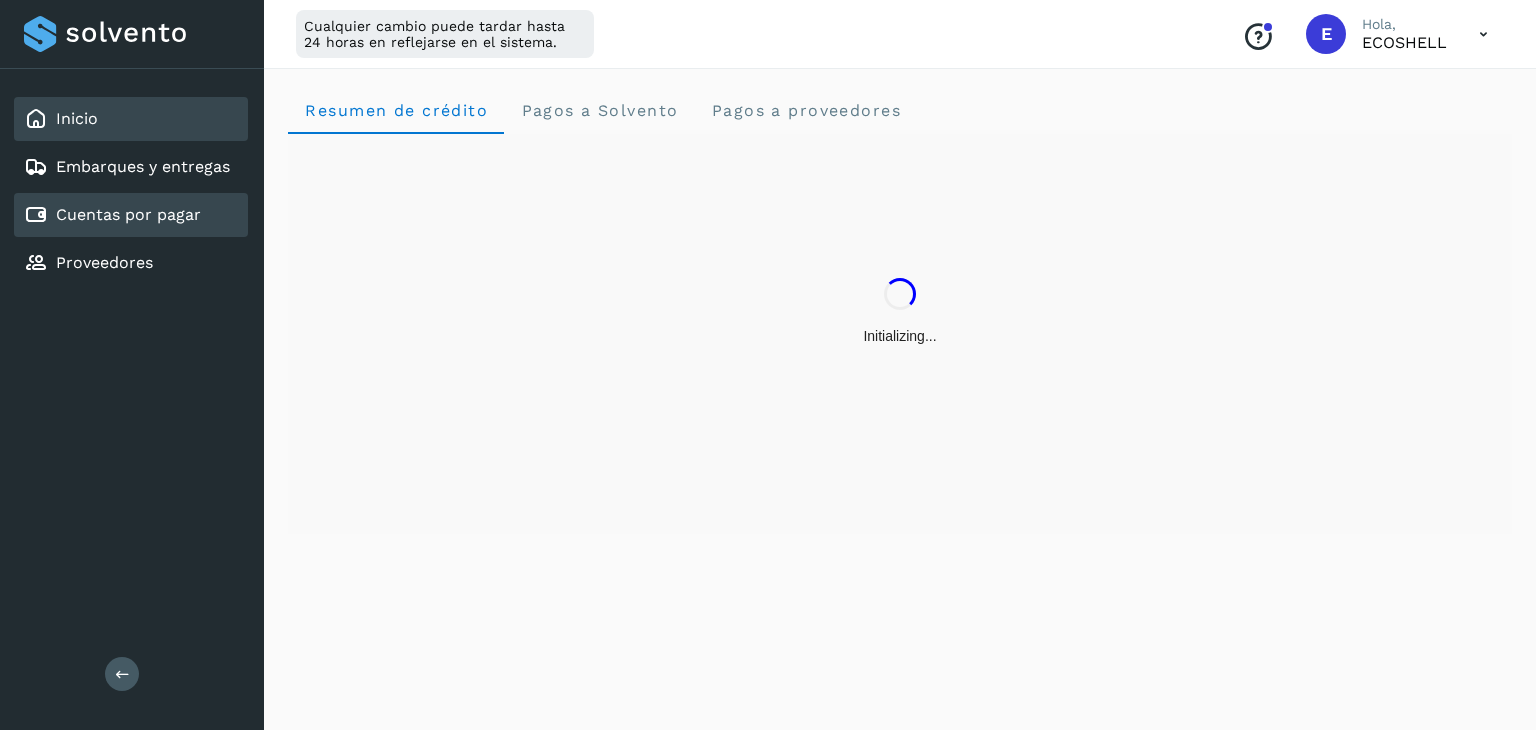 click on "Cuentas por pagar" at bounding box center (128, 214) 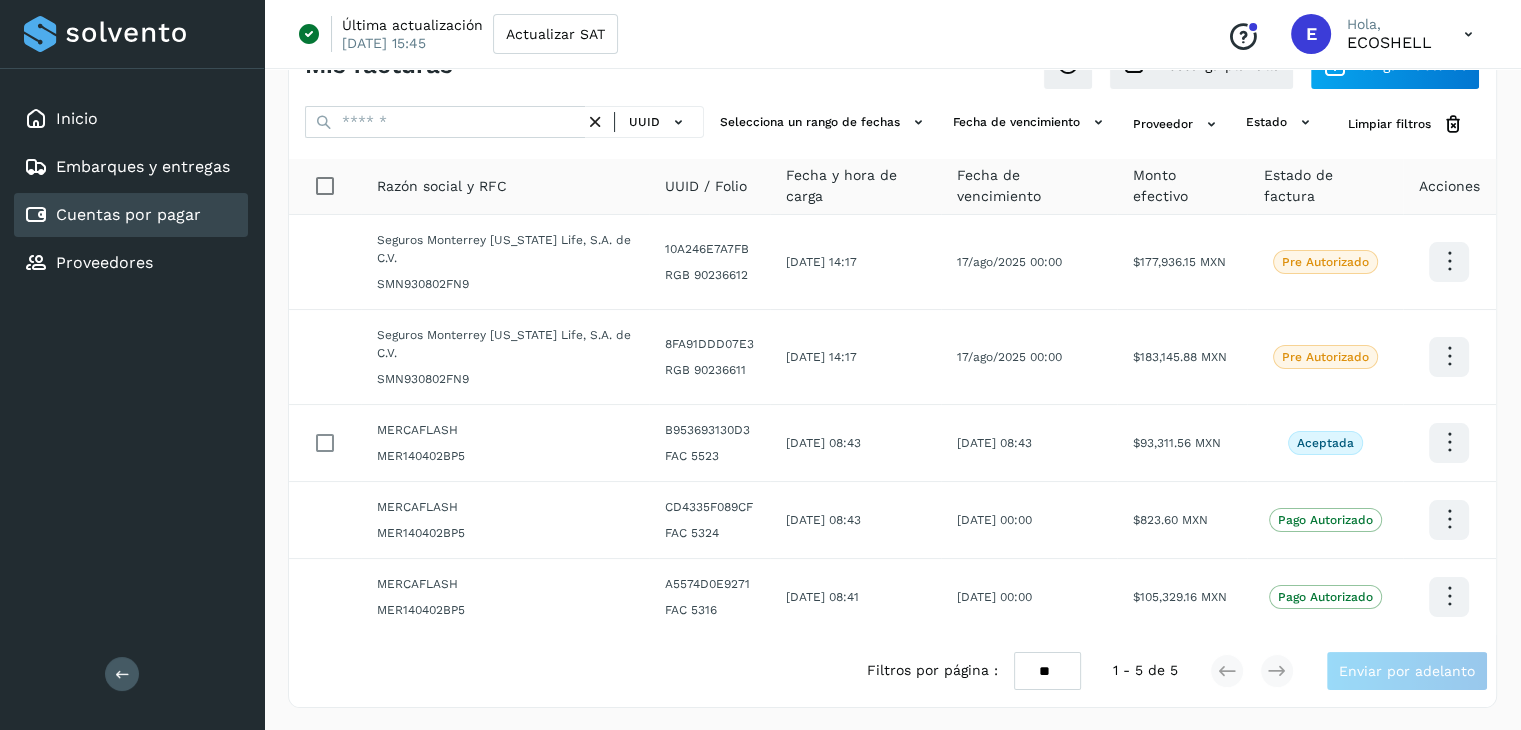 scroll, scrollTop: 0, scrollLeft: 0, axis: both 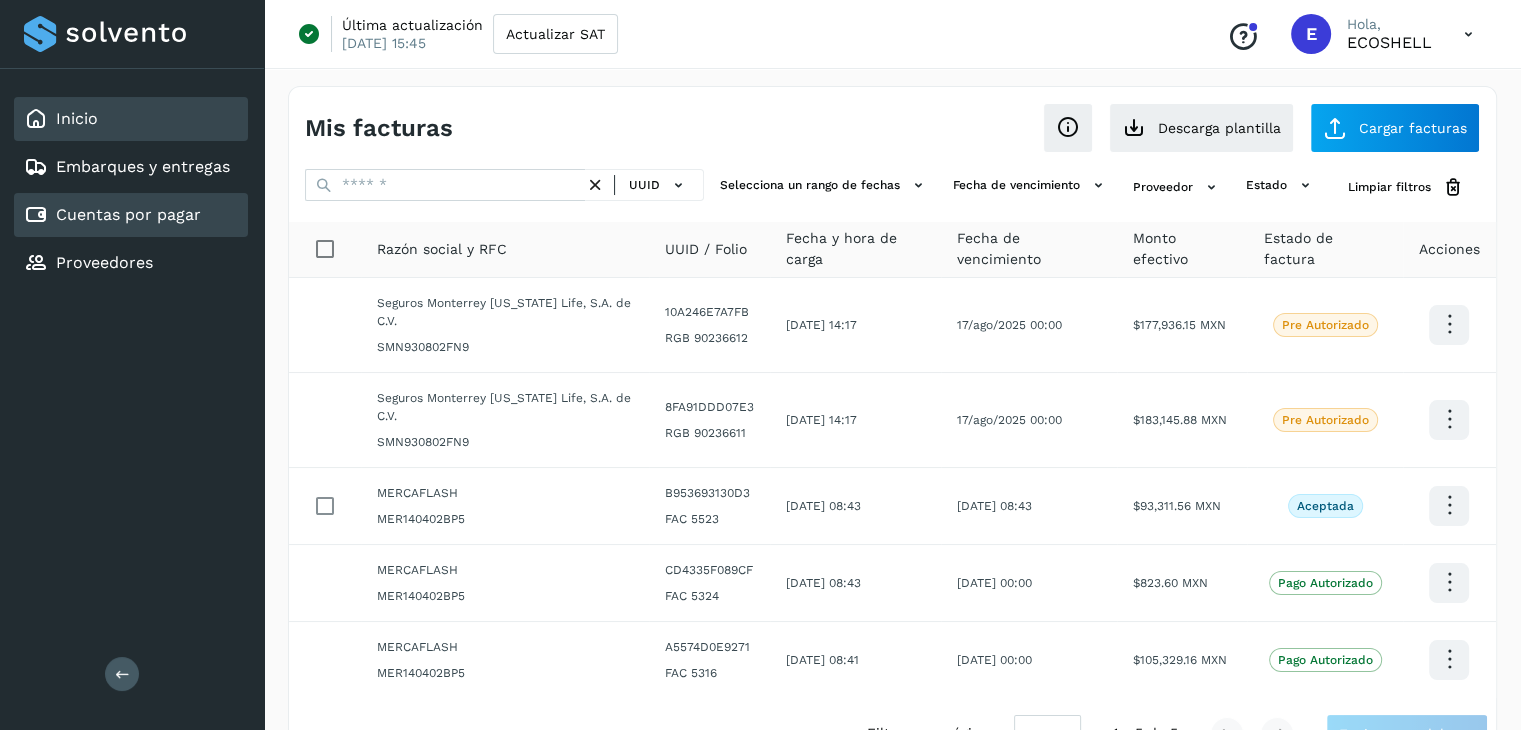 click on "Inicio" 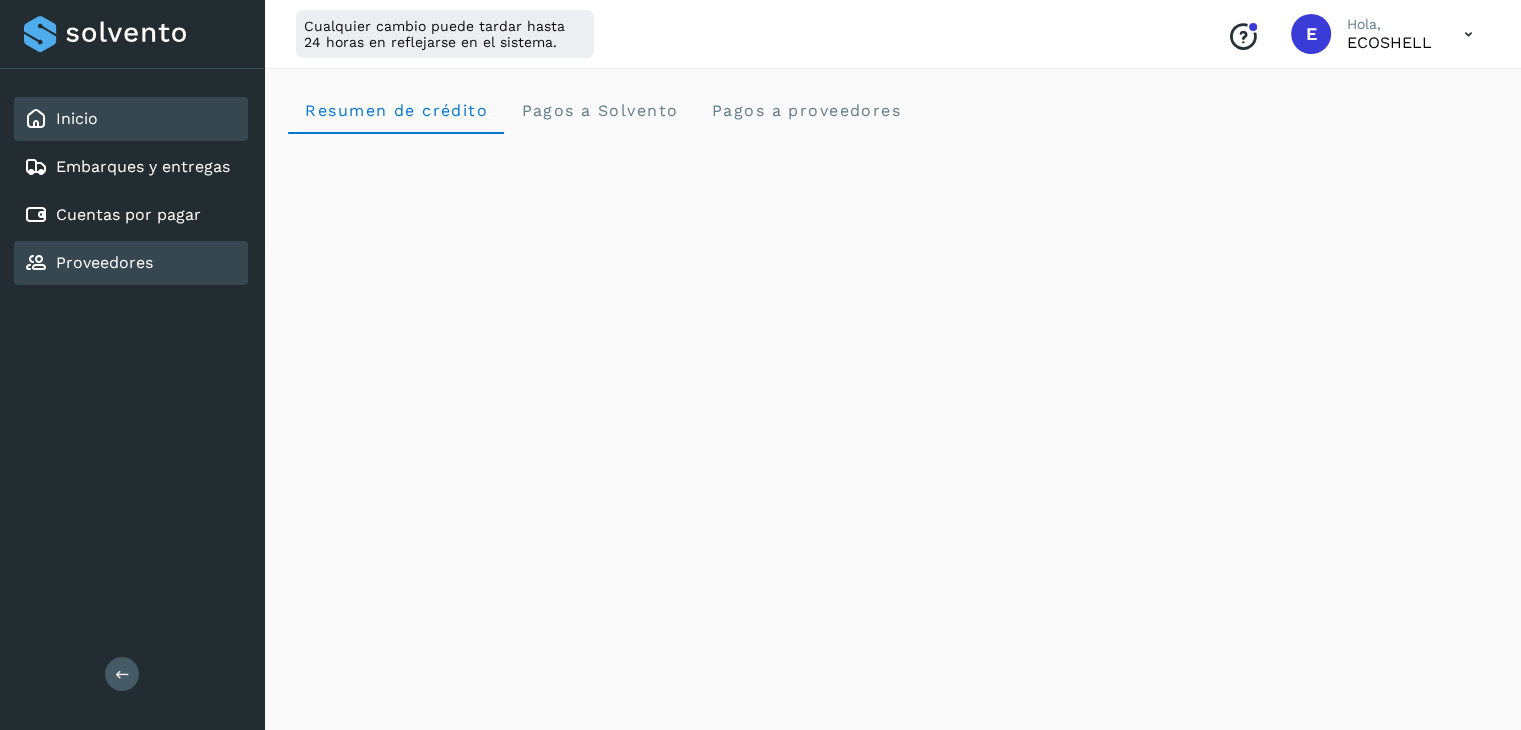 click on "Proveedores" at bounding box center (104, 262) 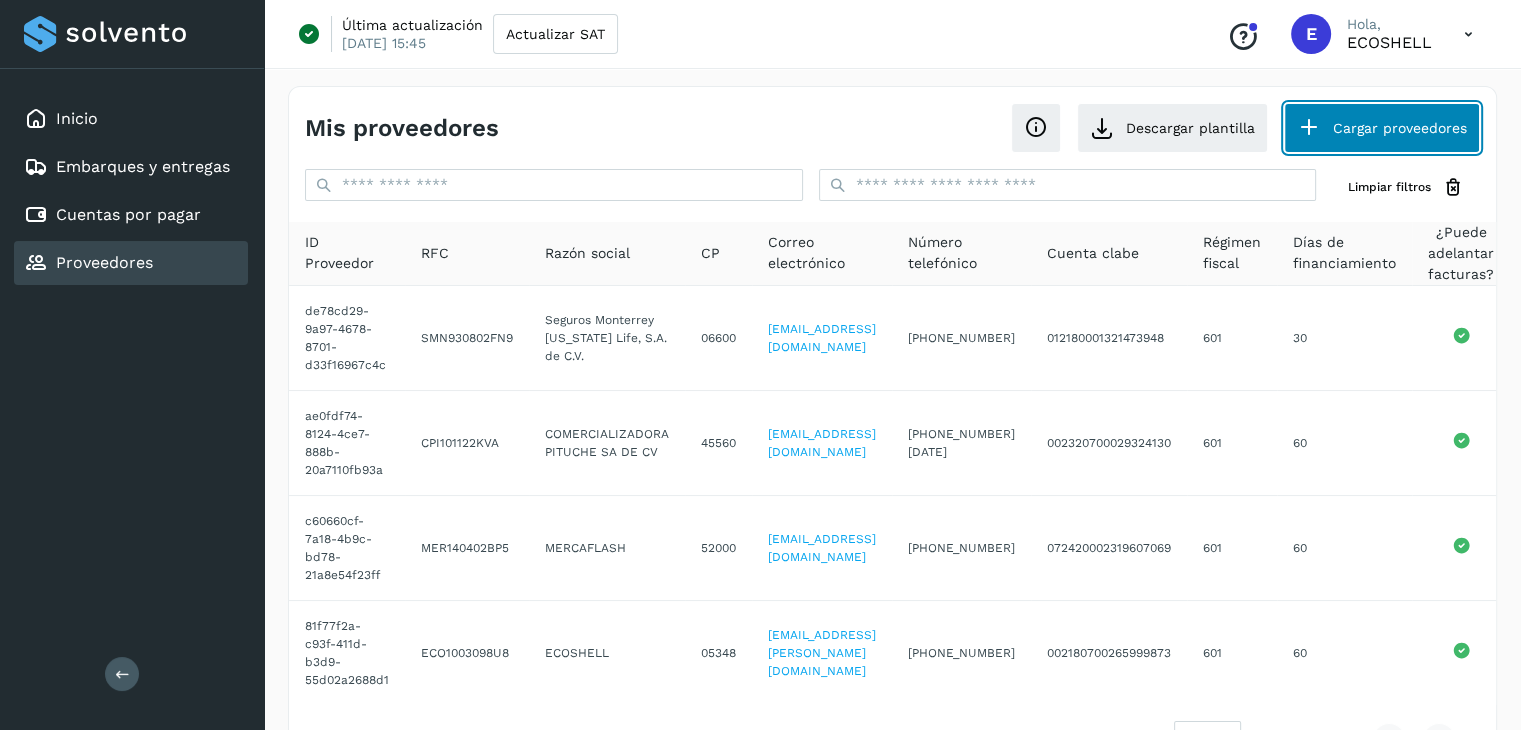 click on "Cargar proveedores" at bounding box center [1382, 128] 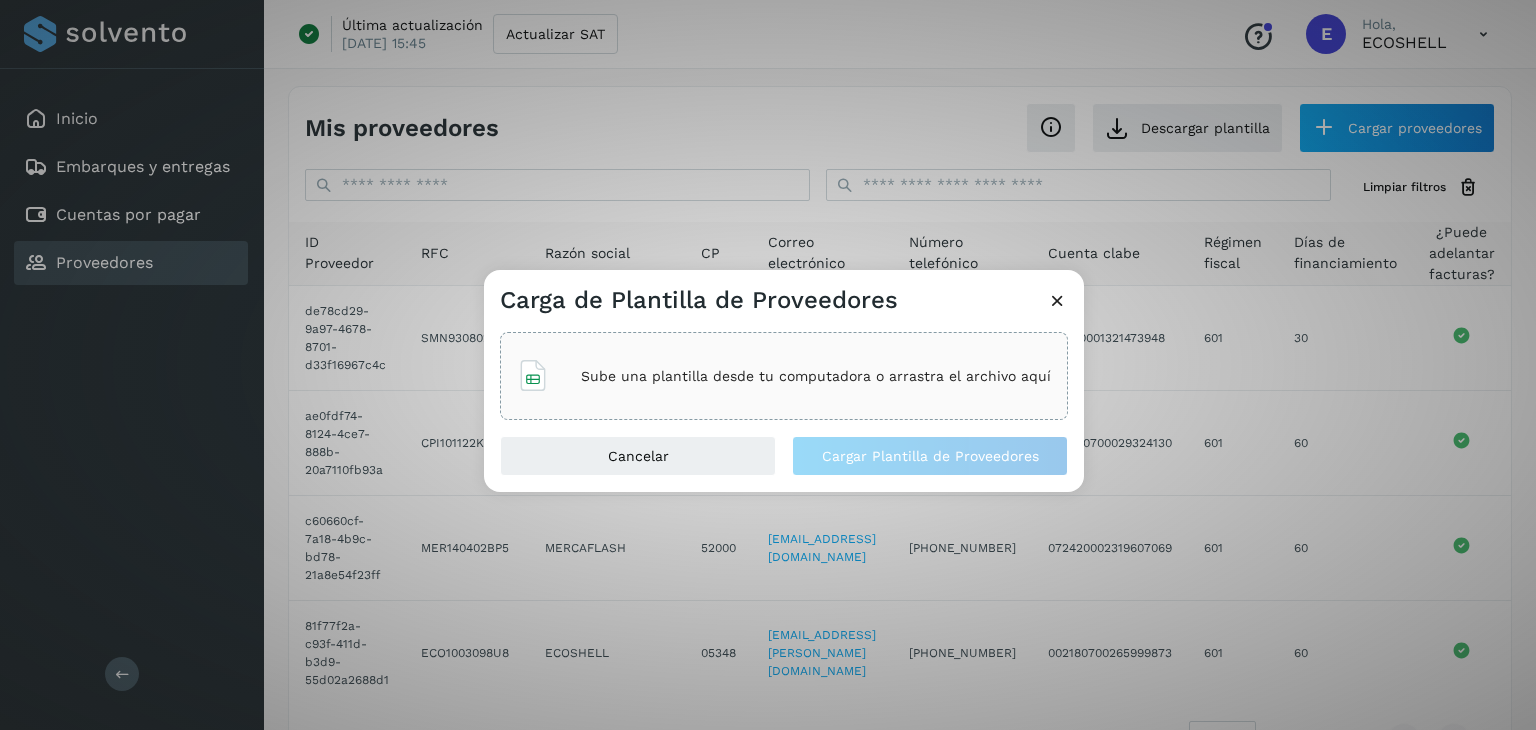 click at bounding box center (1057, 300) 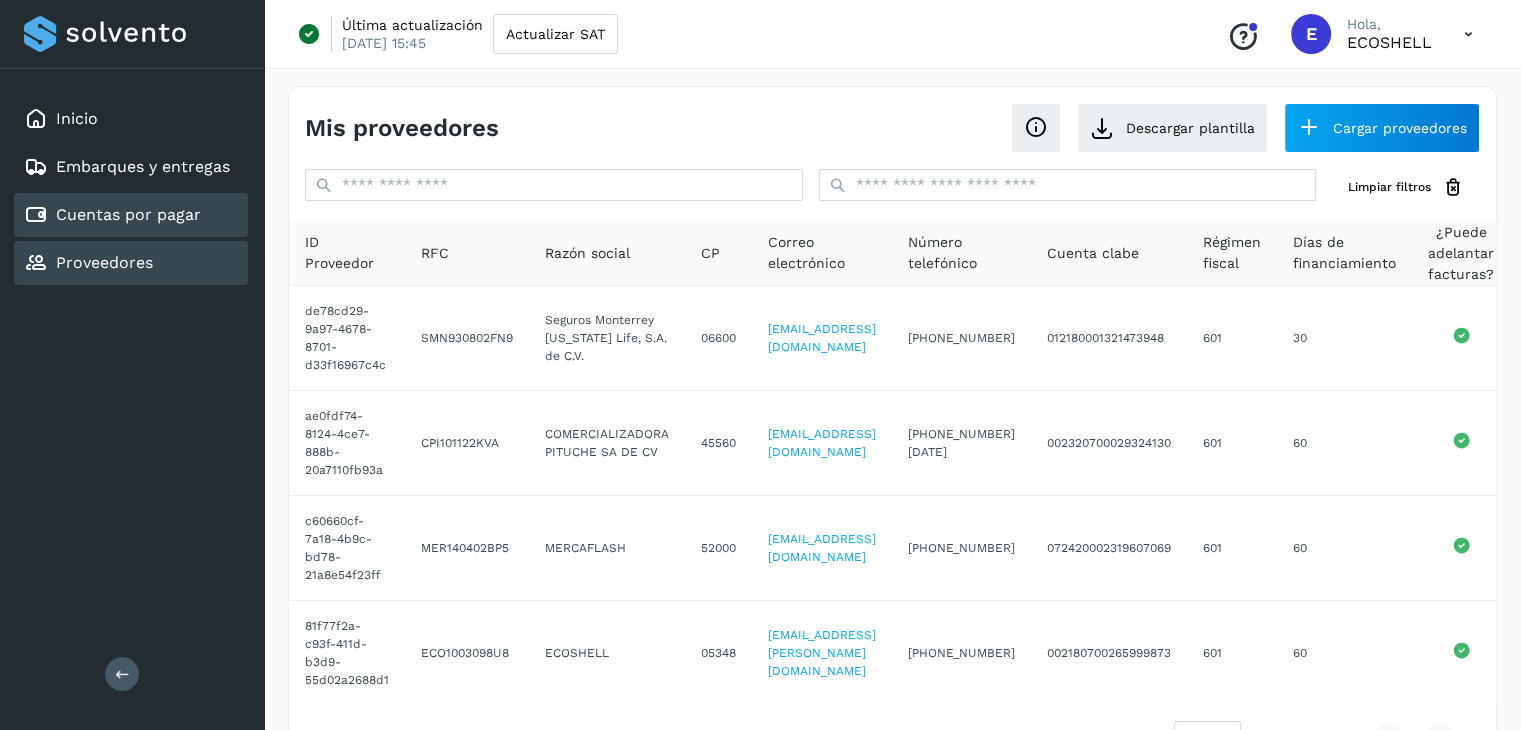 click on "Cuentas por pagar" 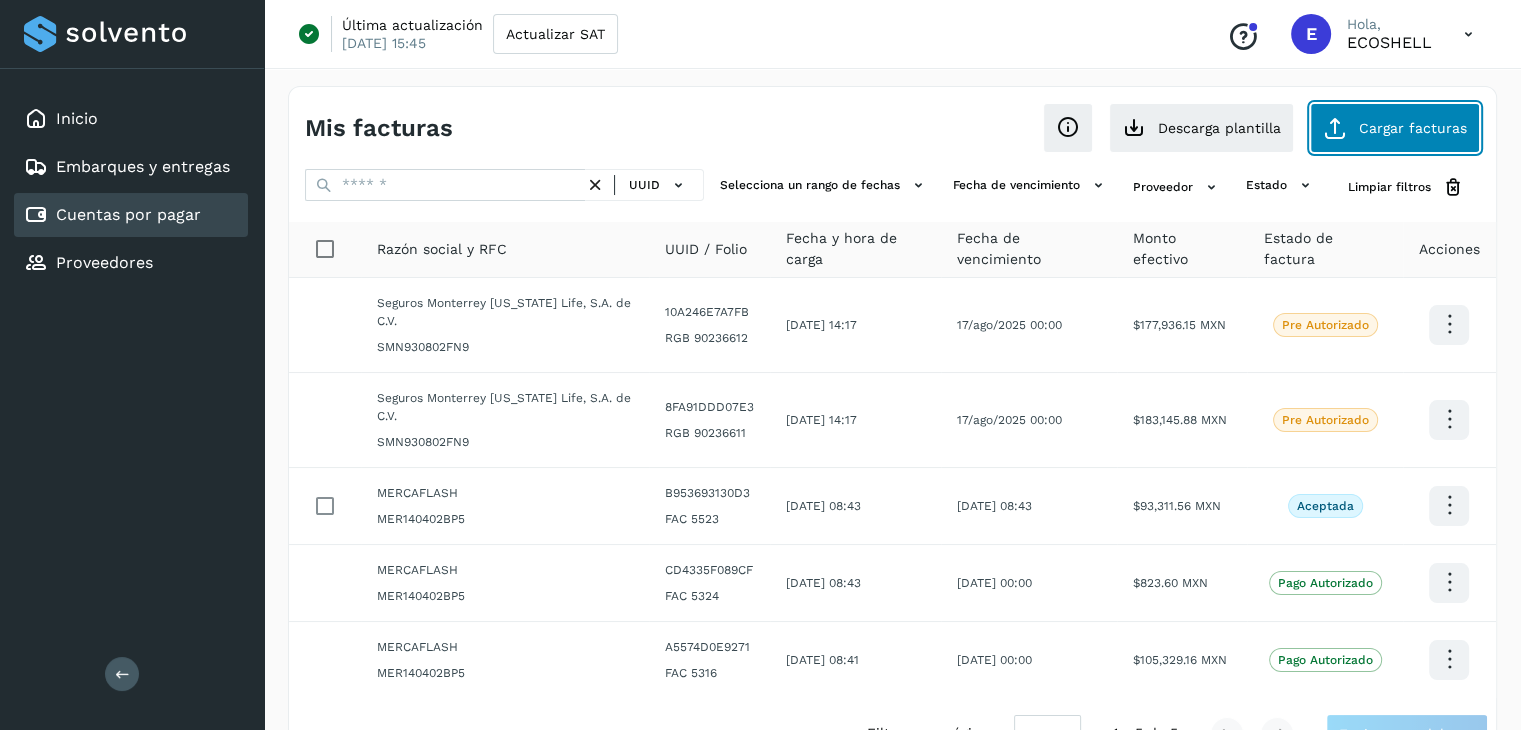 click on "Cargar facturas" 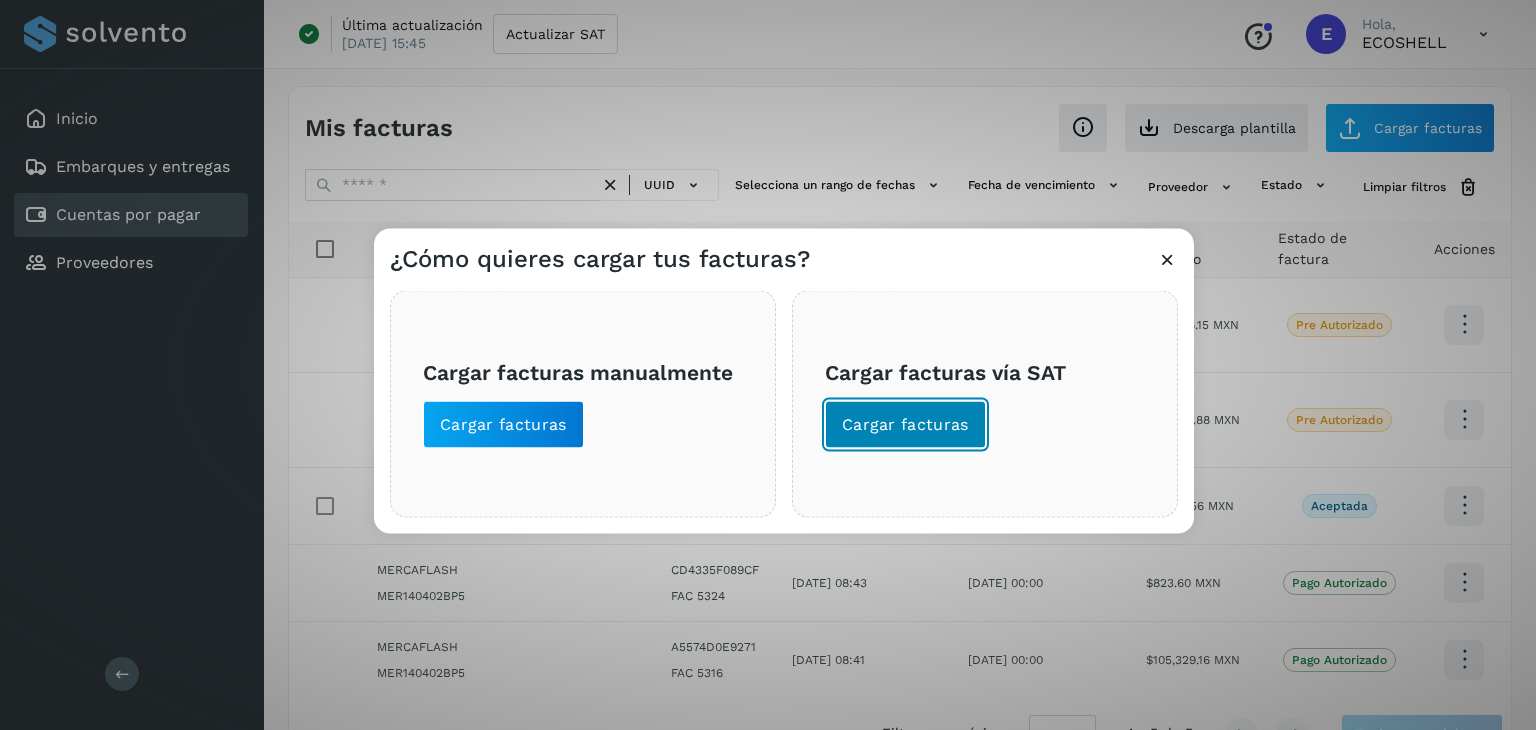 click on "Cargar facturas" 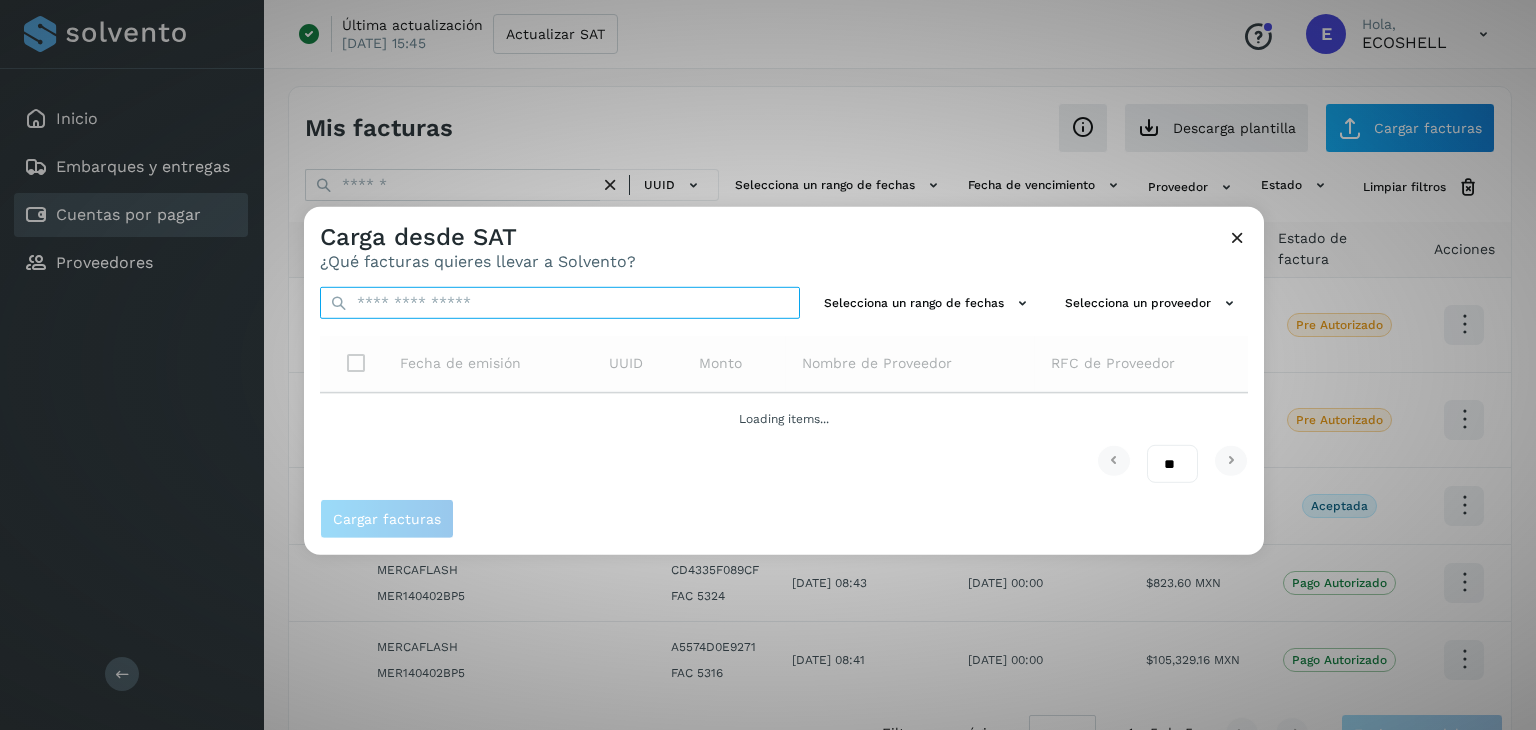 click at bounding box center [560, 303] 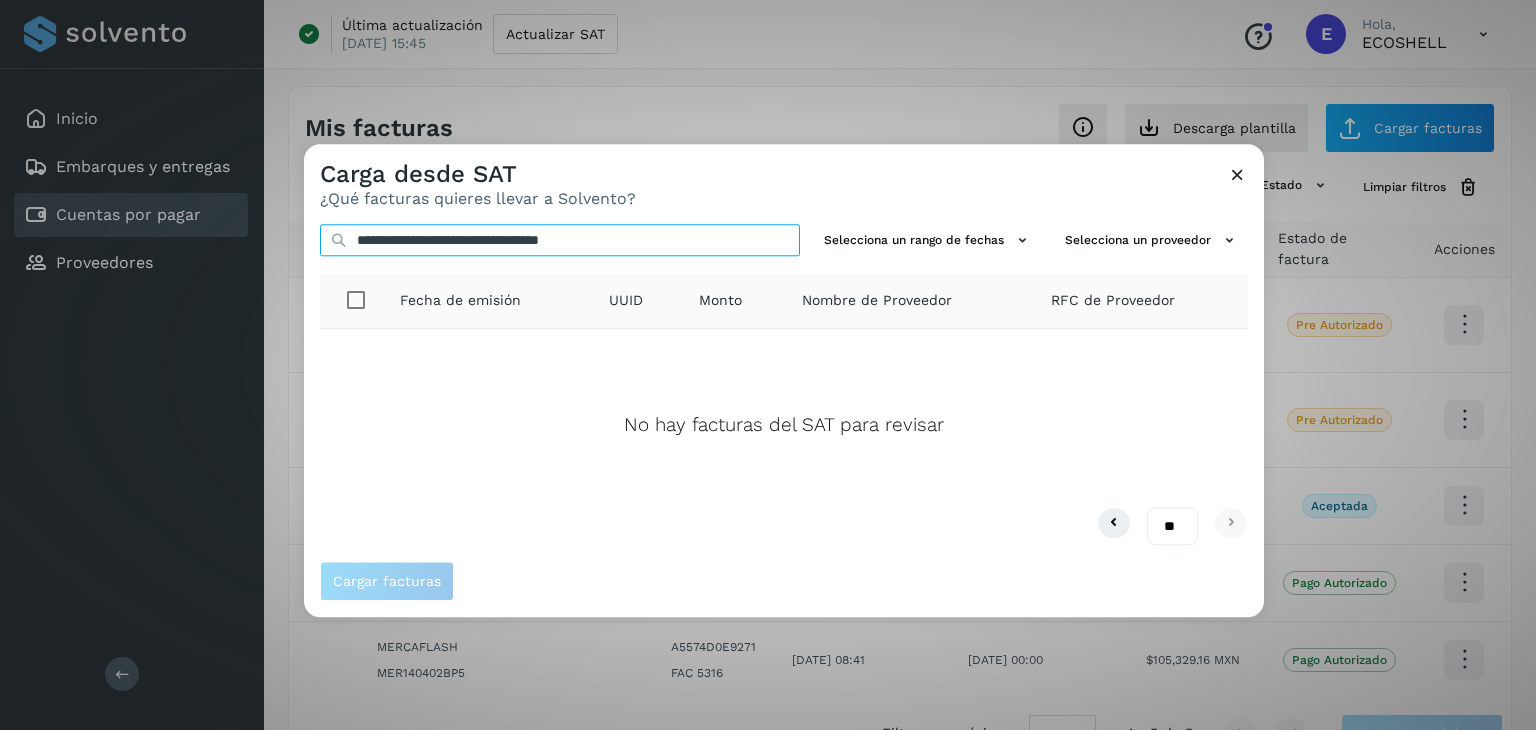 drag, startPoint x: 686, startPoint y: 235, endPoint x: 236, endPoint y: 253, distance: 450.35986 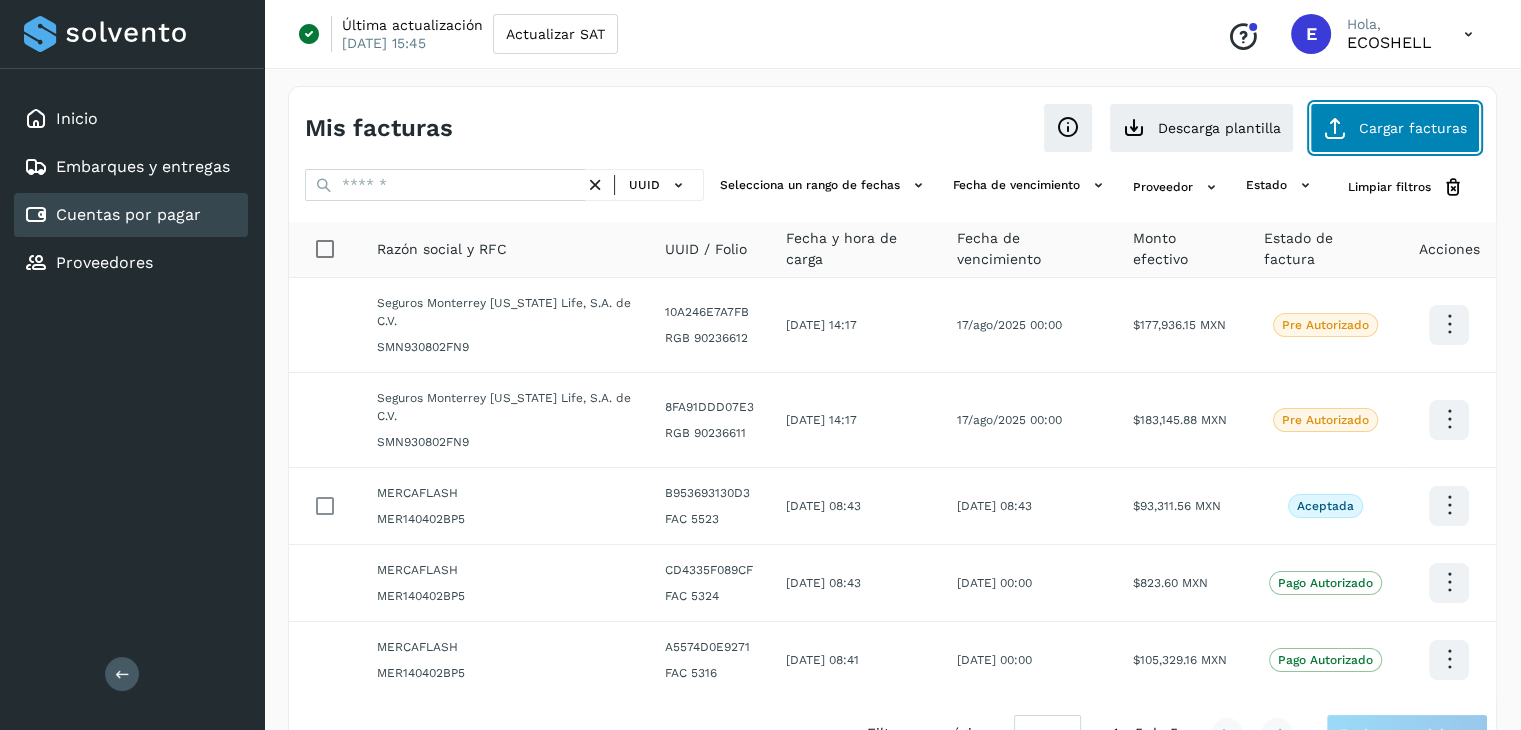 click on "Cargar facturas" 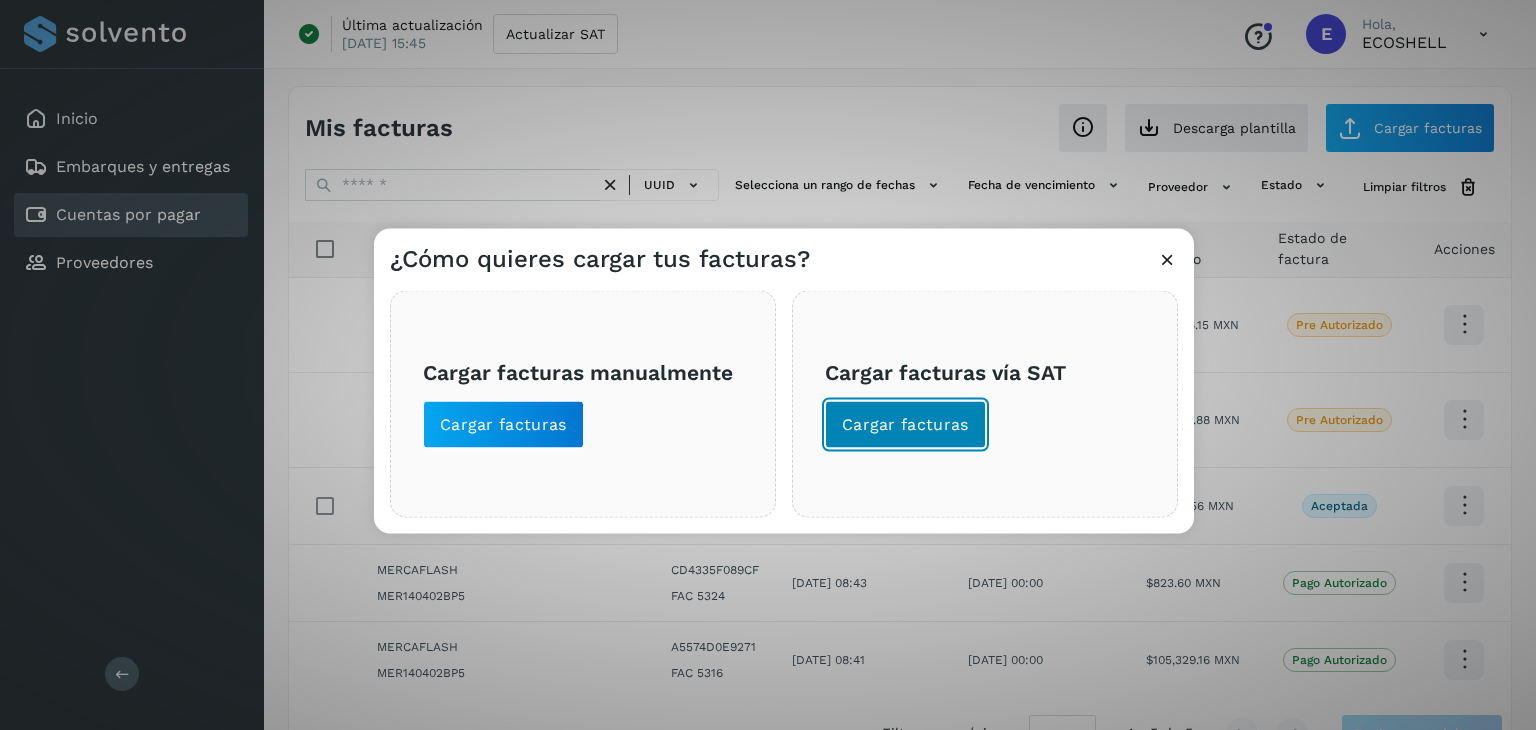 click on "Cargar facturas" 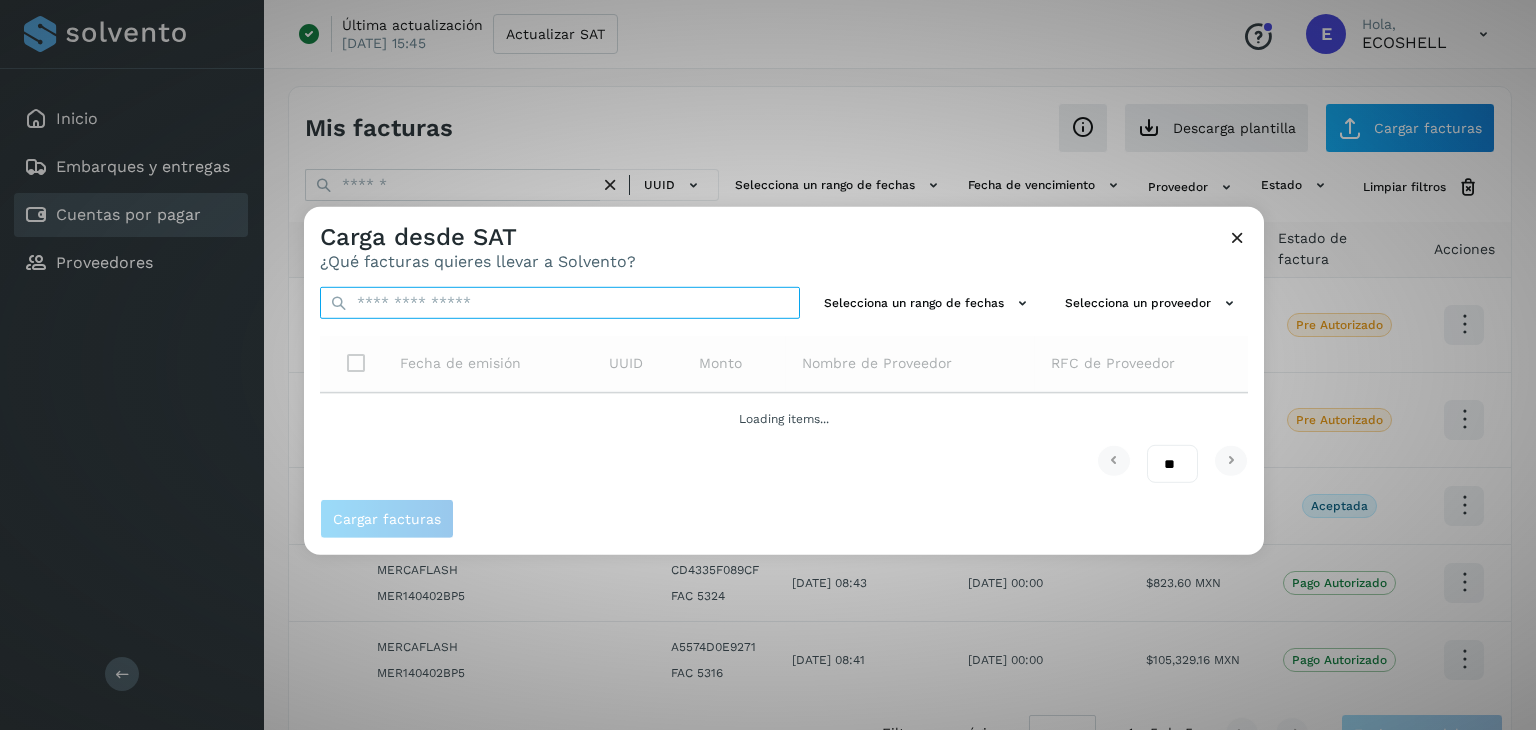 click at bounding box center [560, 303] 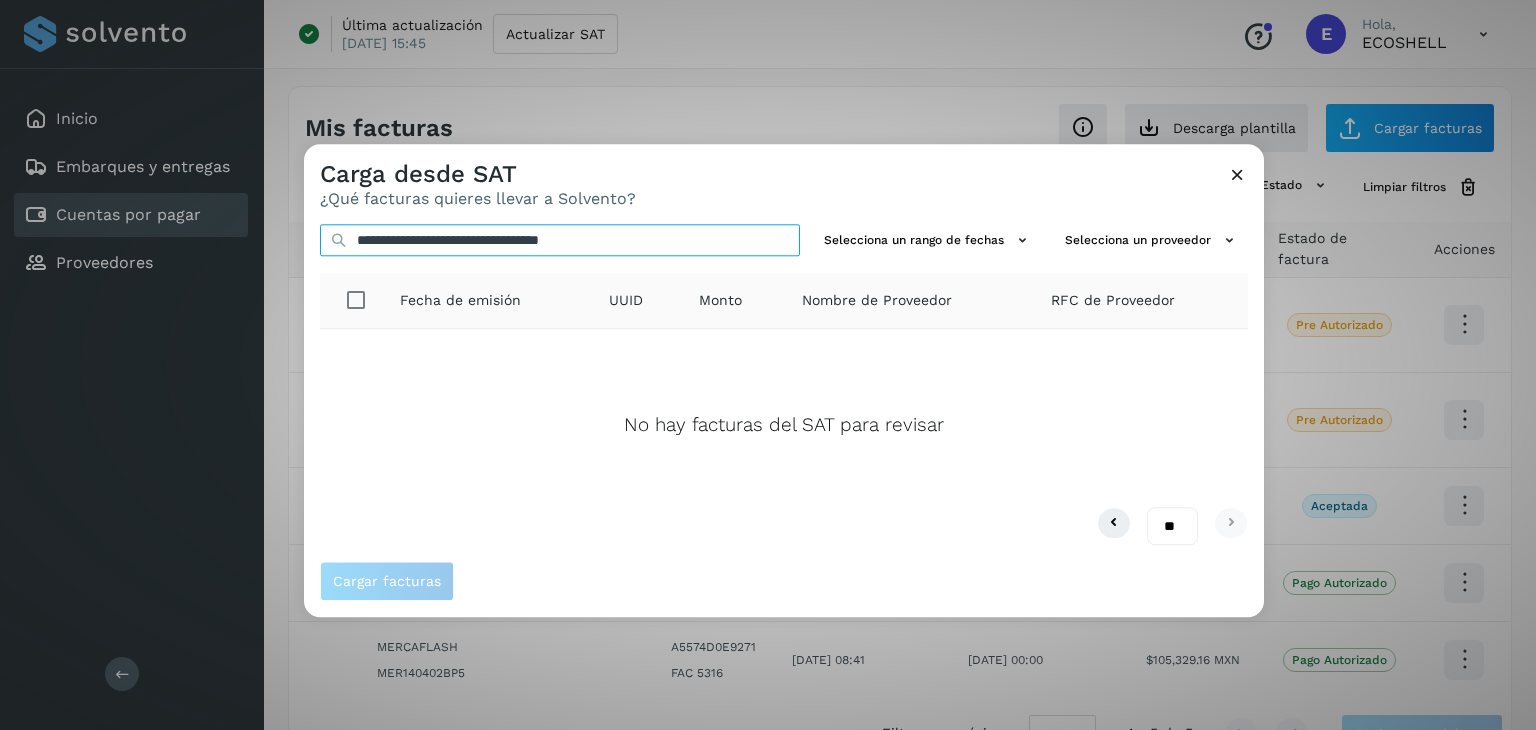 type on "**********" 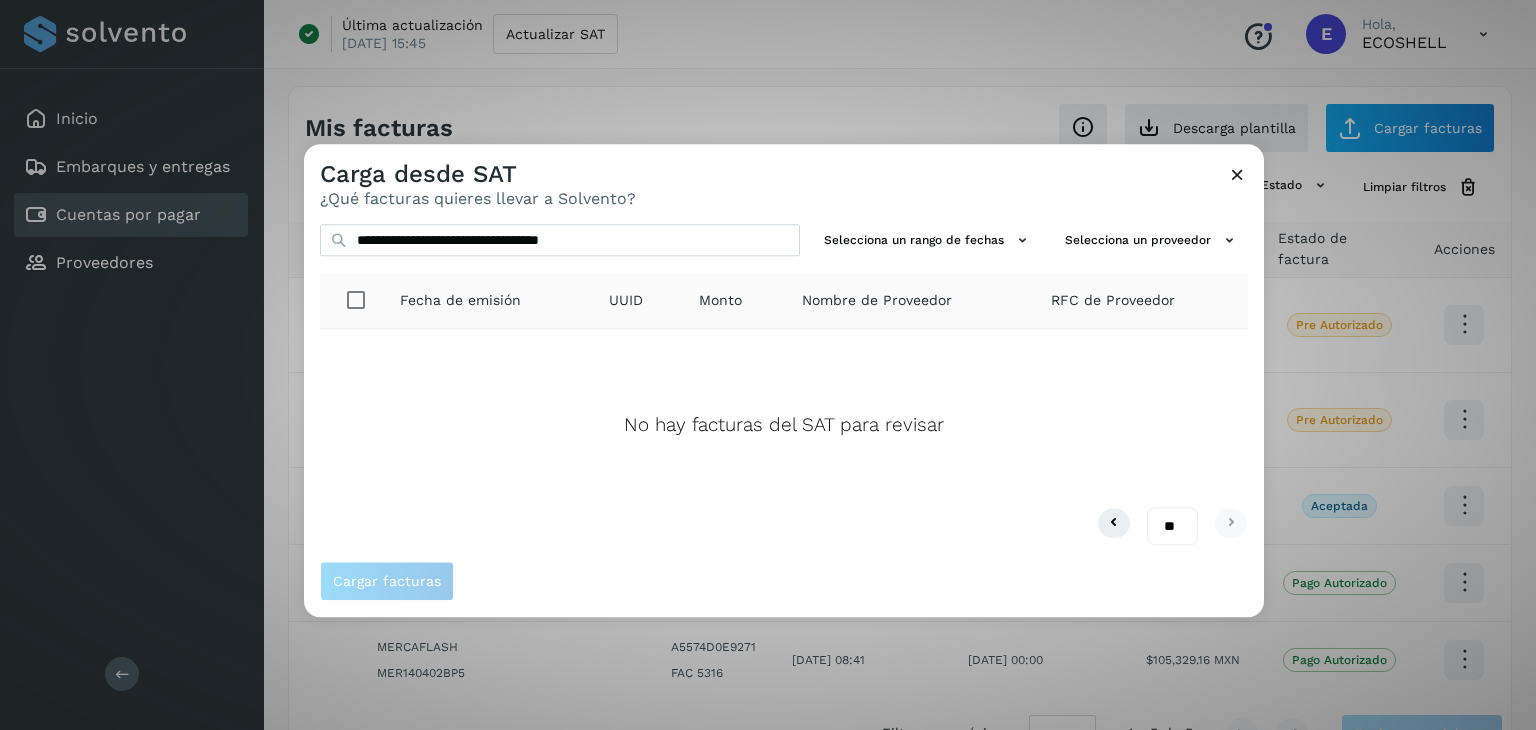 click at bounding box center [1237, 174] 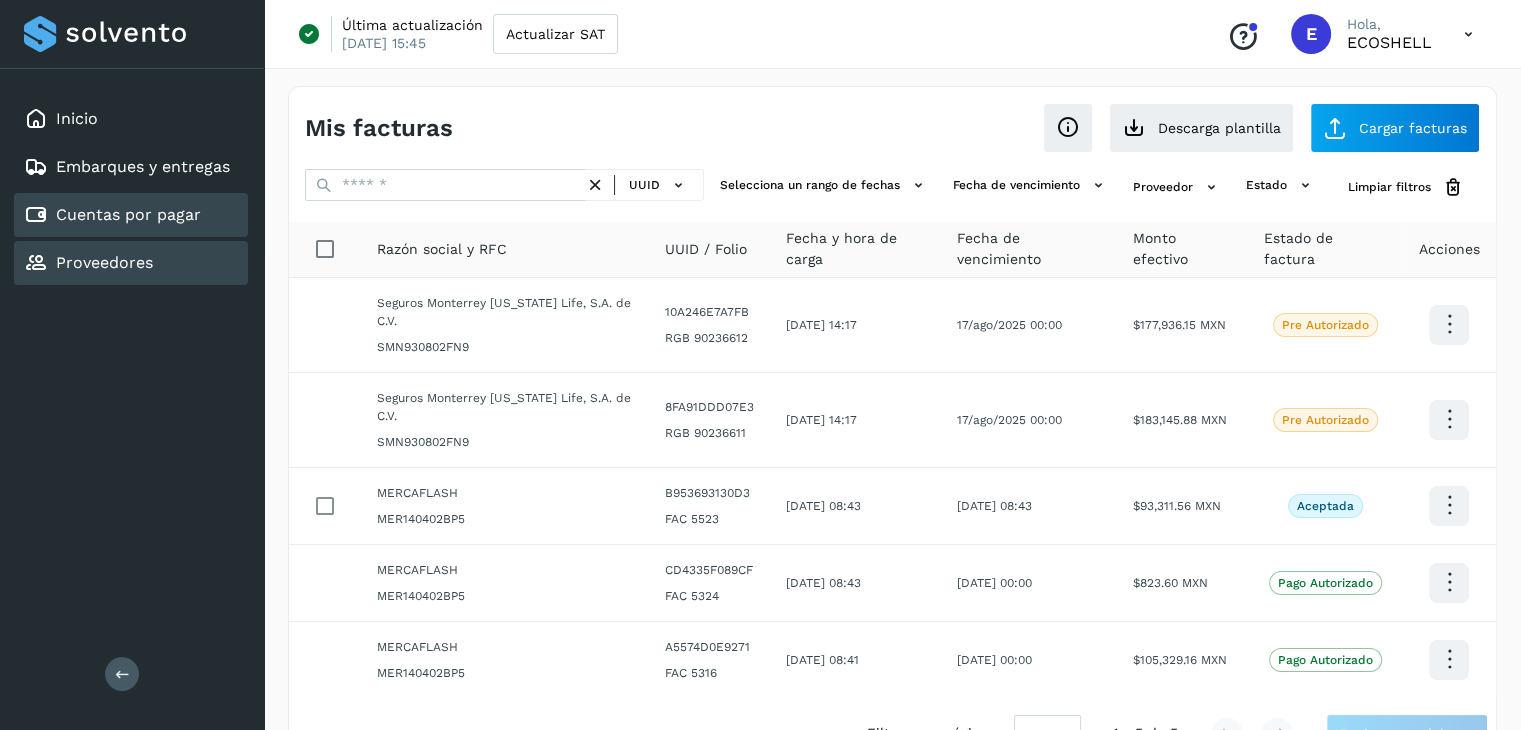 click on "Proveedores" at bounding box center [104, 262] 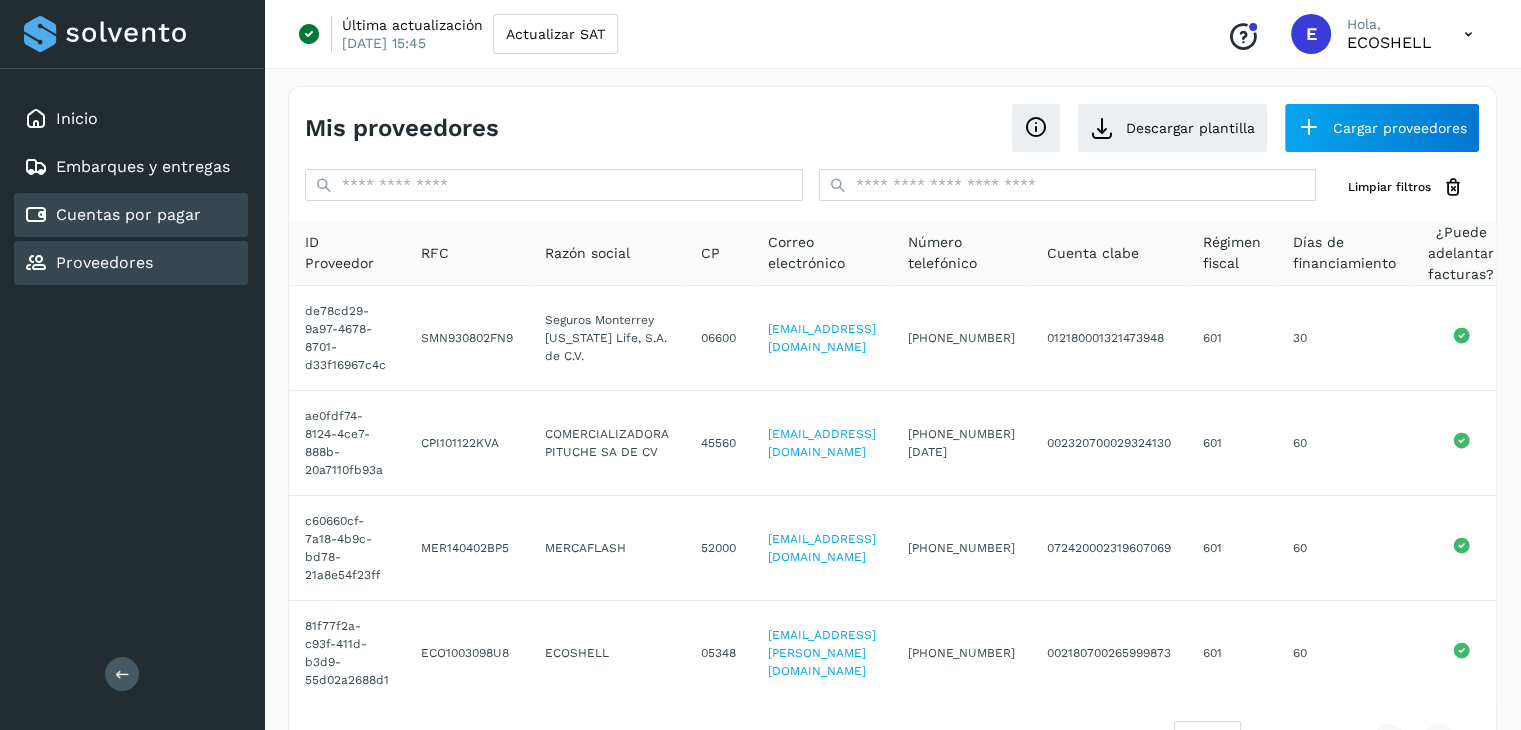 click on "Cuentas por pagar" at bounding box center [128, 214] 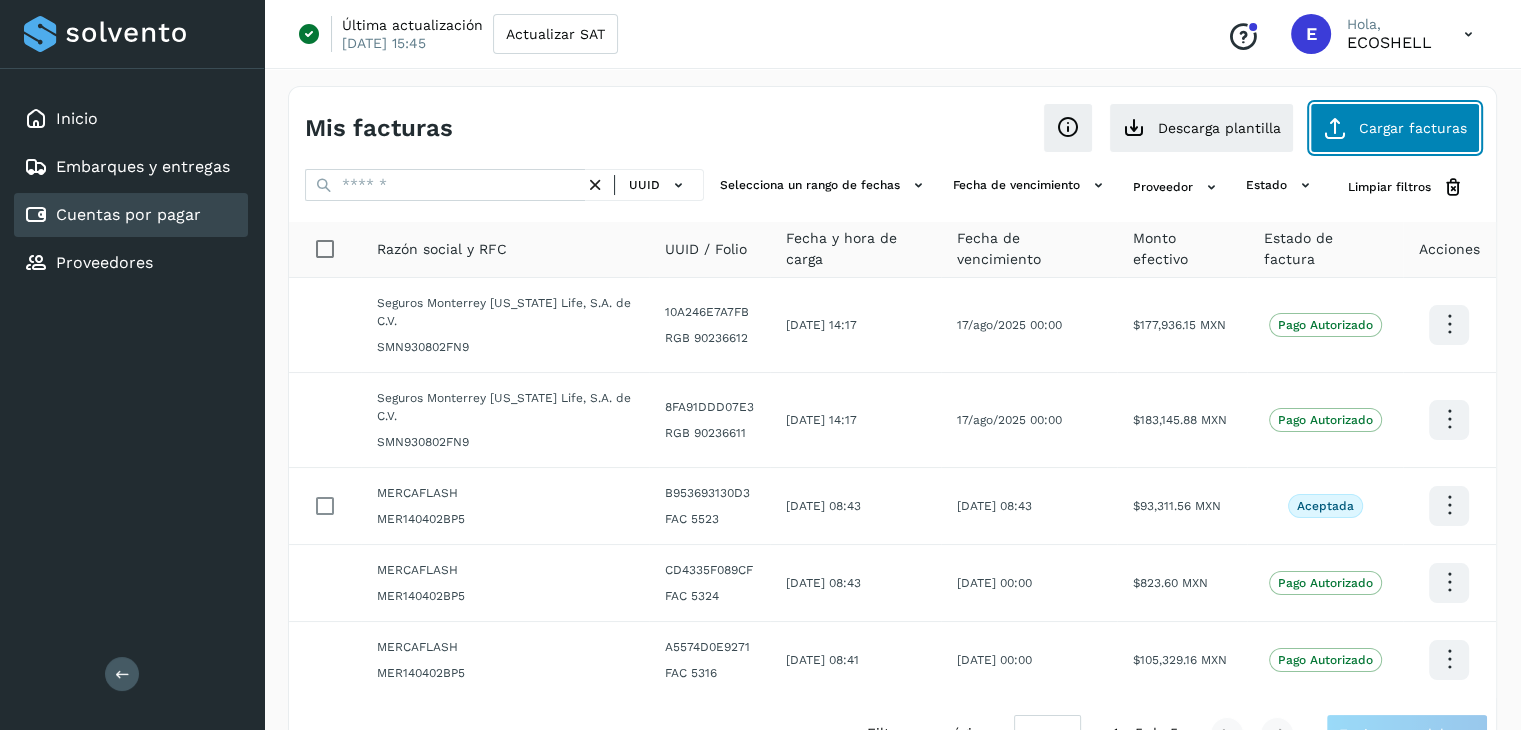 click on "Cargar facturas" 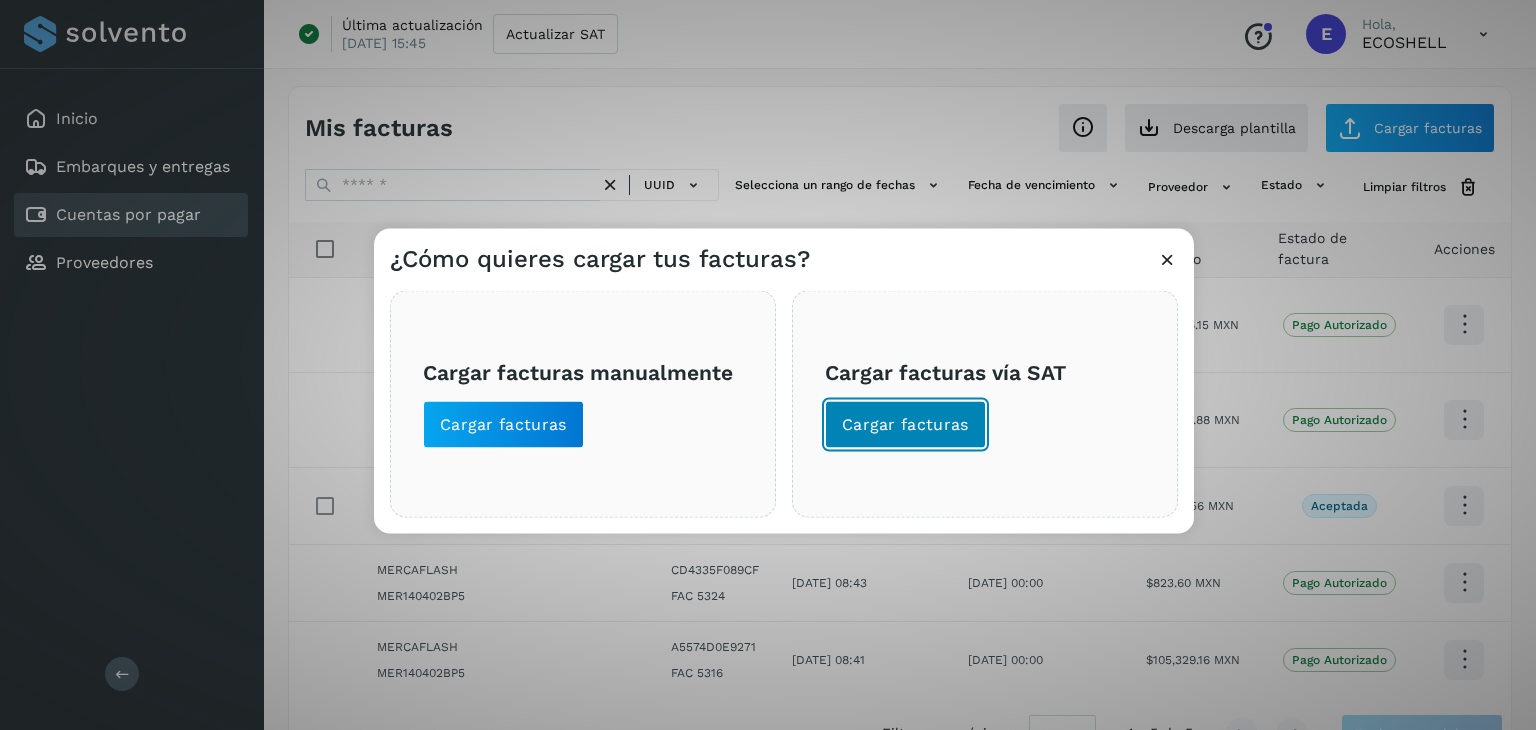 click on "Cargar facturas" at bounding box center (905, 425) 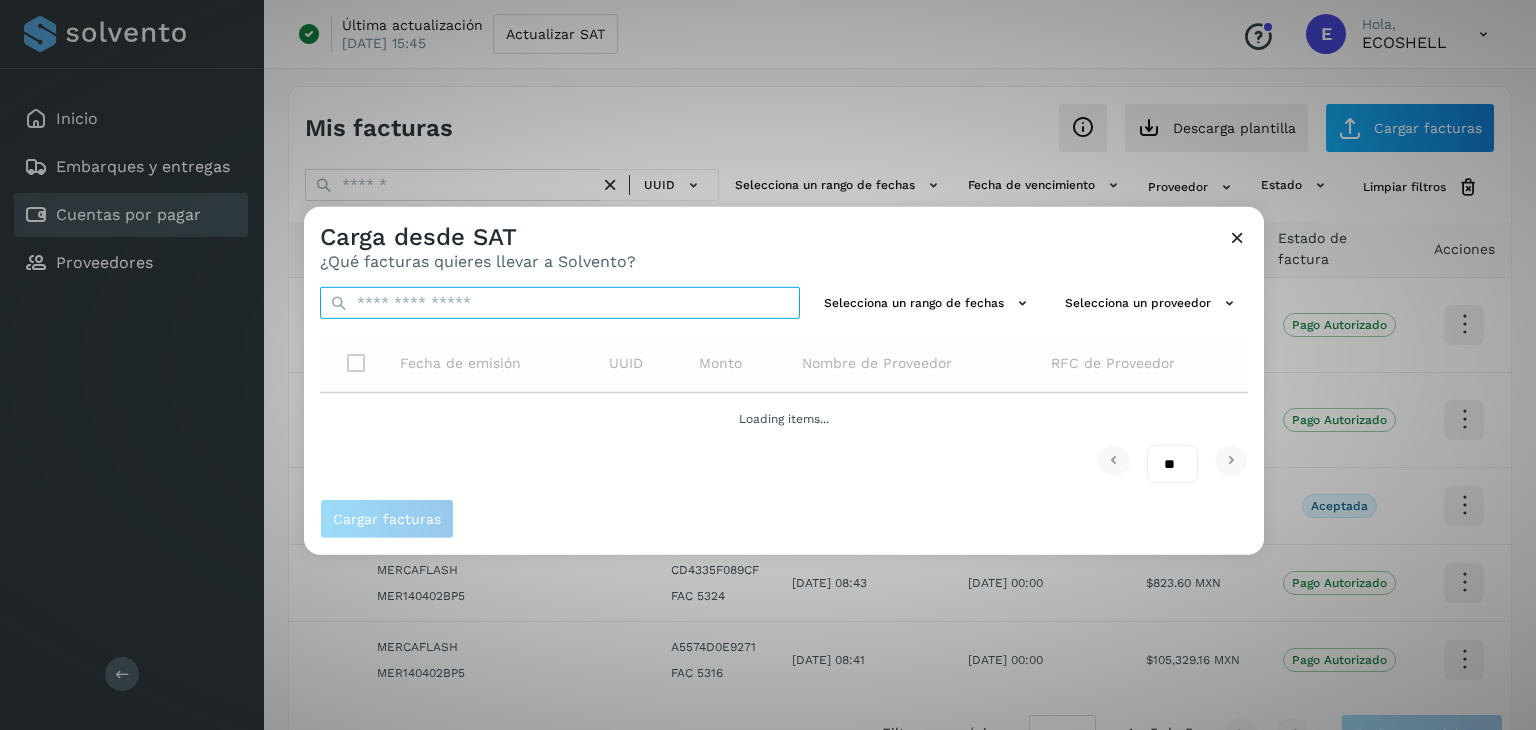 click at bounding box center [560, 303] 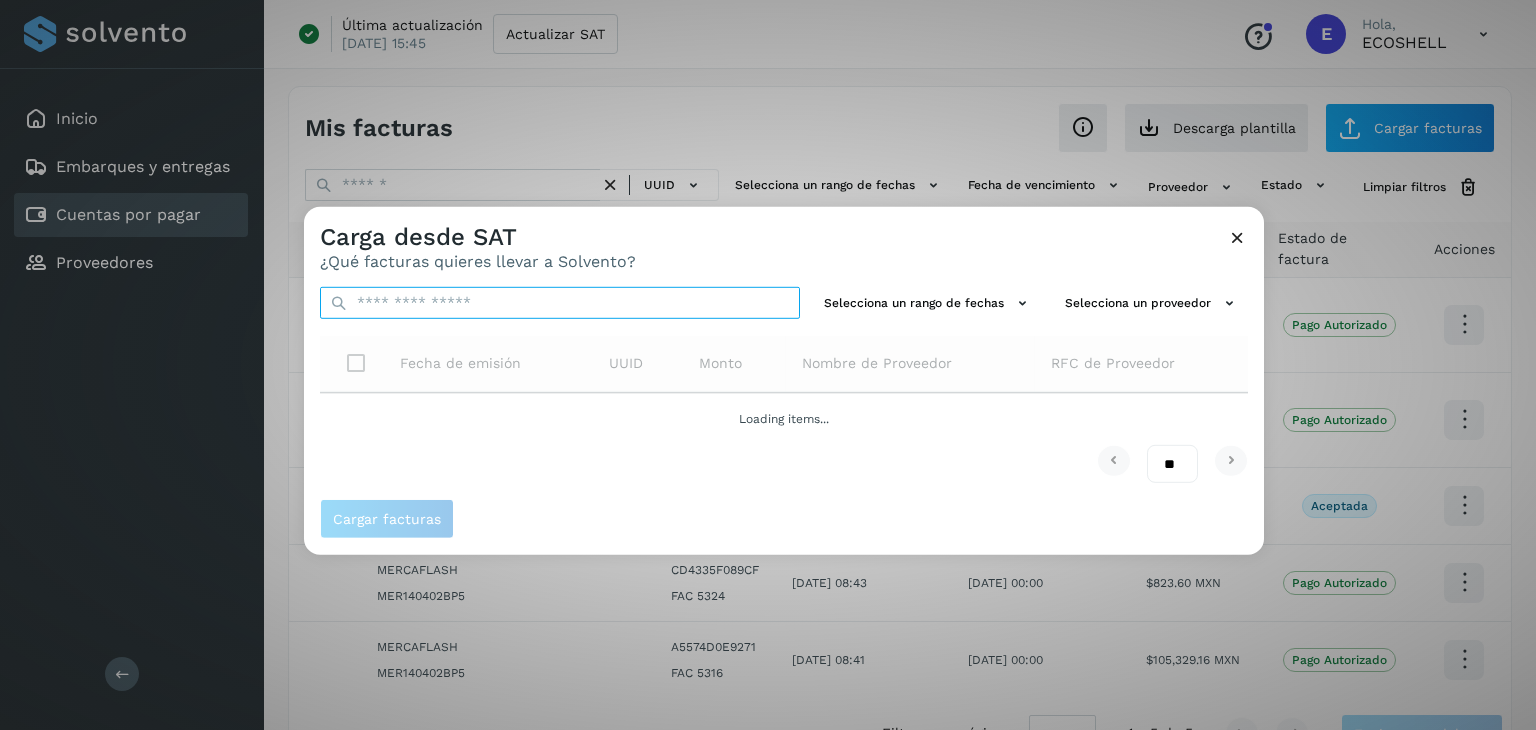 paste on "**********" 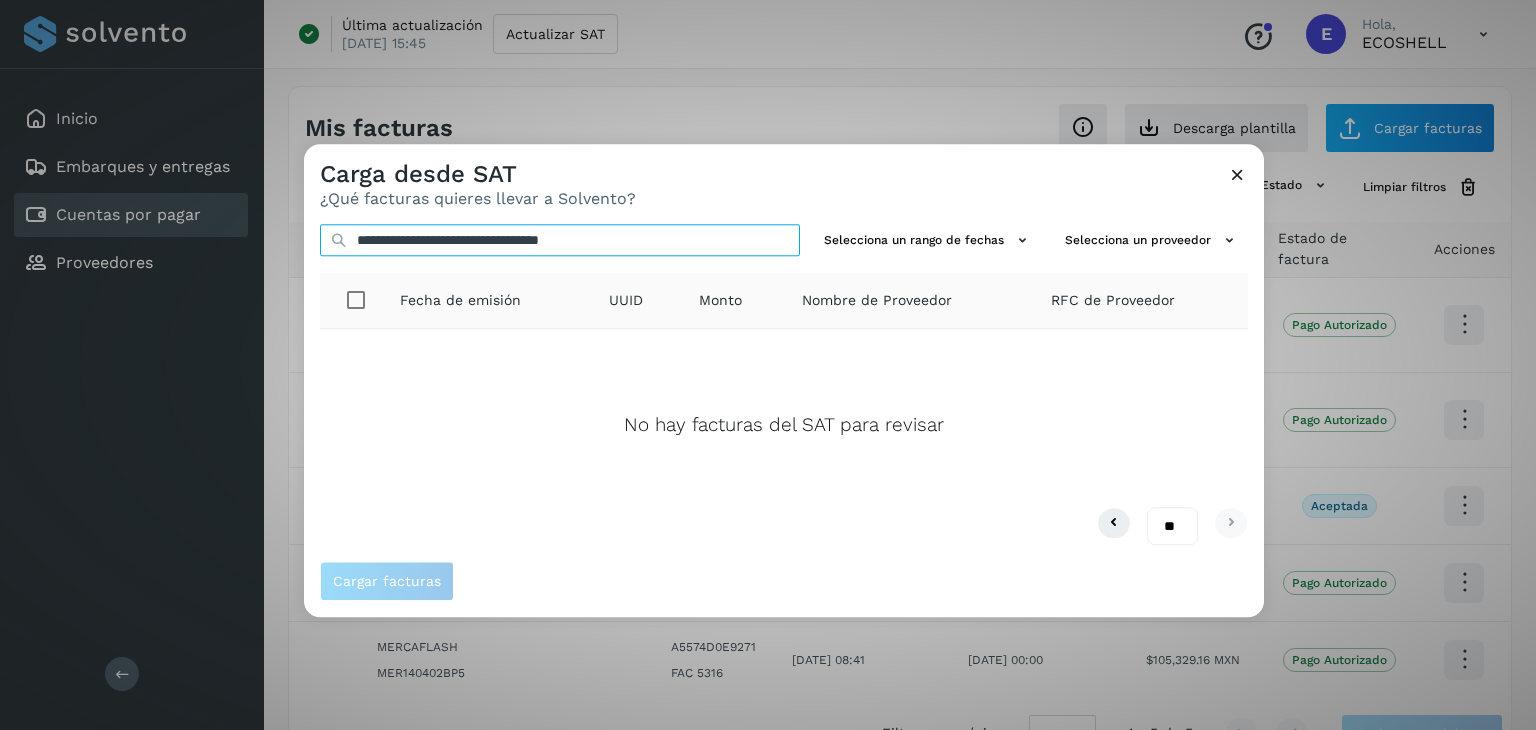 type on "**********" 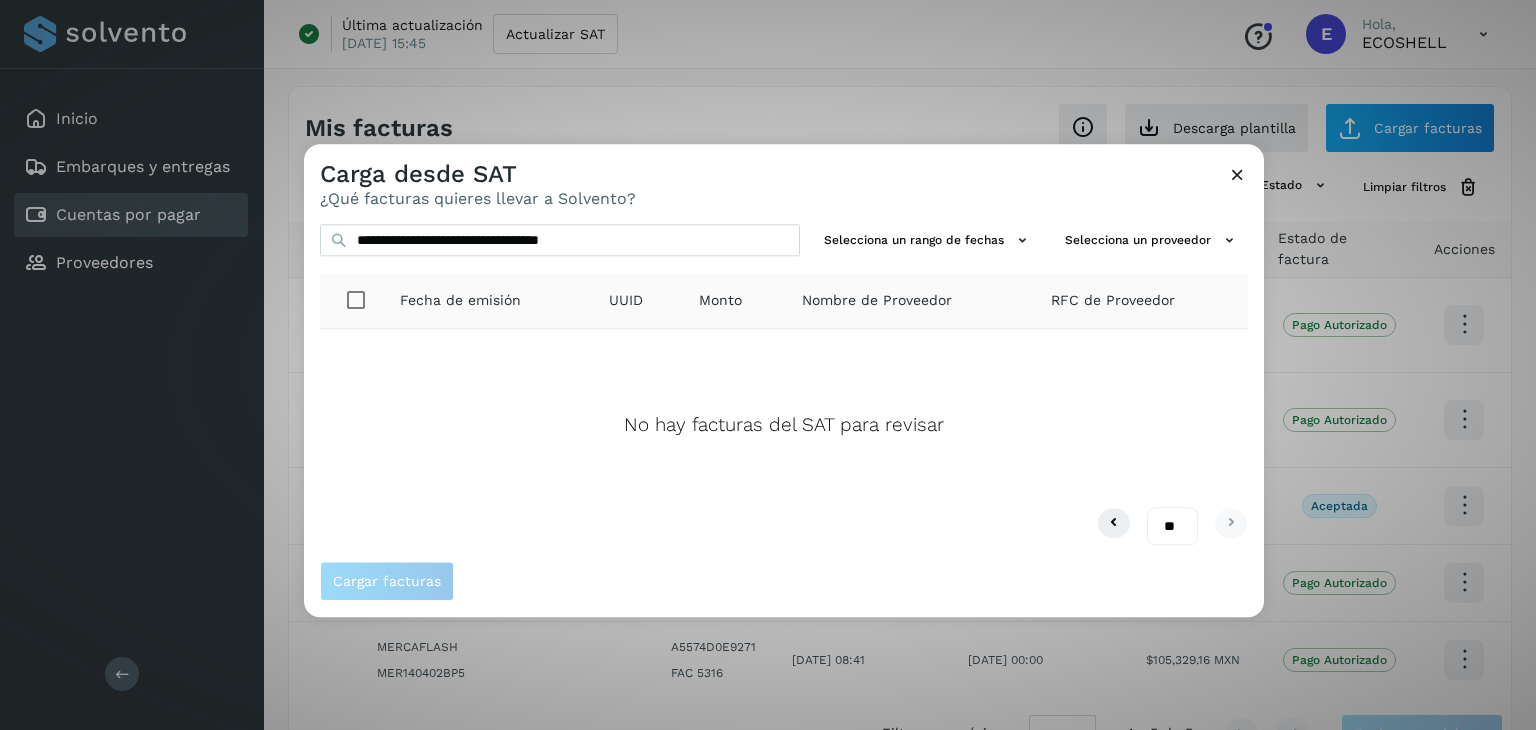 click at bounding box center (1237, 177) 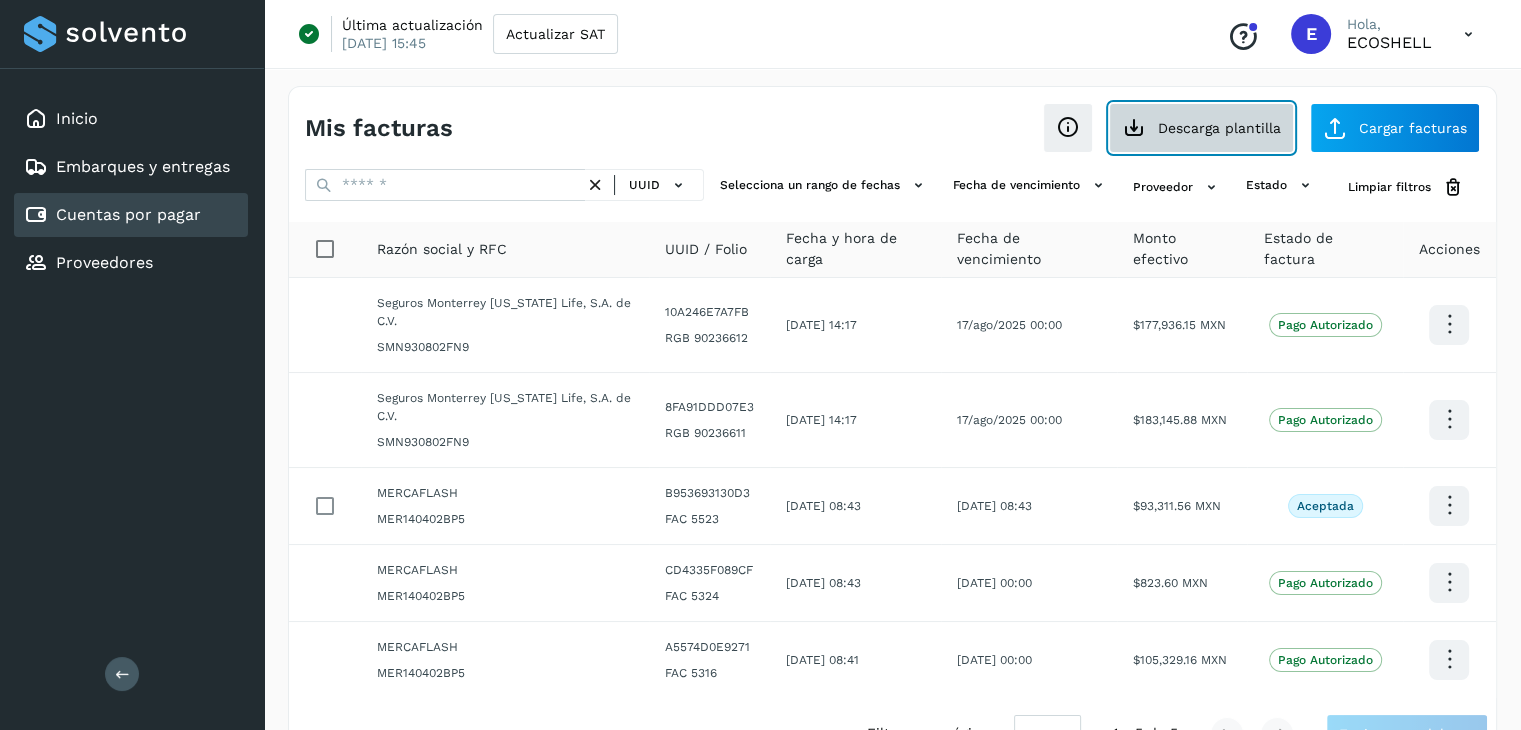 click on "Descarga plantilla" 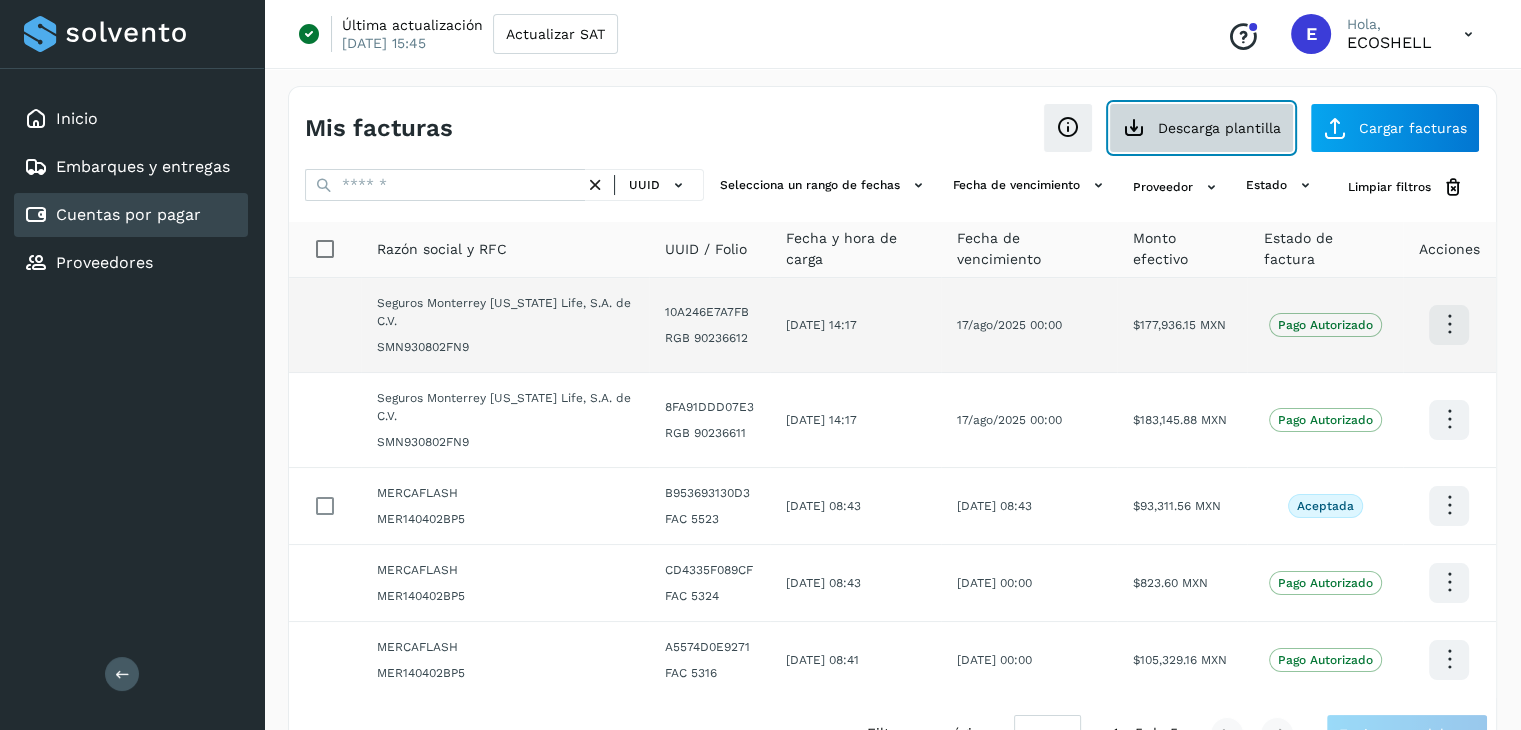 type 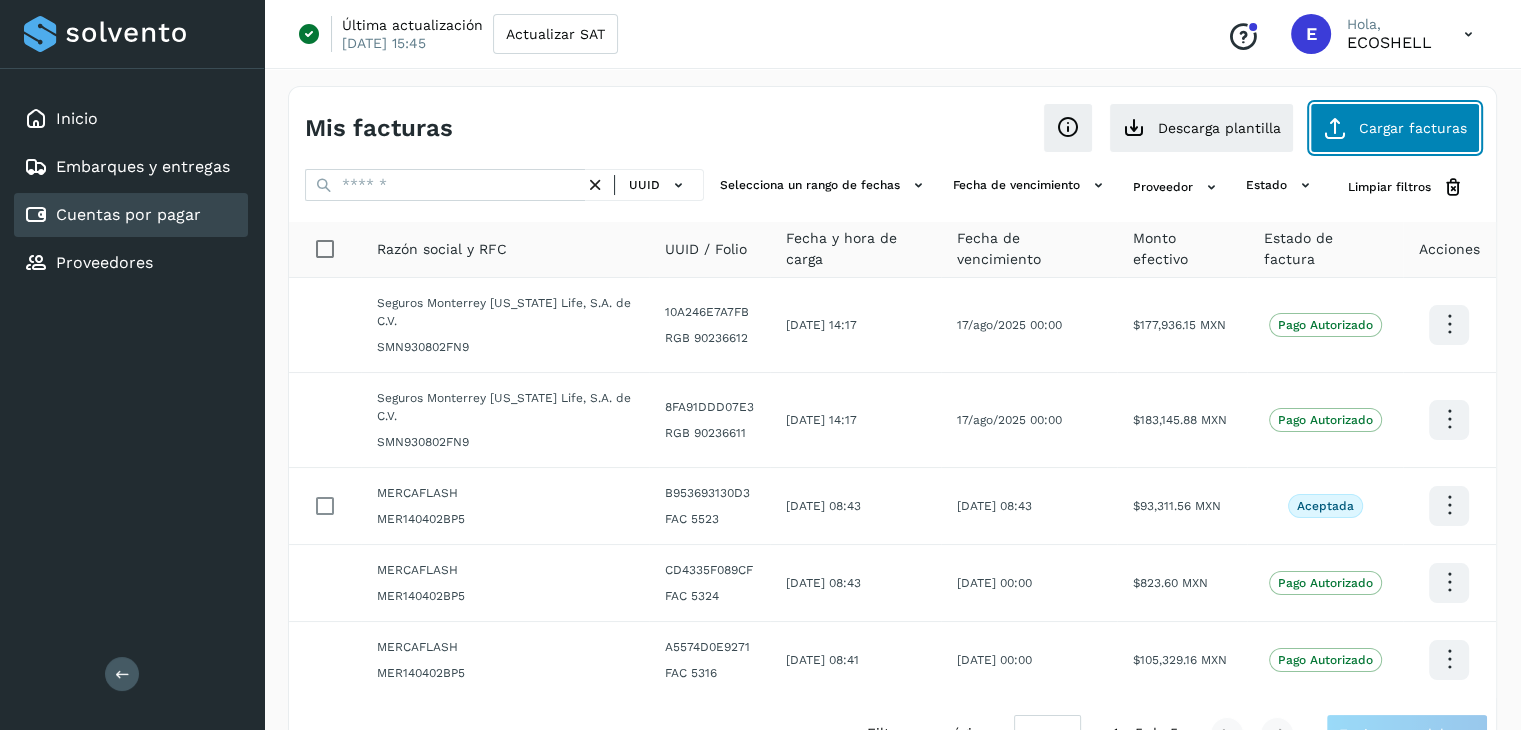 click on "Cargar facturas" 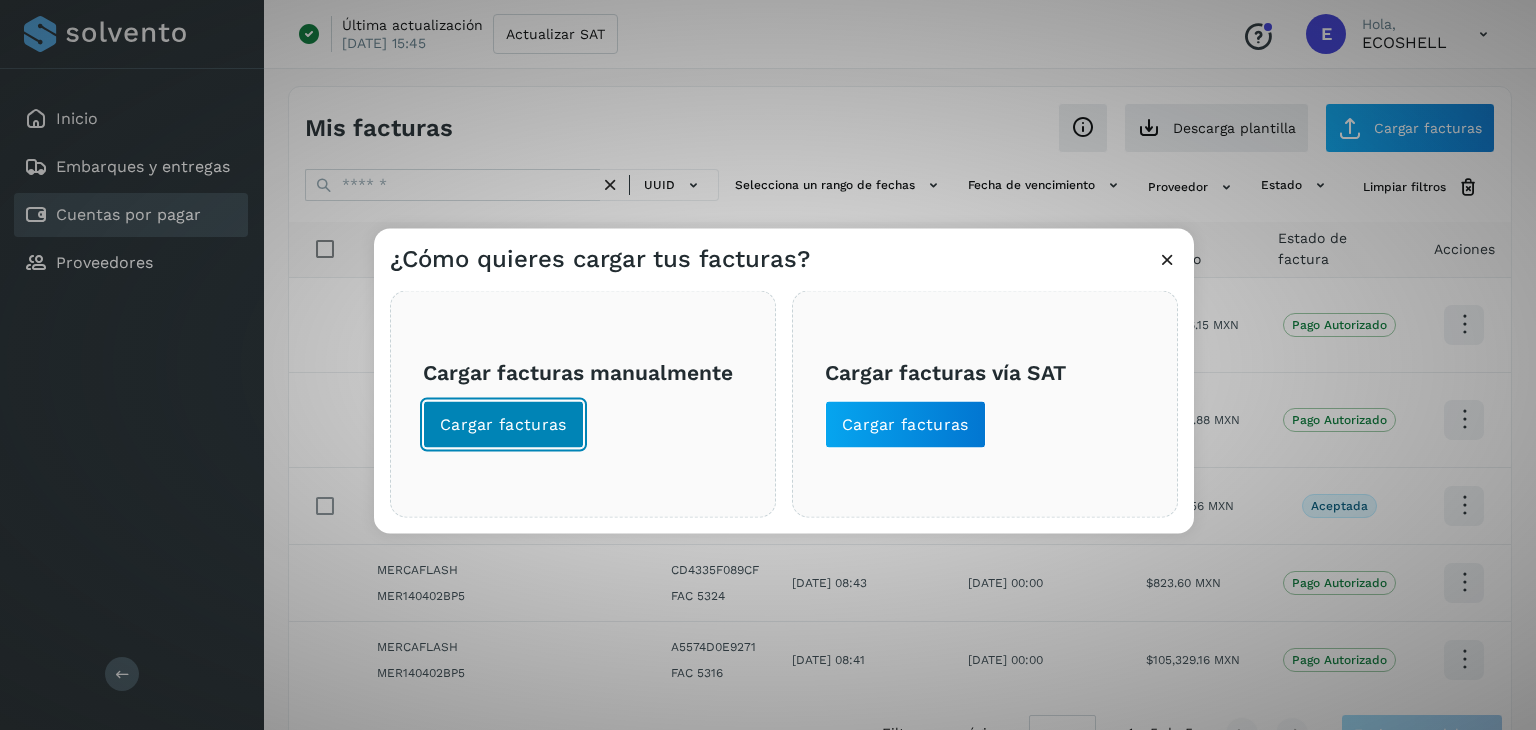 click on "Cargar facturas" at bounding box center (503, 425) 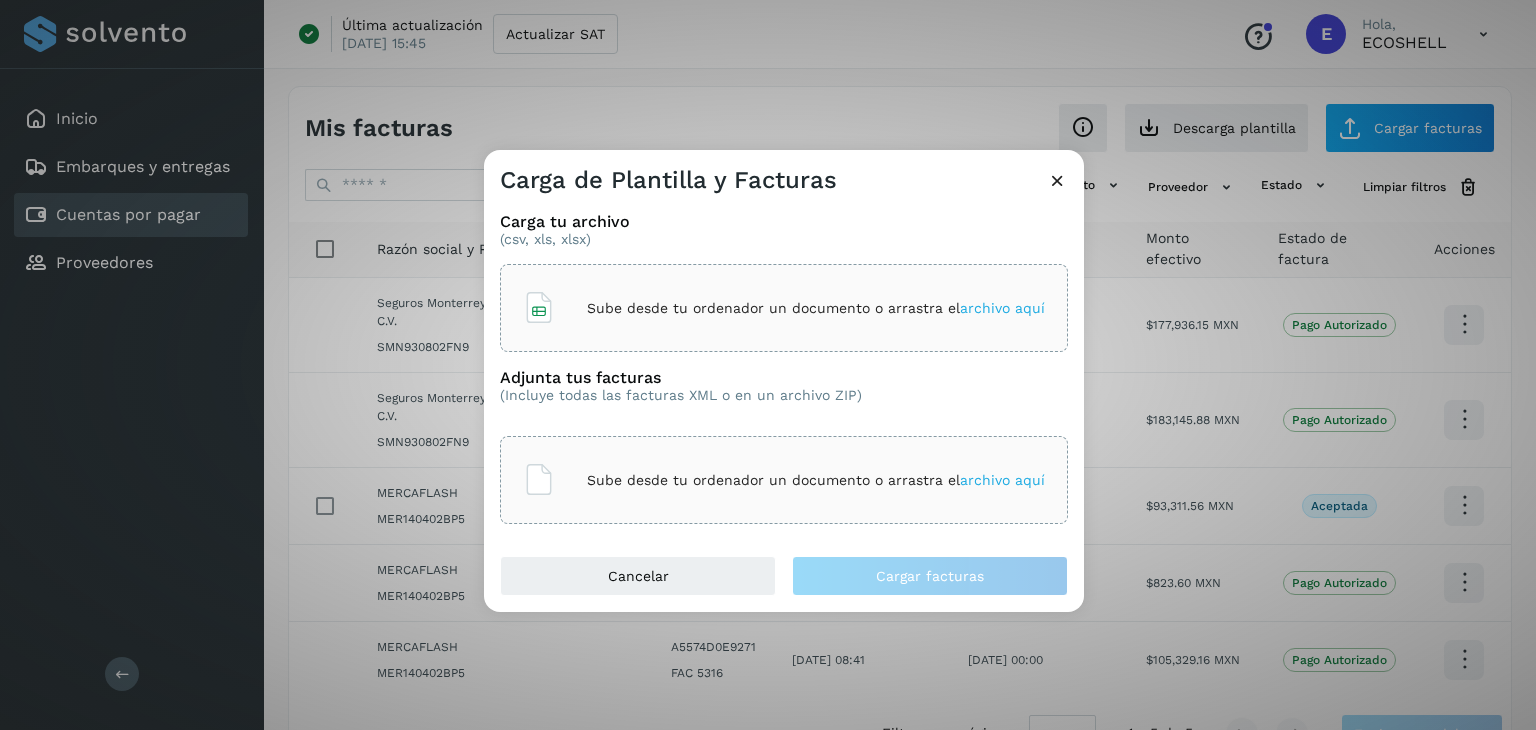 click on "Sube desde tu ordenador un documento o arrastra el  archivo aquí" 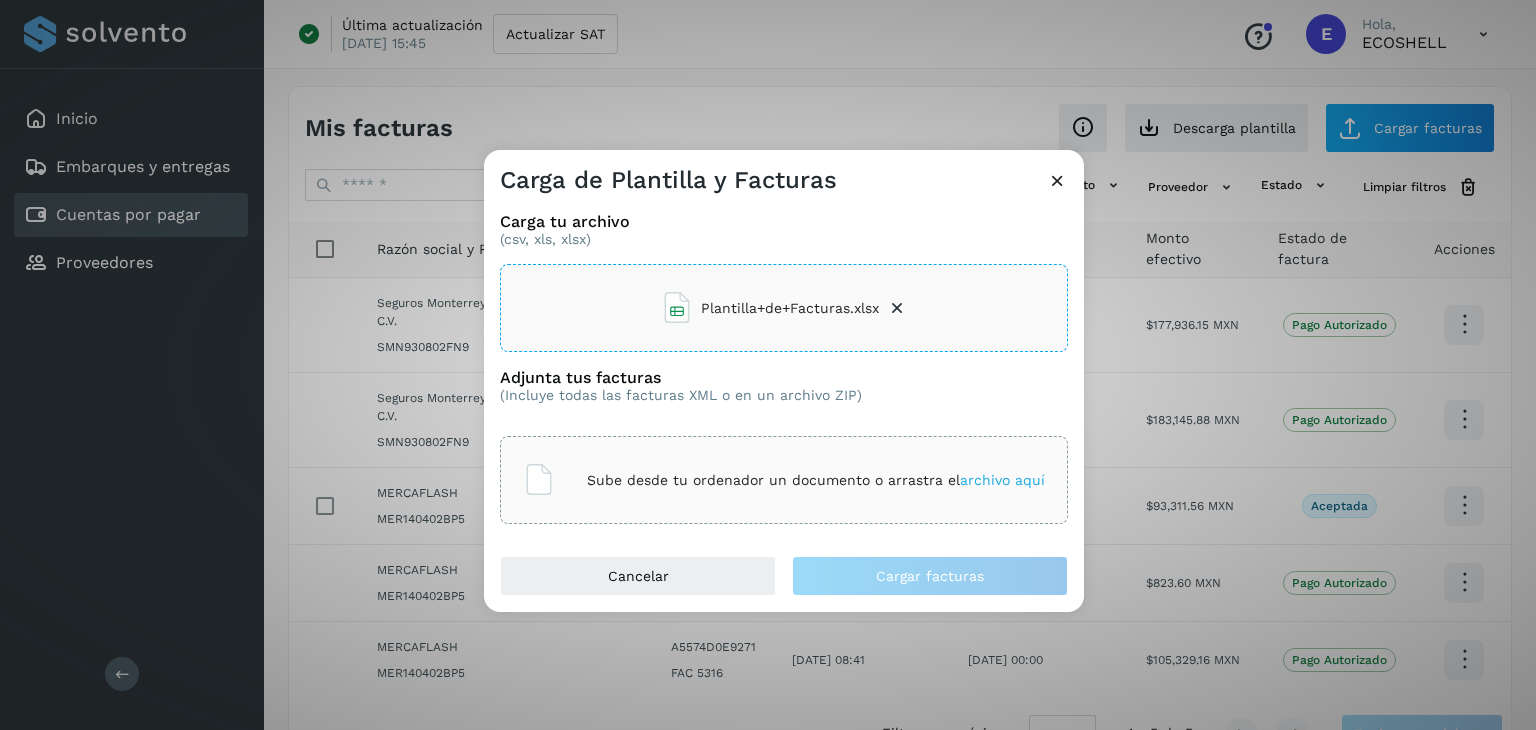 click on "Sube desde tu ordenador un documento o arrastra el  archivo aquí" 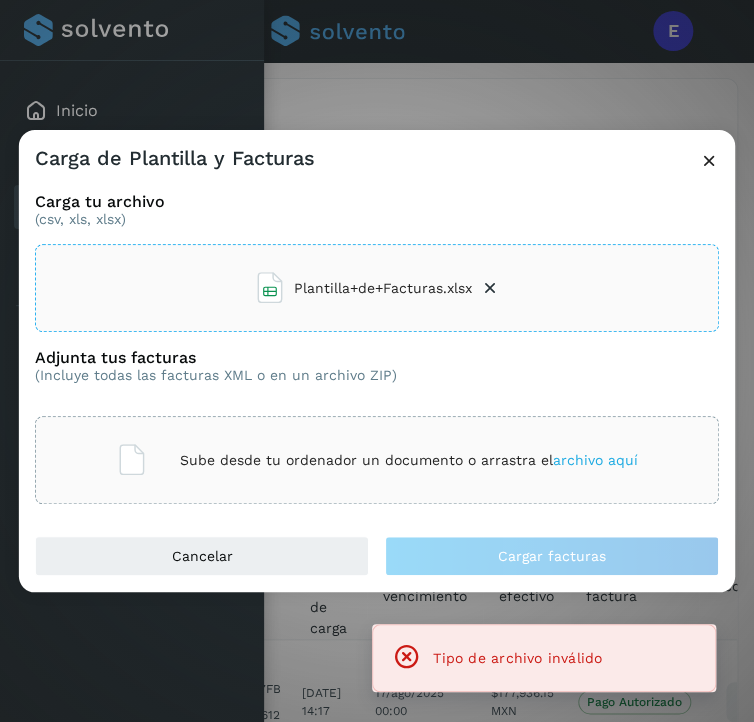 click on "archivo aquí" at bounding box center (595, 460) 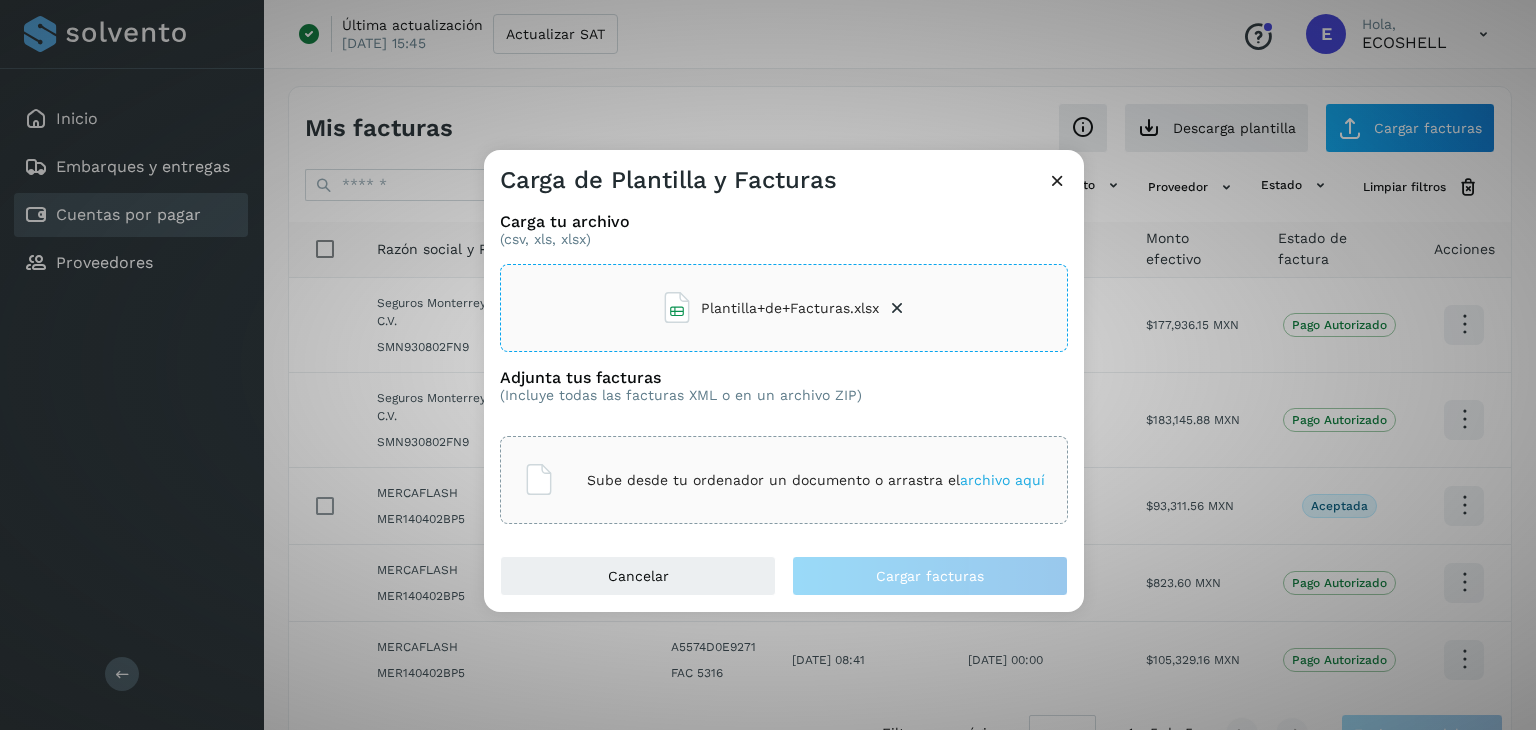 click on "Sube desde tu ordenador un documento o arrastra el  archivo aquí" at bounding box center (816, 480) 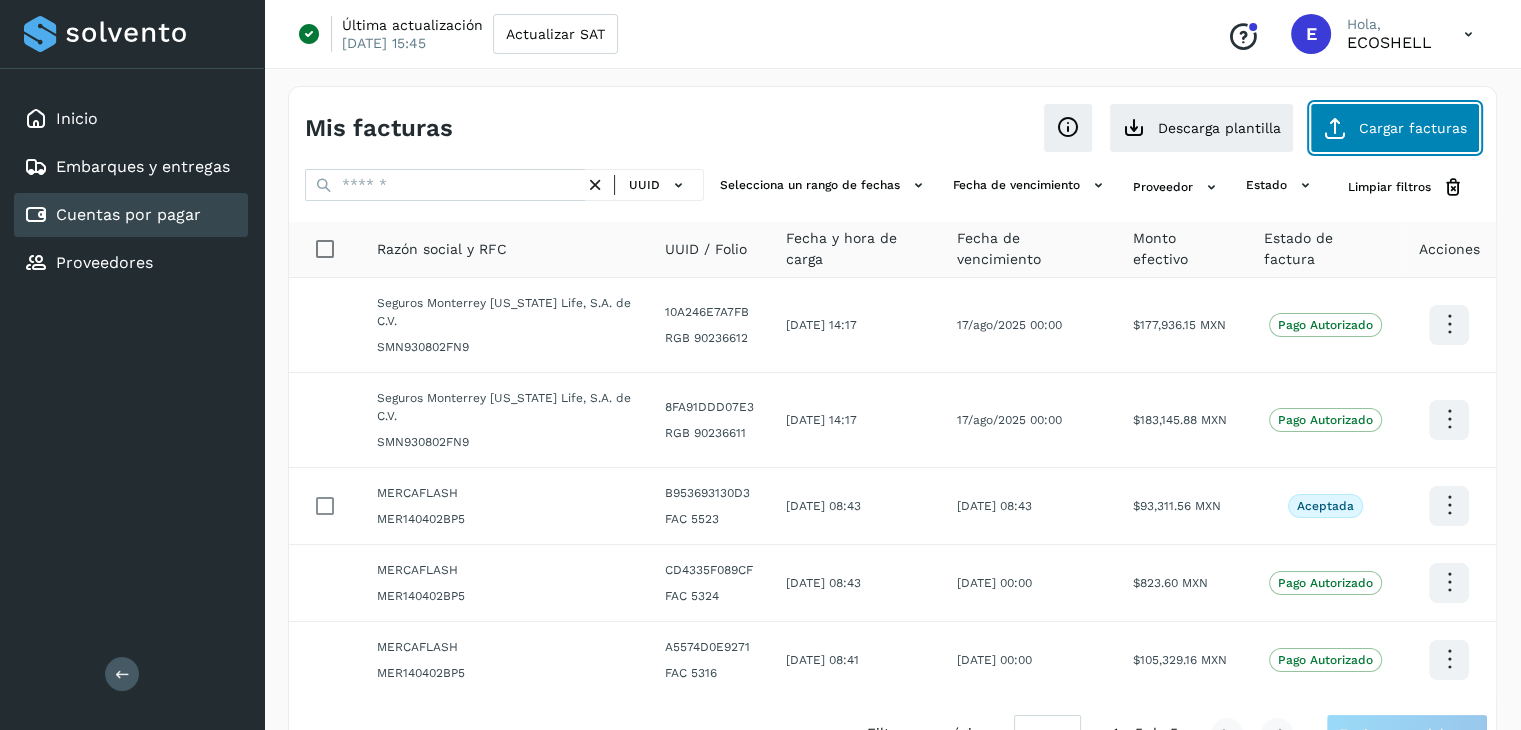 click on "Cargar facturas" 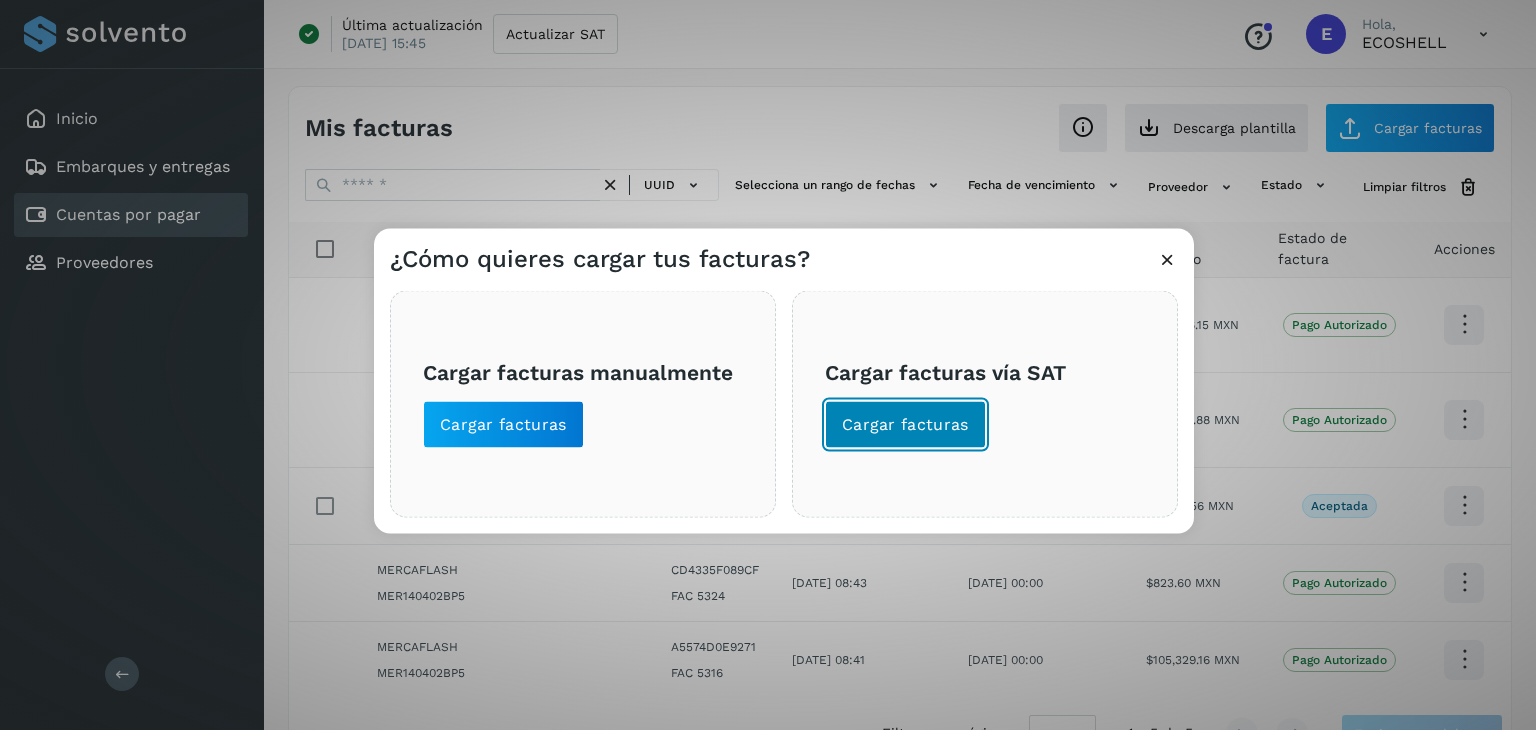 click on "Cargar facturas" 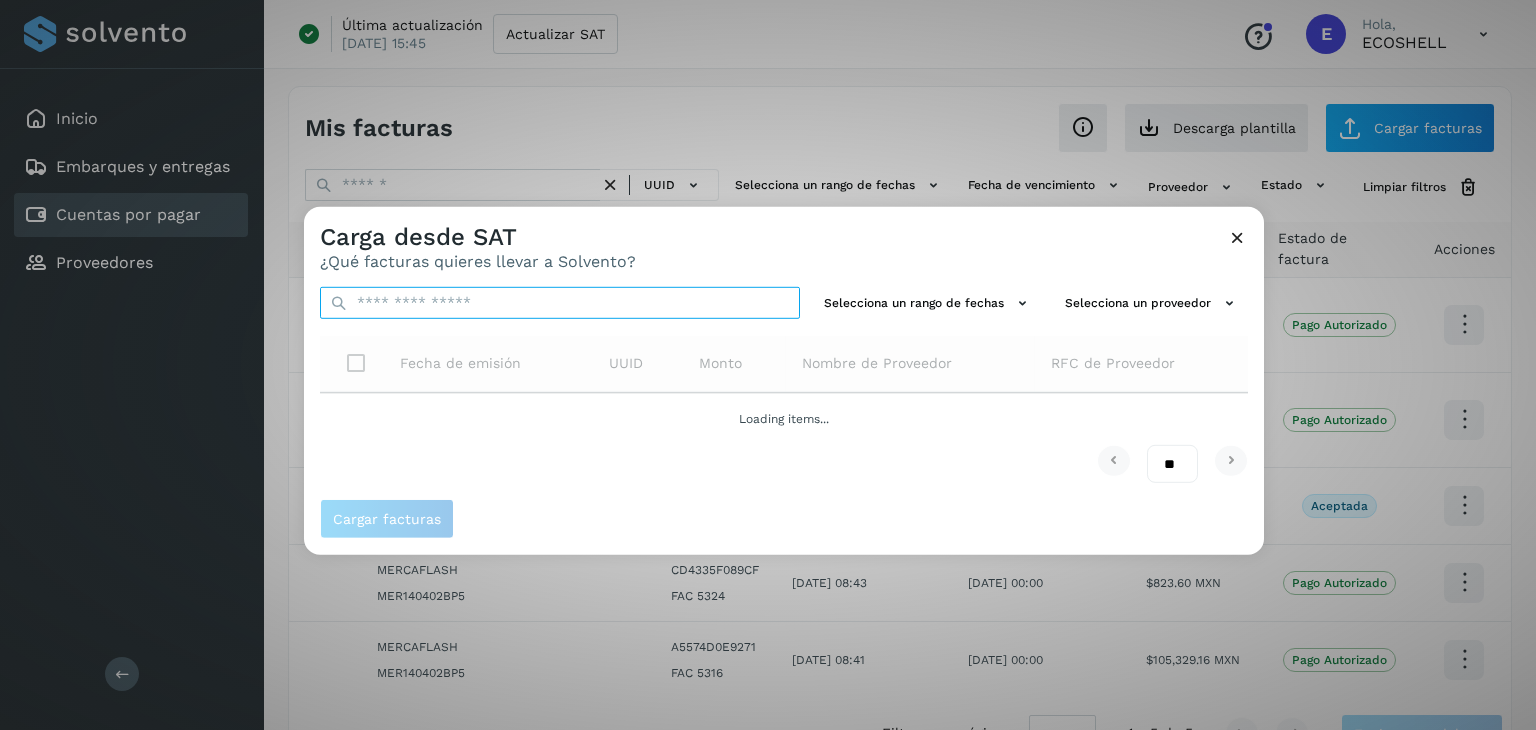 click at bounding box center [560, 303] 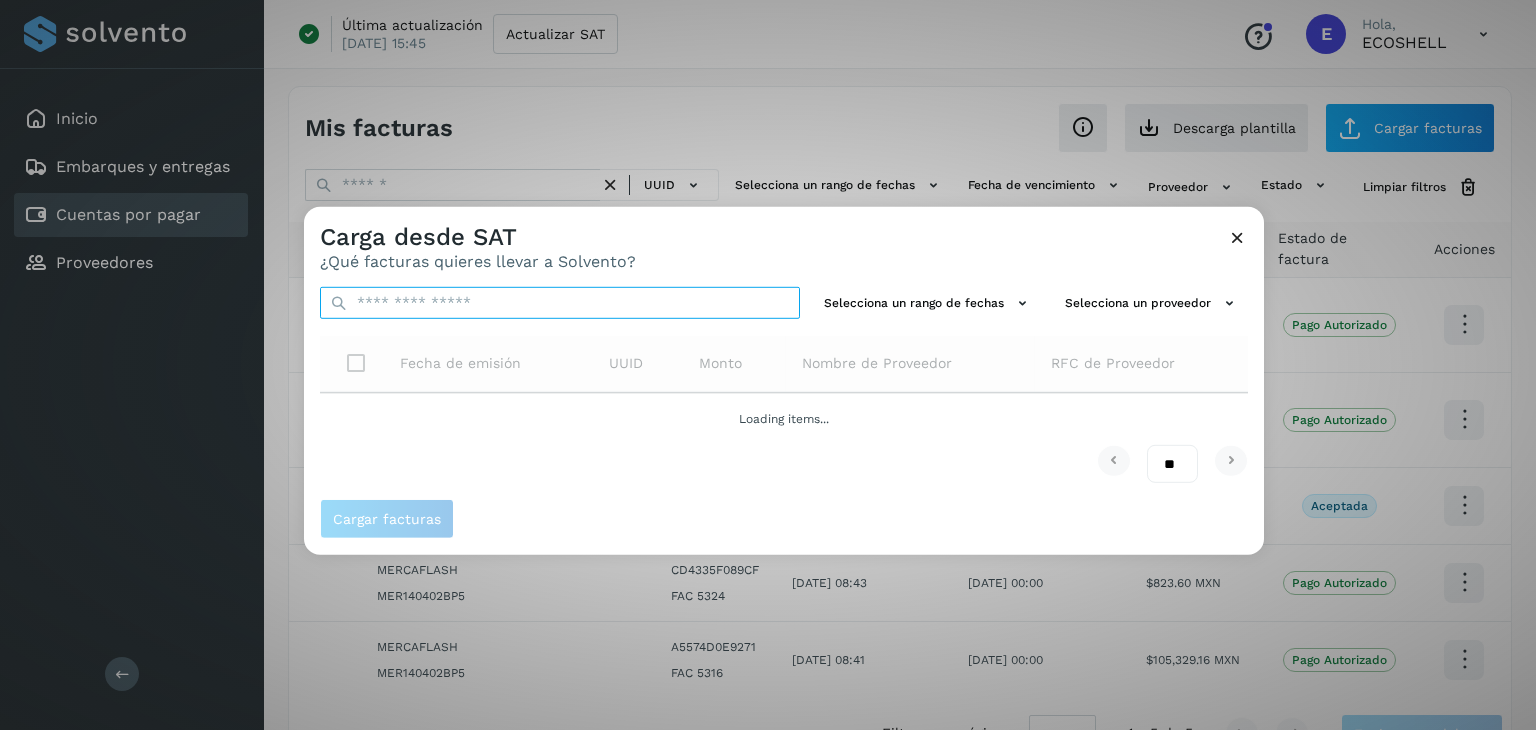 click at bounding box center (560, 303) 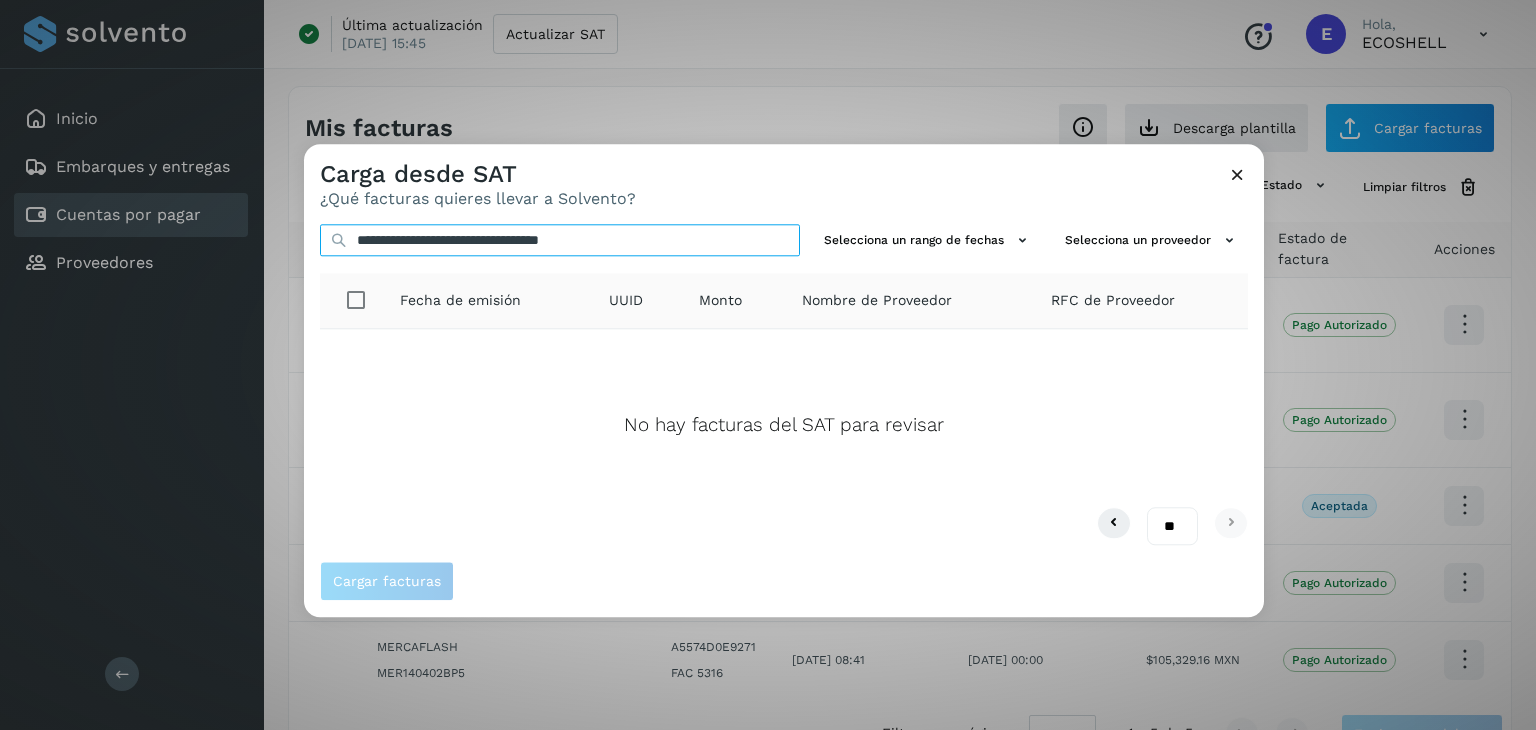 type on "**********" 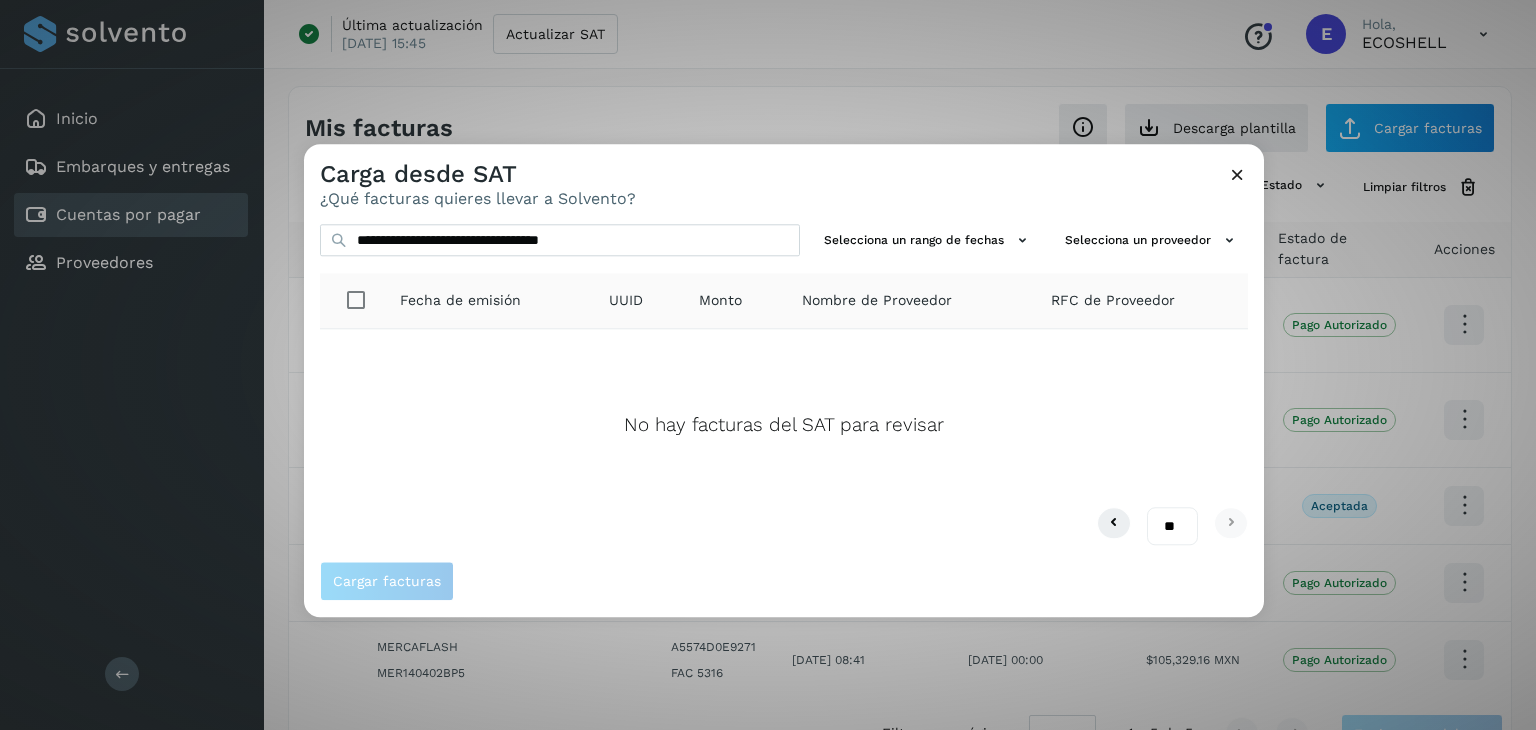 click on "No hay facturas del SAT para revisar" at bounding box center [784, 418] 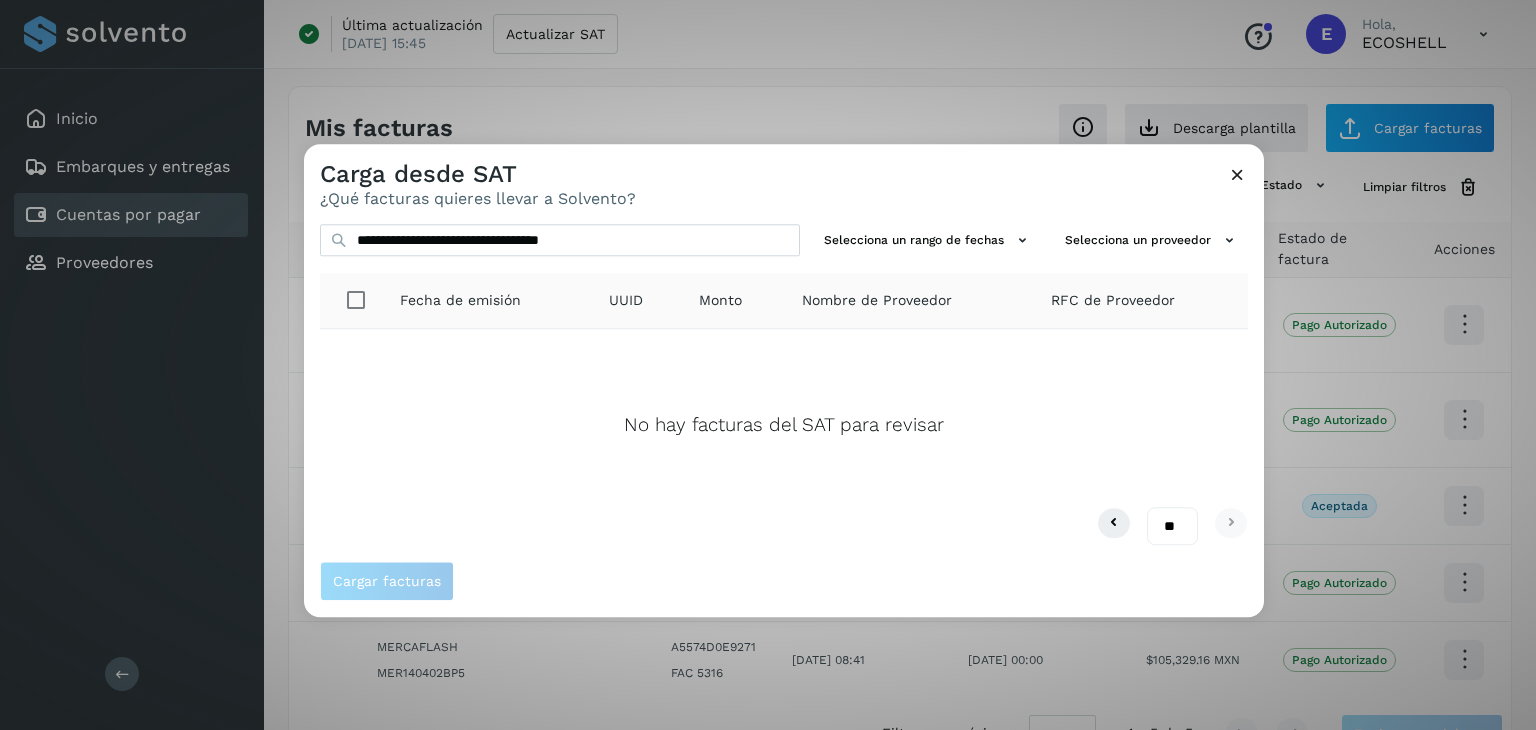 click at bounding box center (1237, 174) 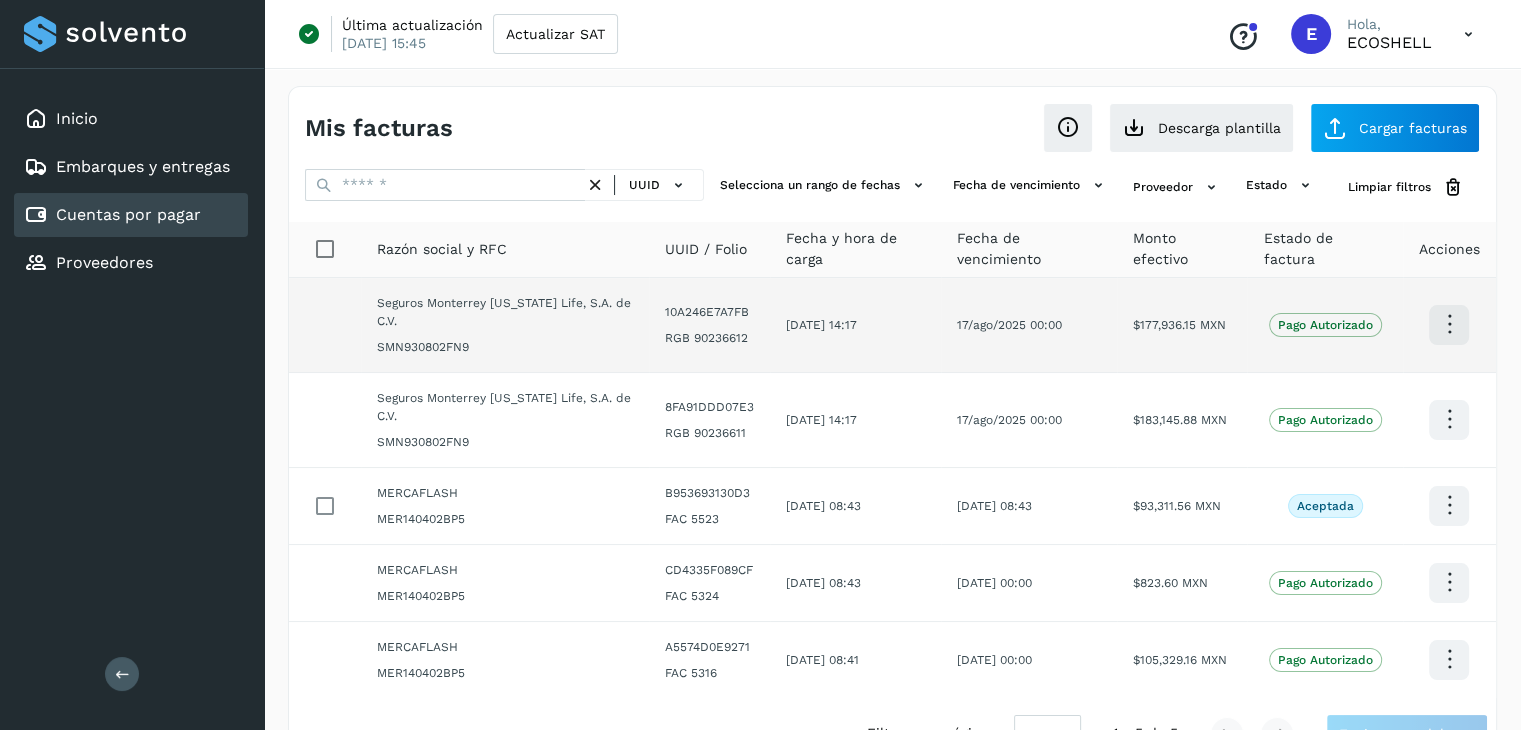 scroll, scrollTop: 0, scrollLeft: 0, axis: both 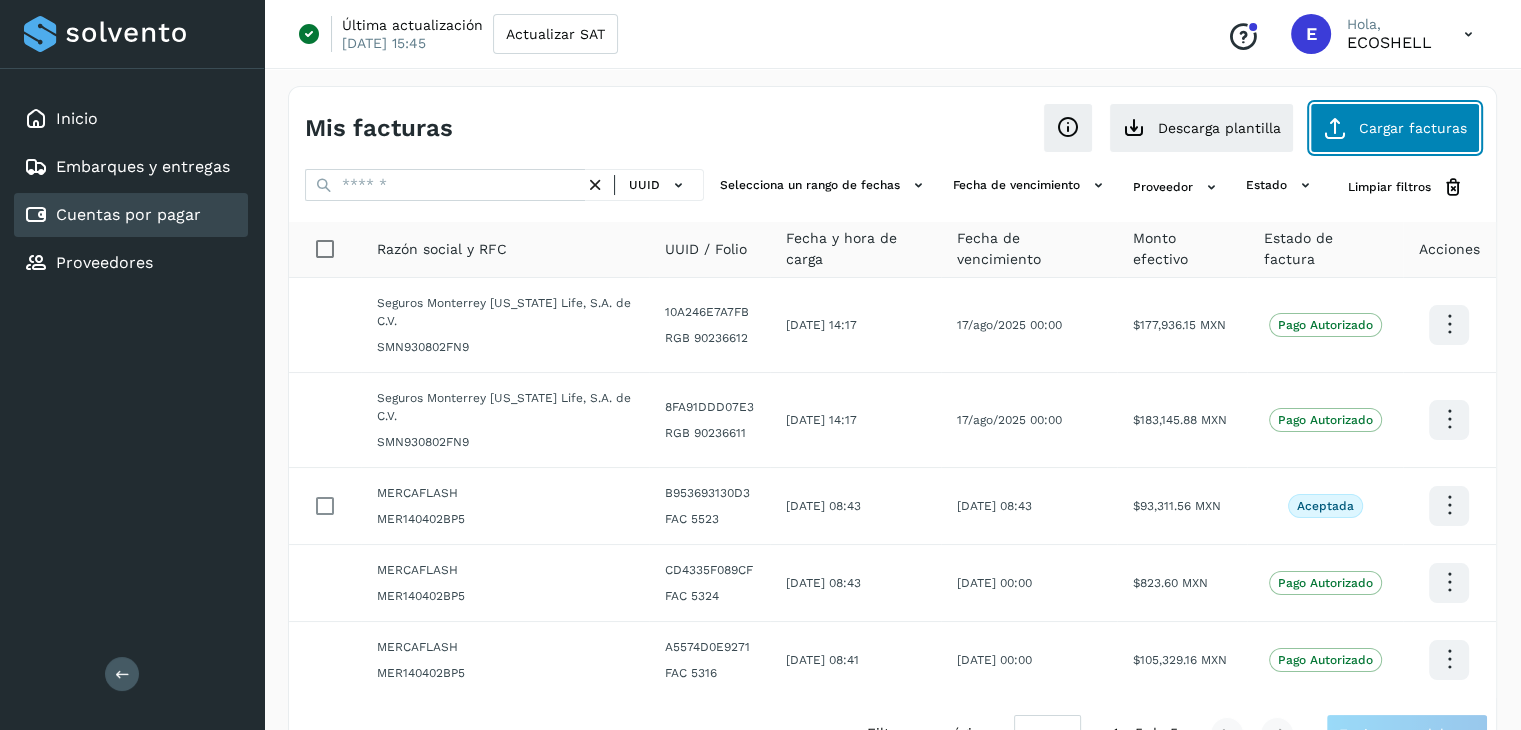 click on "Cargar facturas" 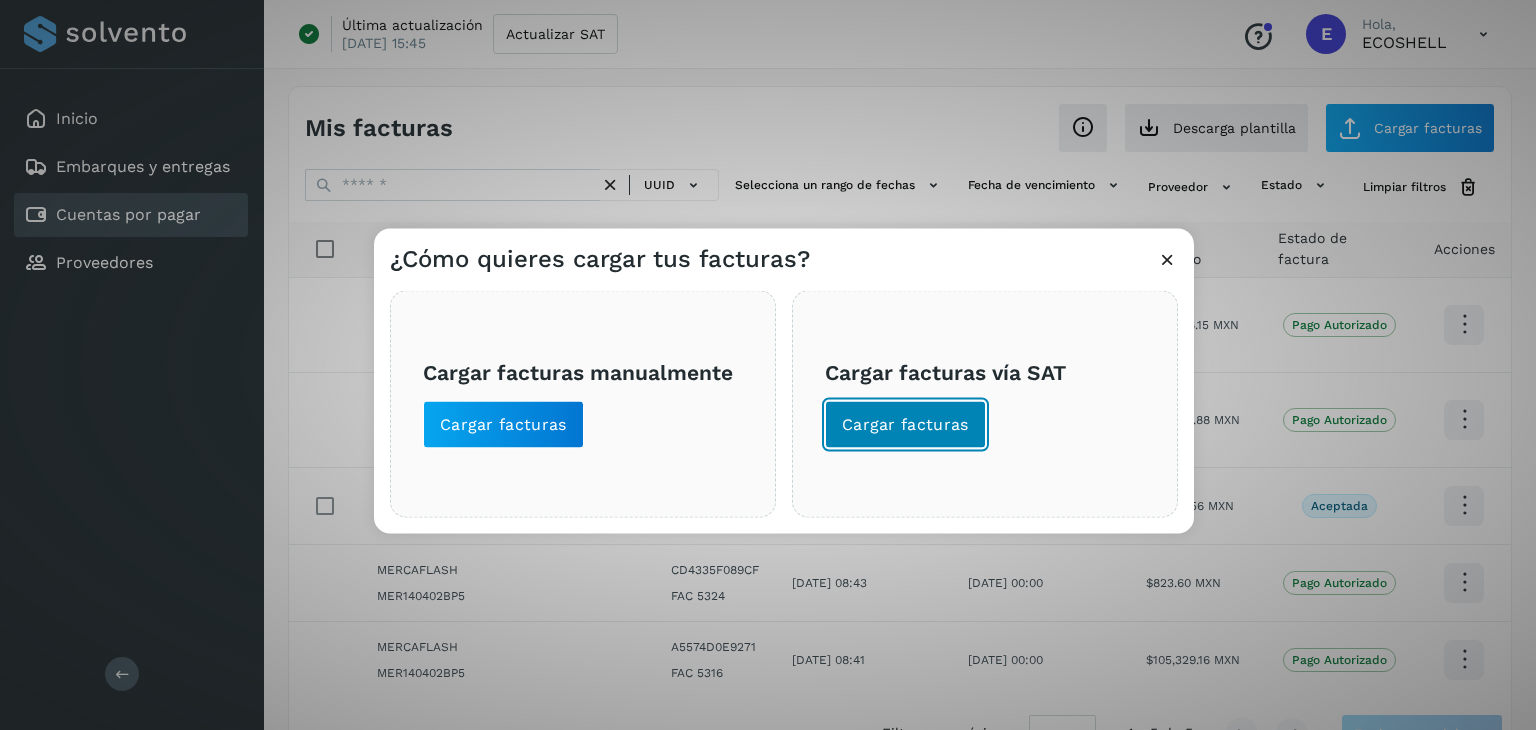 click on "Cargar facturas" 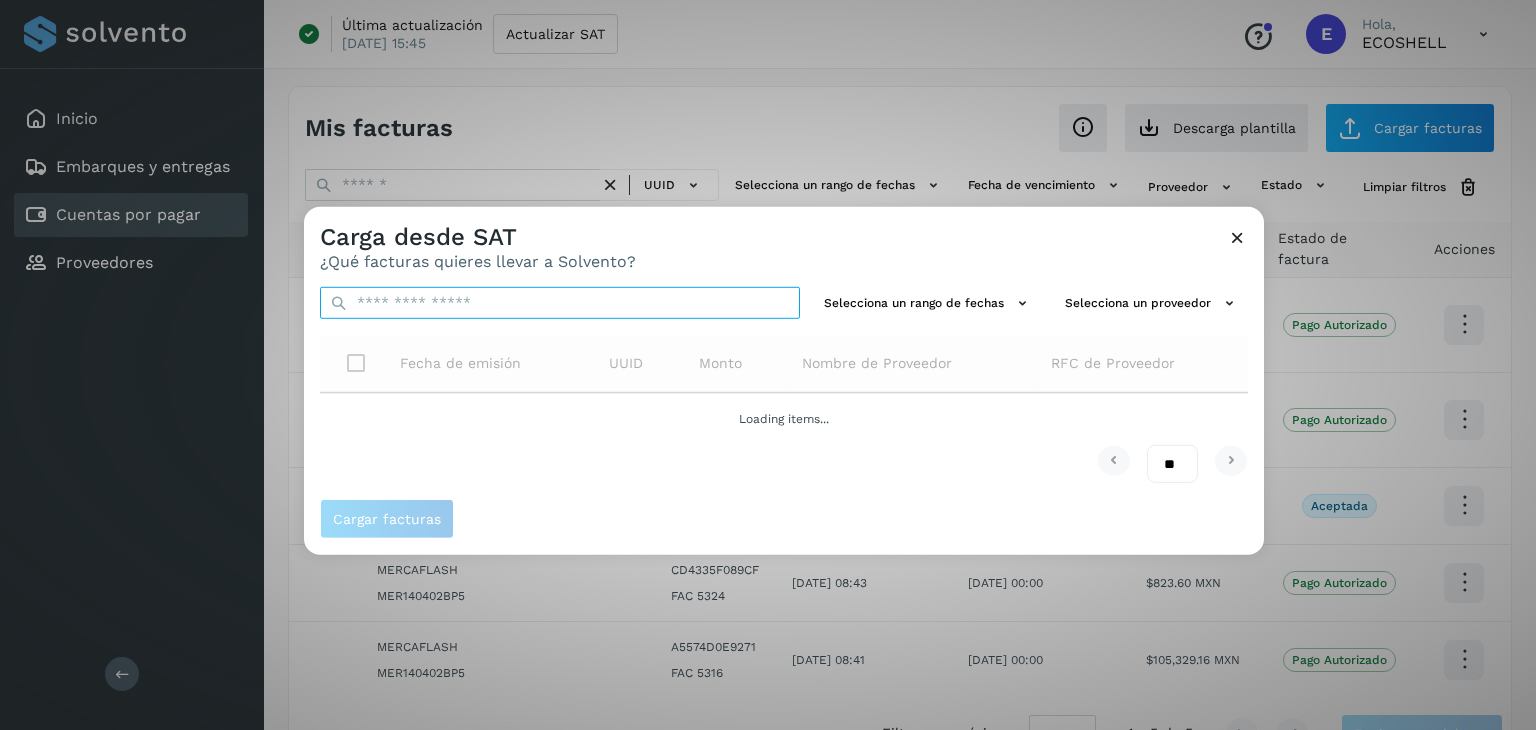 click at bounding box center [560, 303] 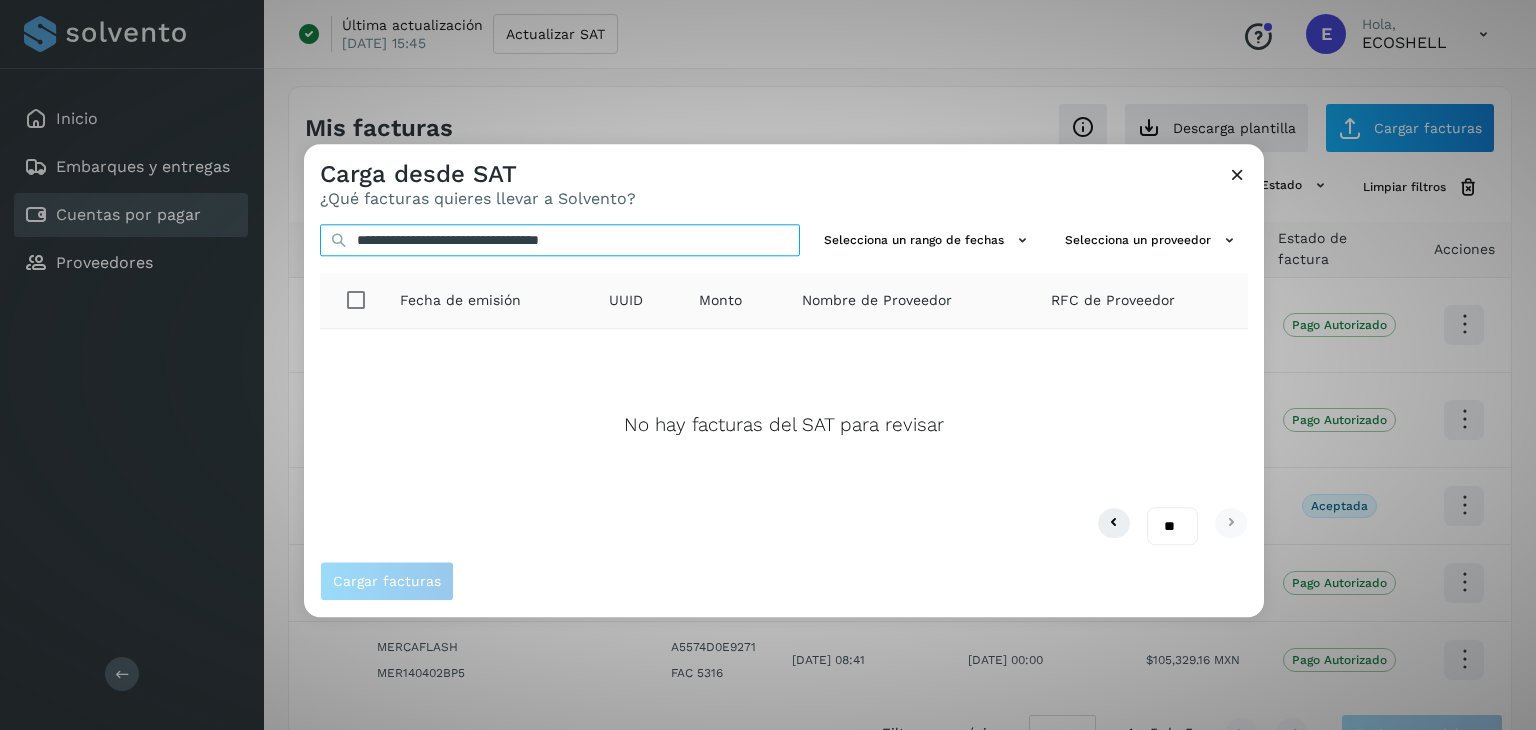 type on "**********" 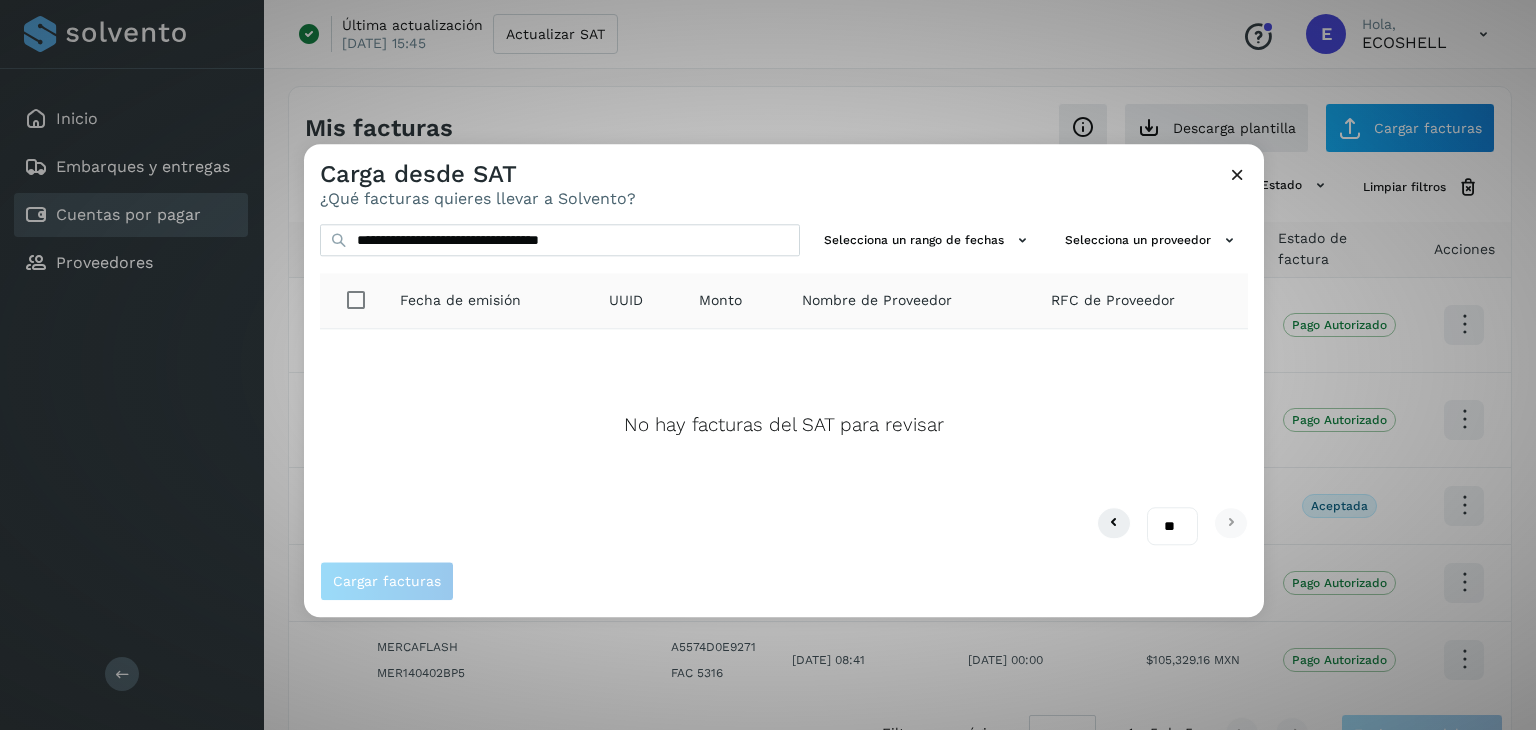 click at bounding box center [1237, 174] 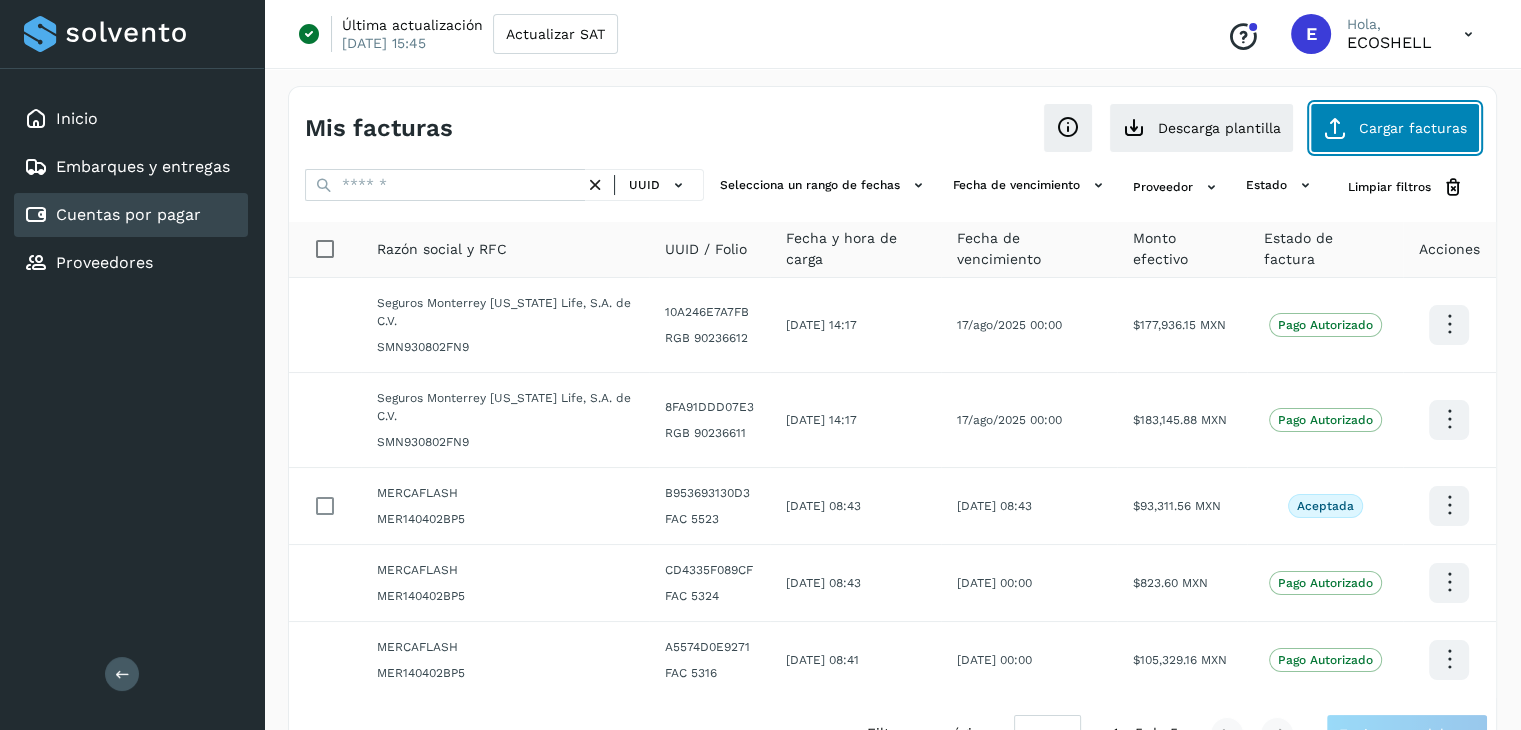 click on "Cargar facturas" 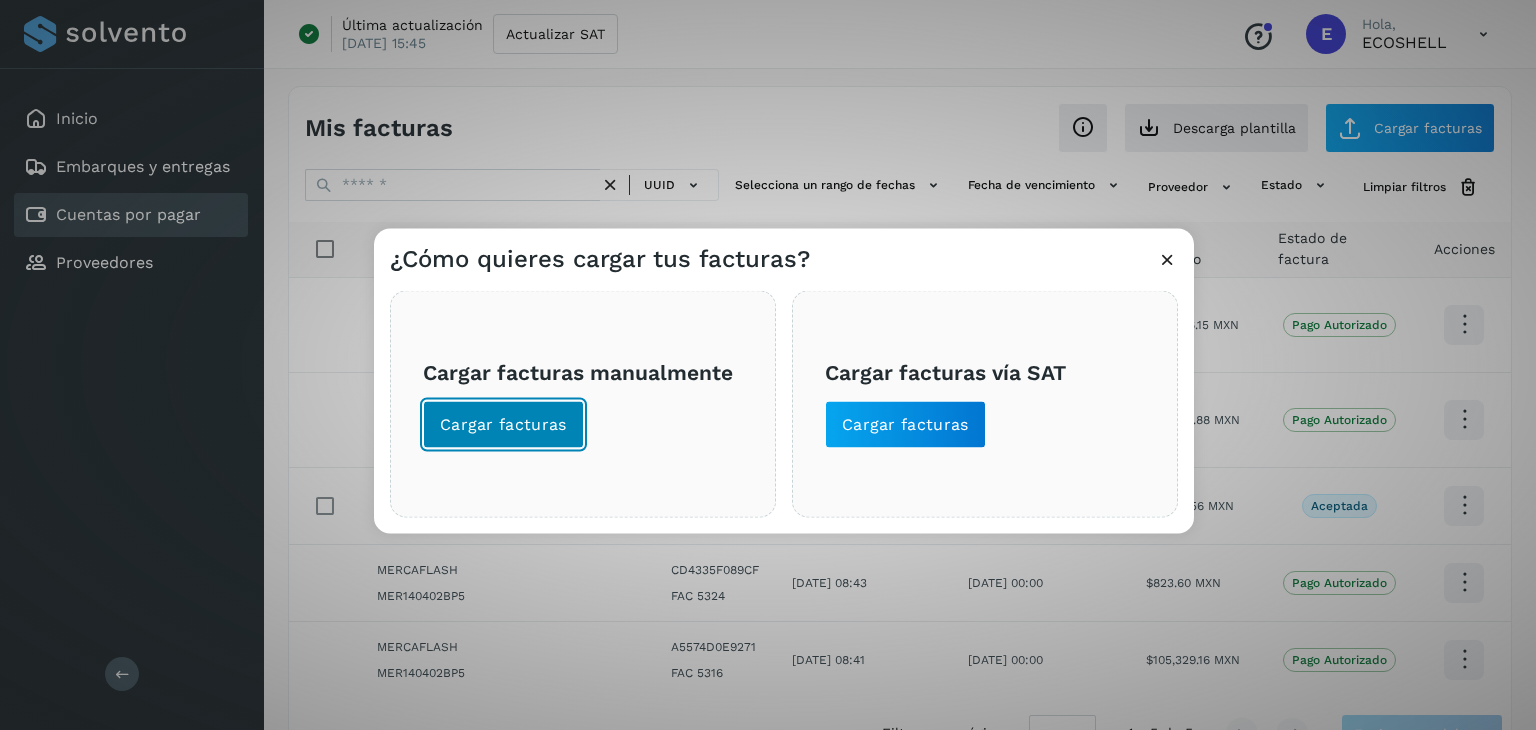 click on "Cargar facturas" 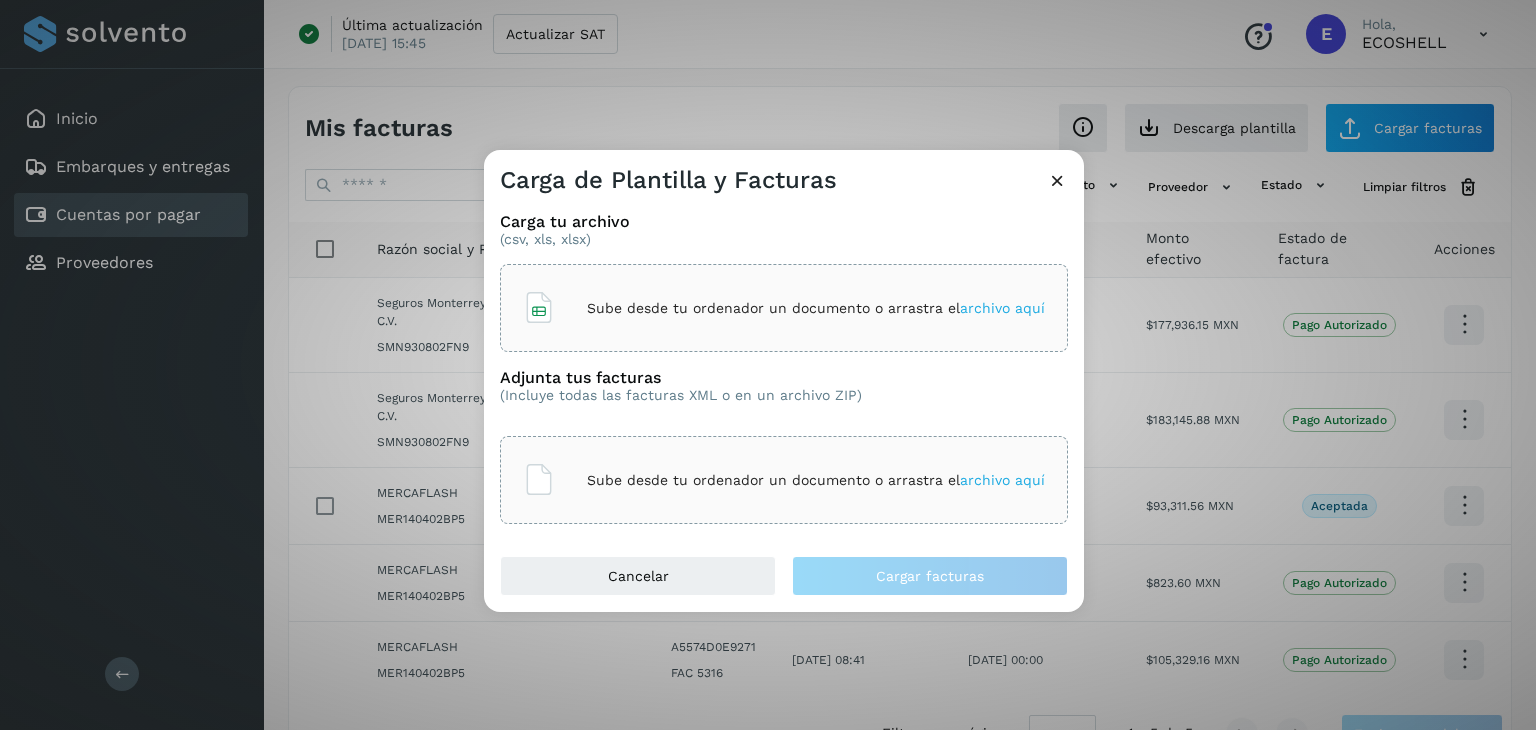 click on "Sube desde tu ordenador un documento o arrastra el  archivo aquí" 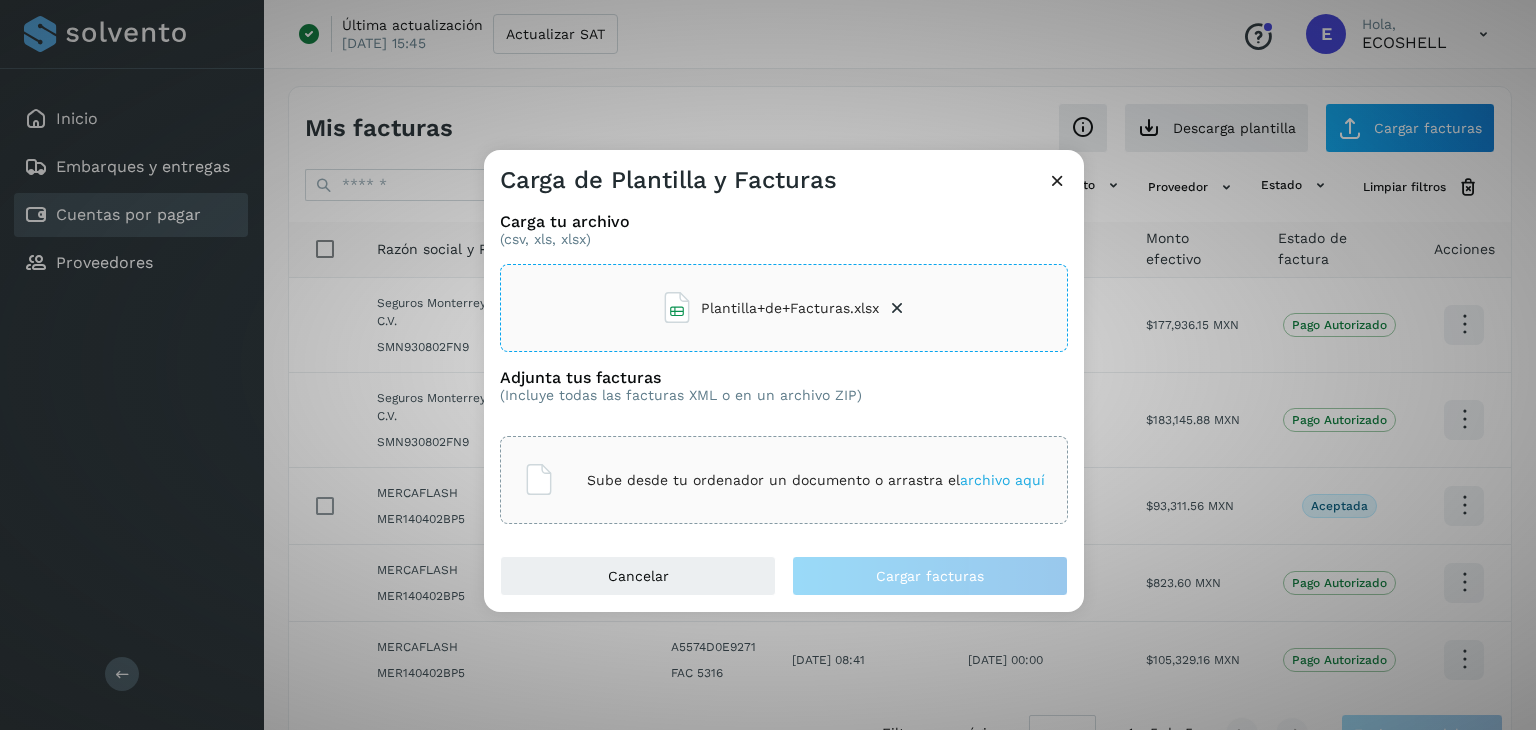 click on "Sube desde tu ordenador un documento o arrastra el  archivo aquí" 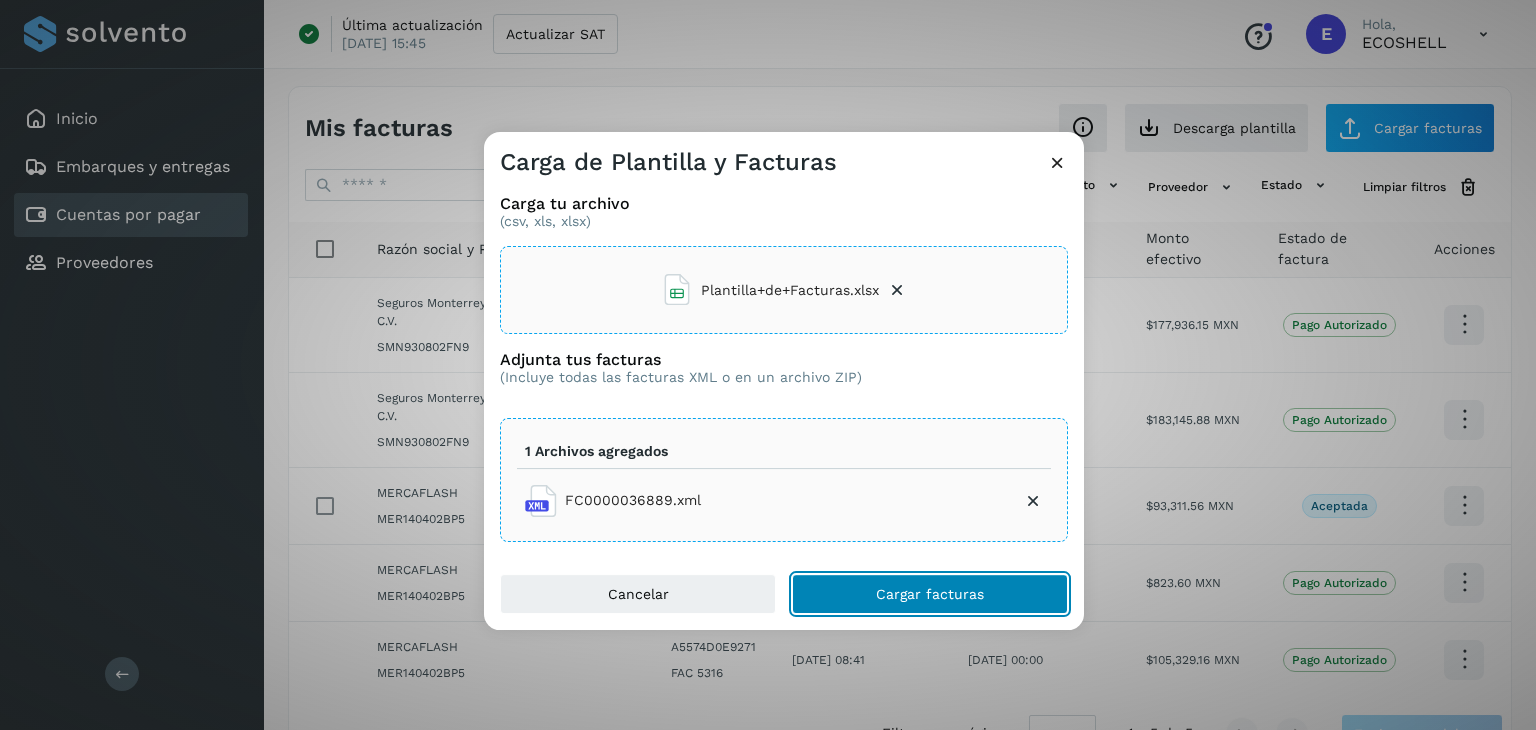 click on "Cargar facturas" 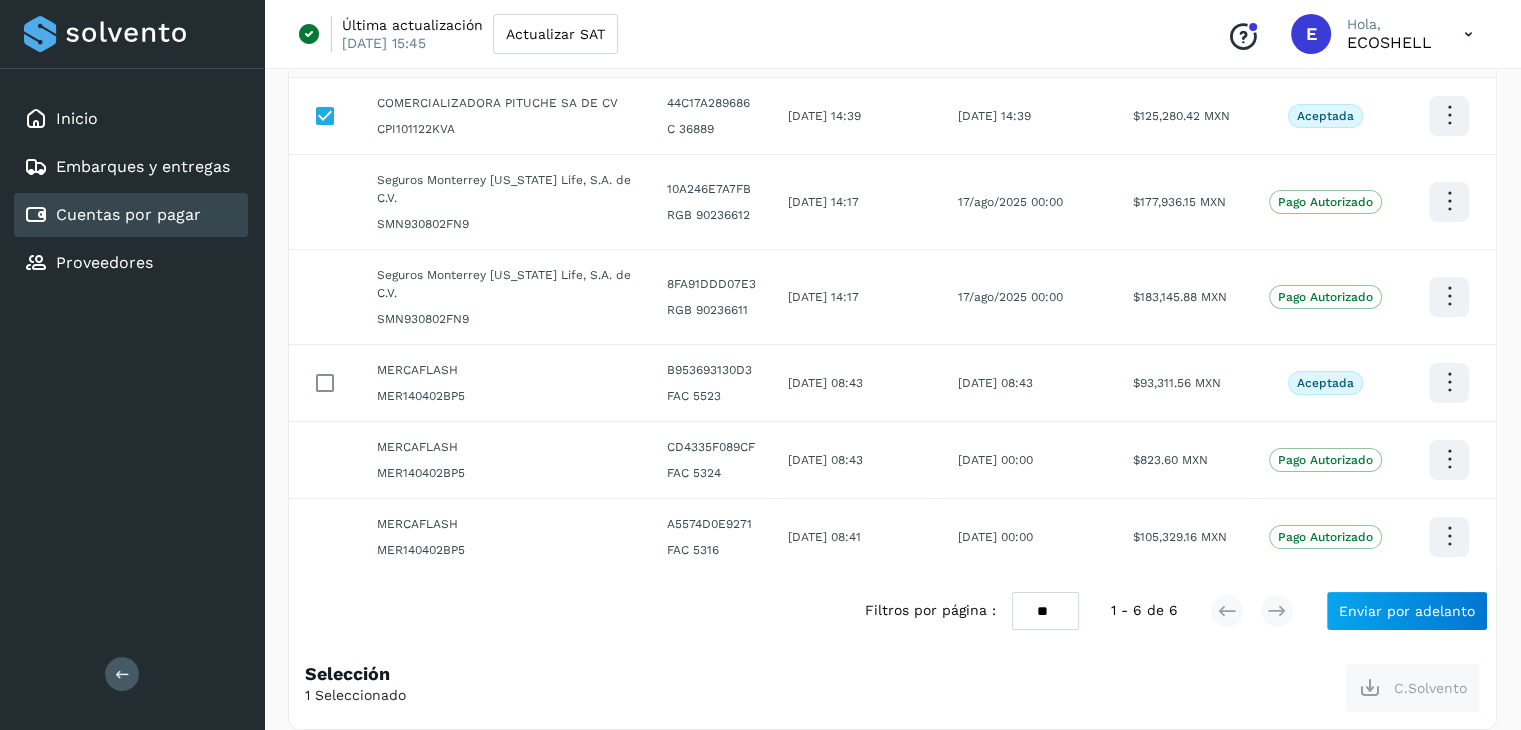 scroll, scrollTop: 216, scrollLeft: 0, axis: vertical 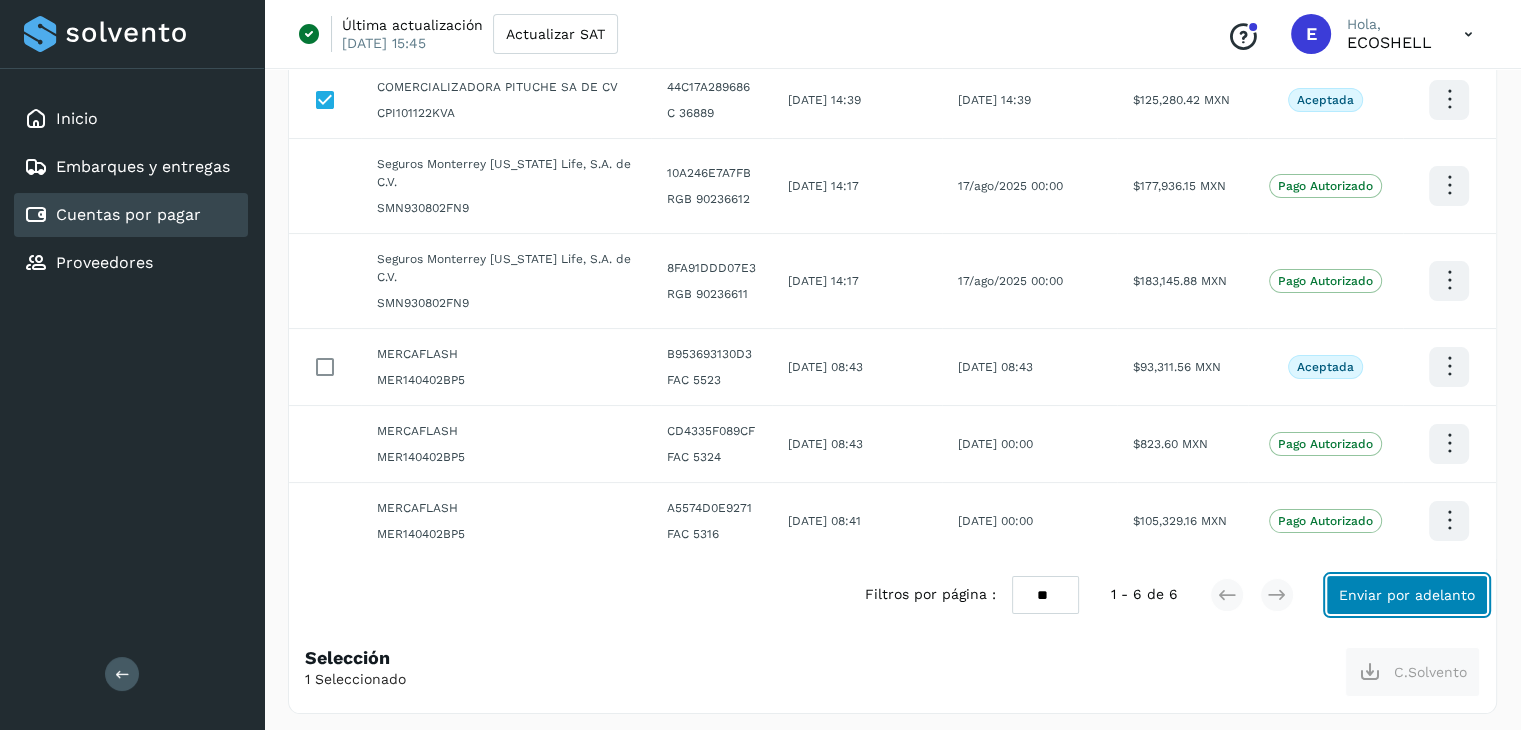 click on "Enviar por adelanto" 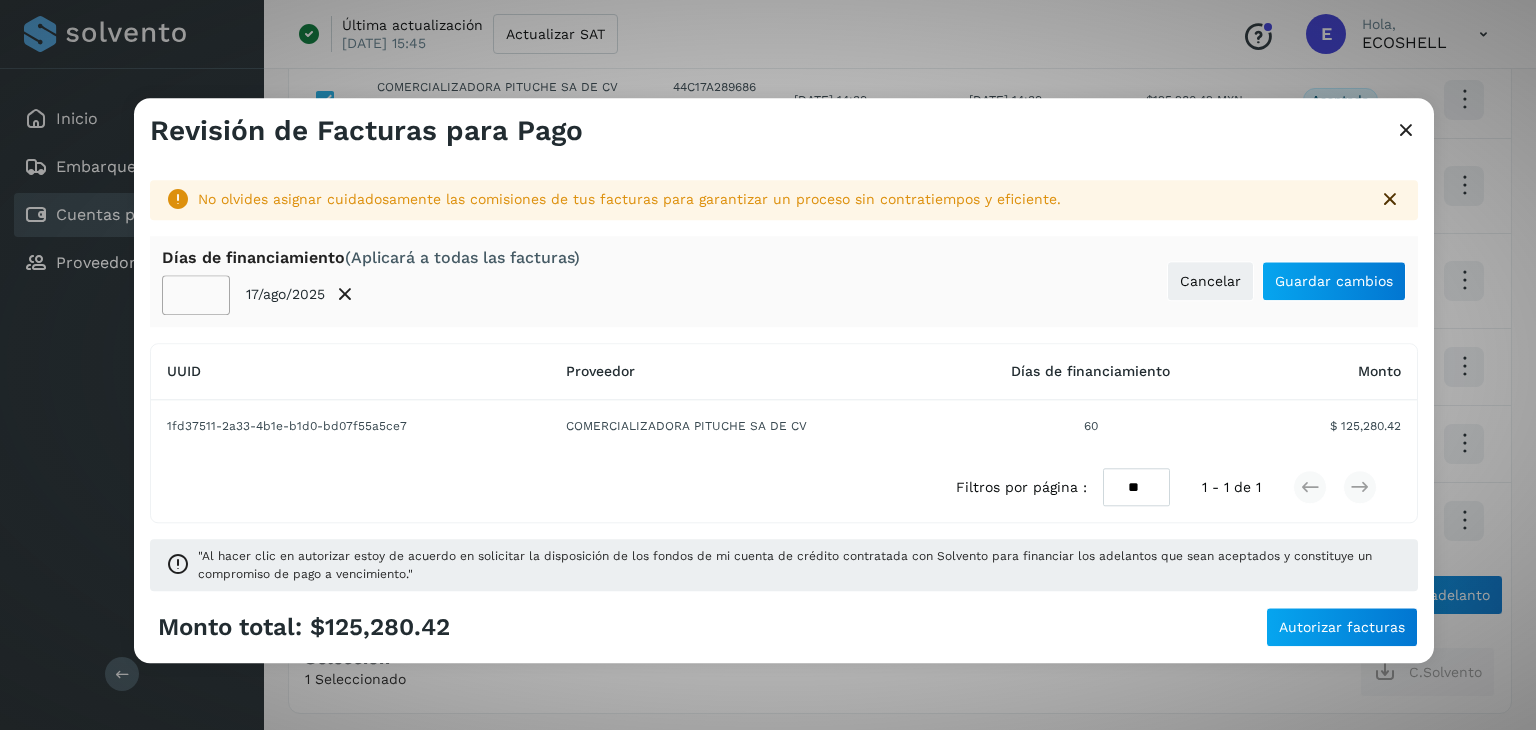click on "**" 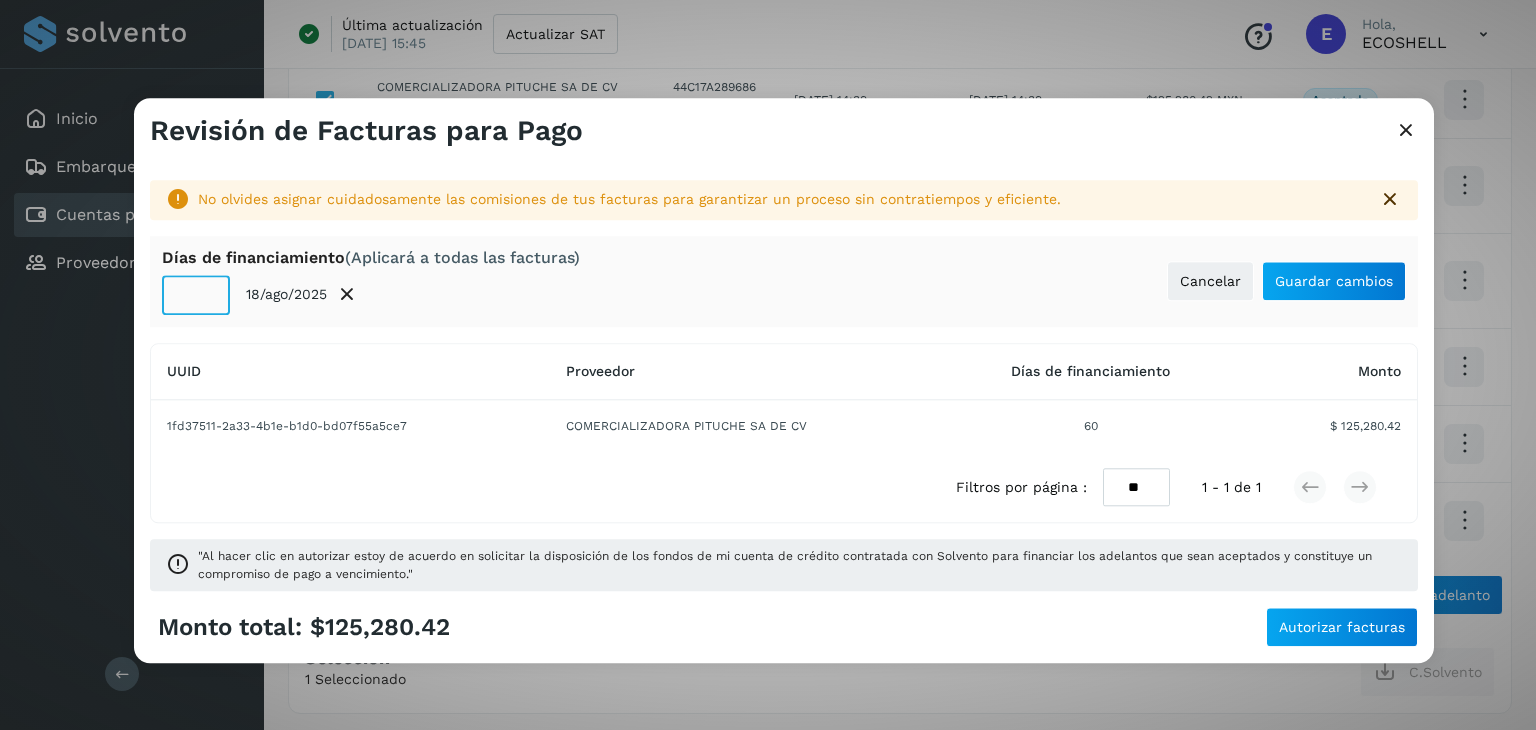 click on "**" 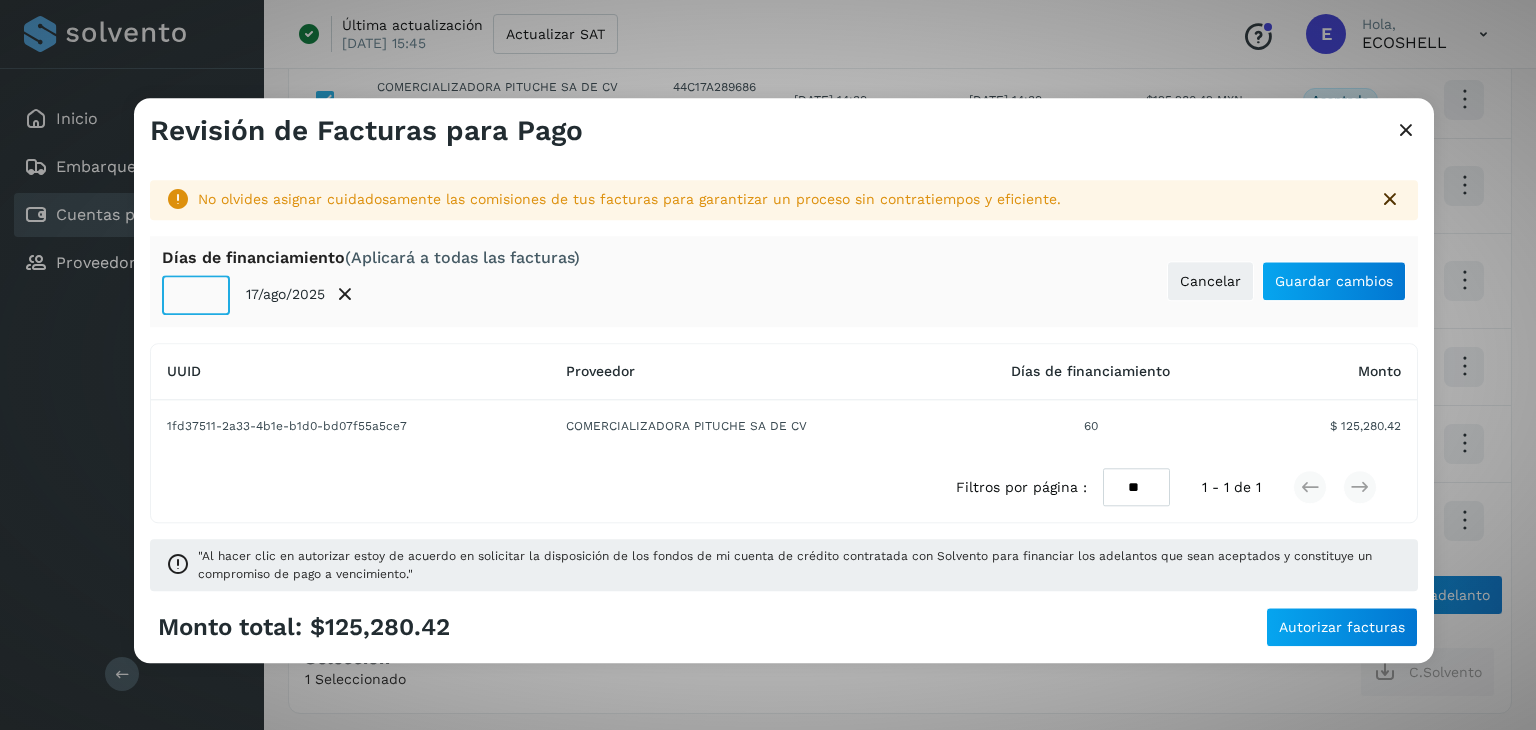 click on "17/ago/2025" at bounding box center (285, 295) 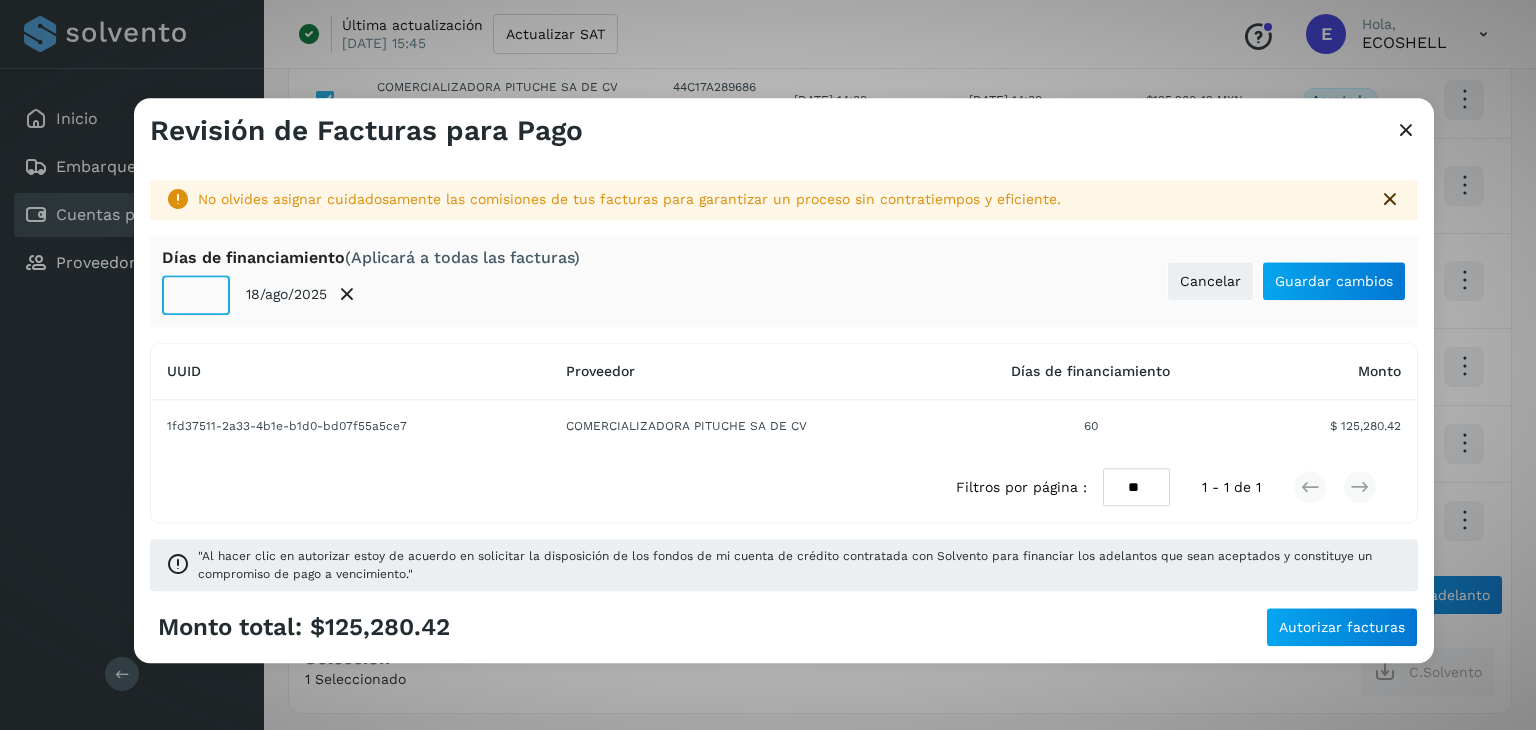 type on "**" 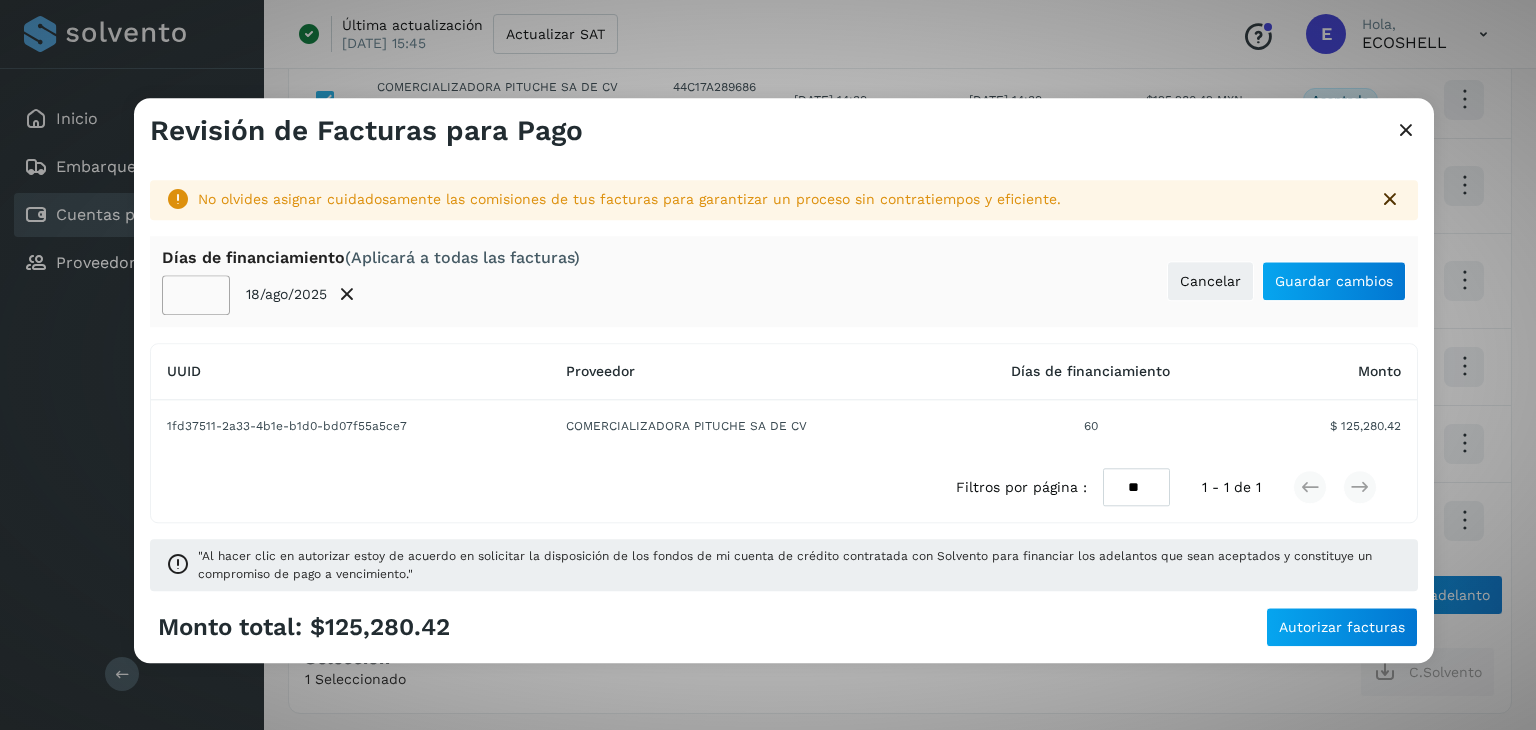 click on "Filtros por página : ** ** ** 1 - 1 de 1" at bounding box center (784, 487) 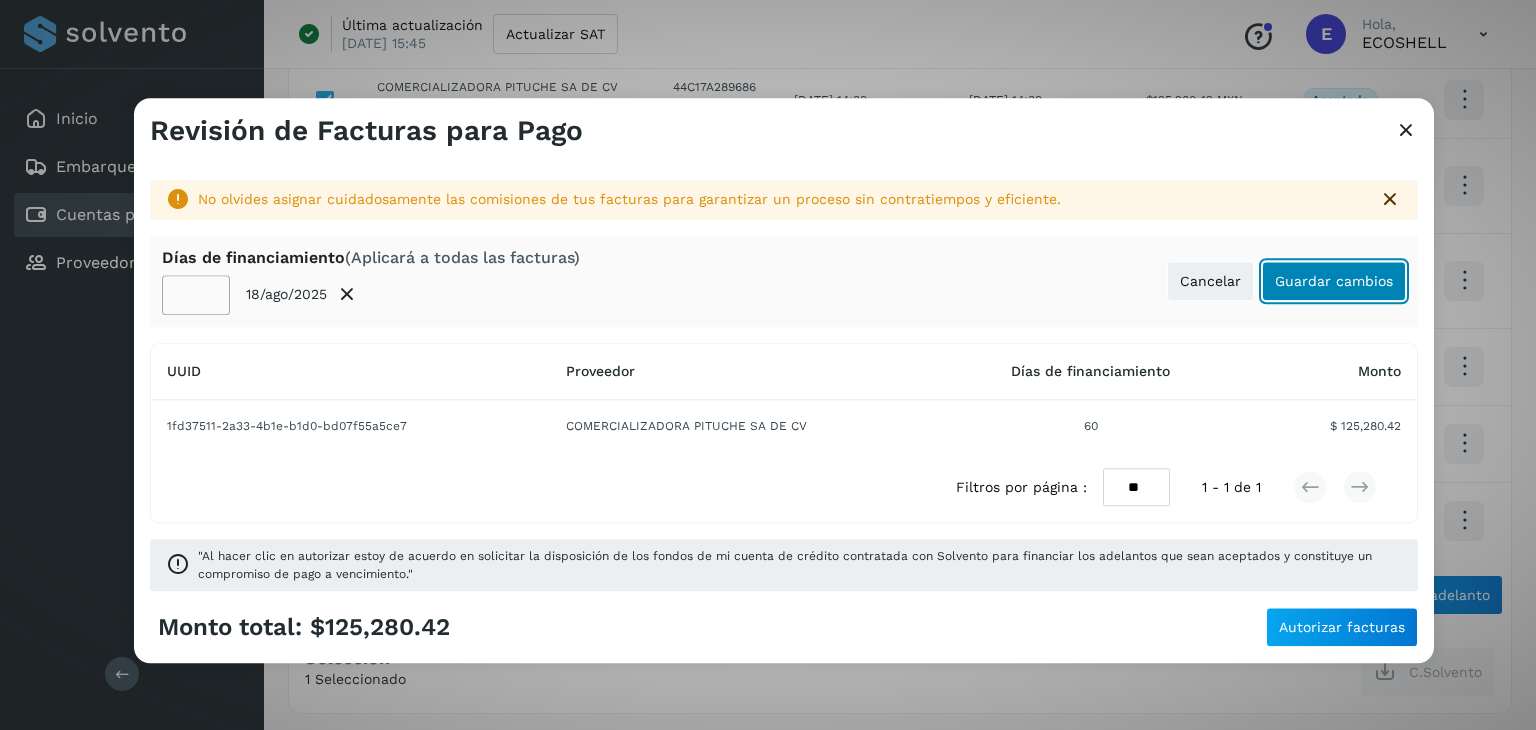 click on "Guardar cambios" at bounding box center (1334, 281) 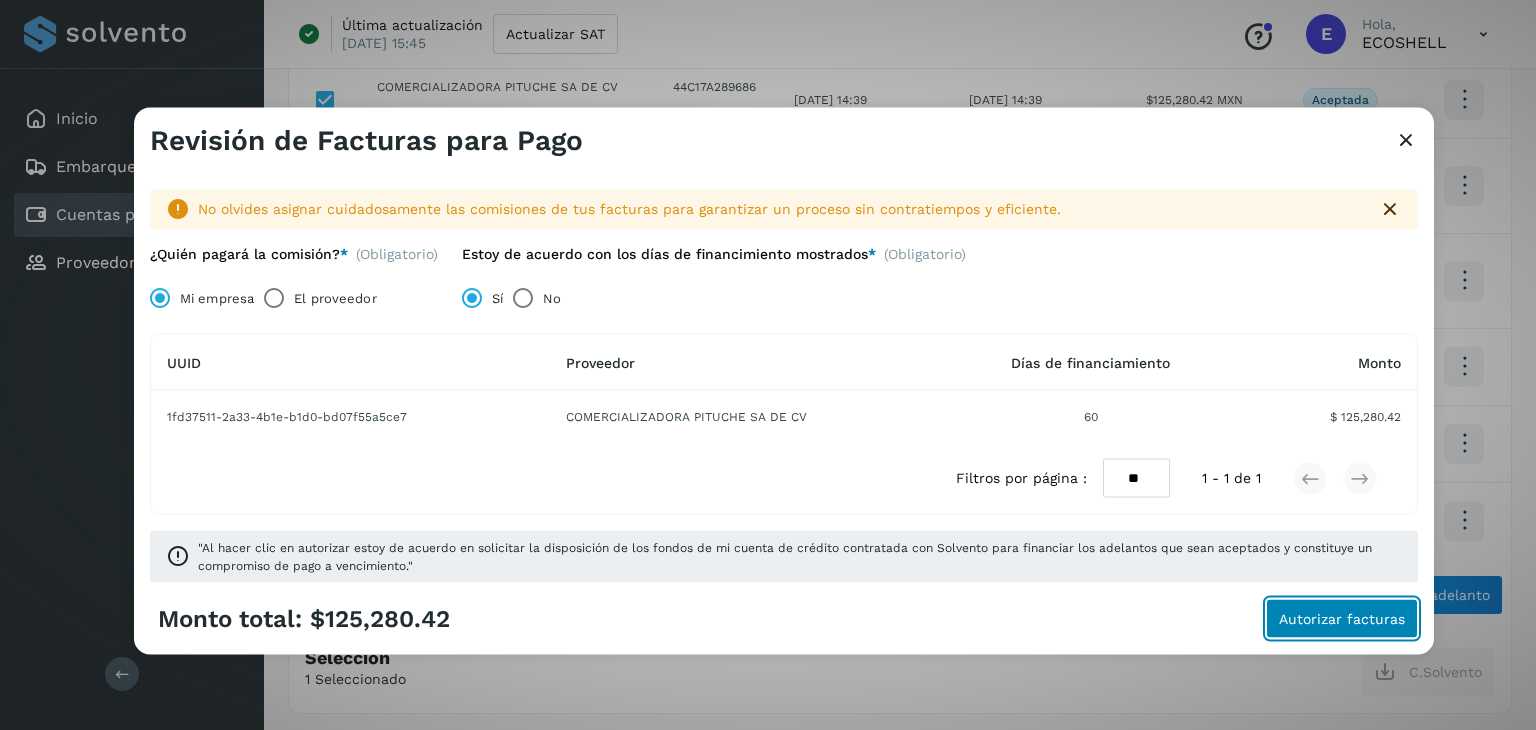 click on "Autorizar facturas" 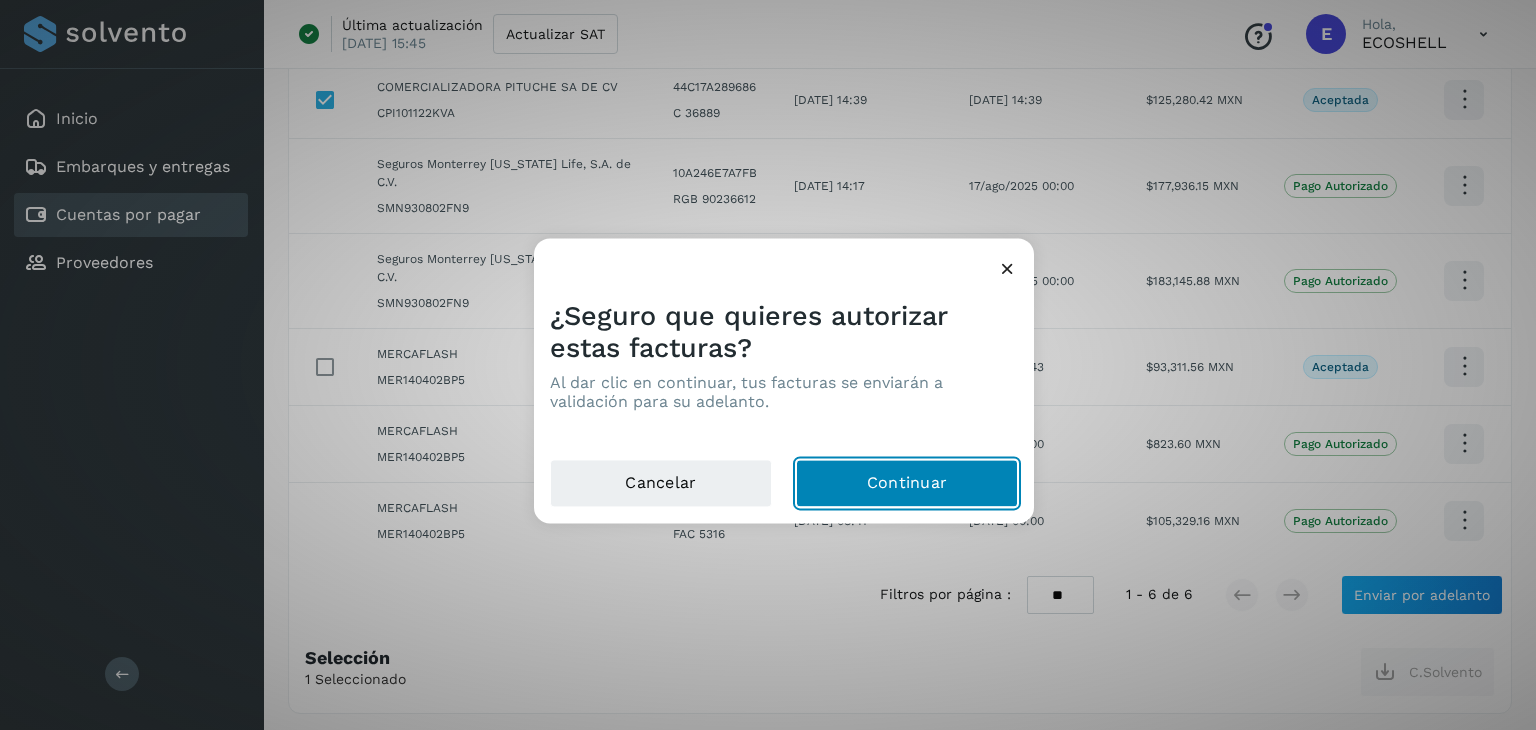 click on "Continuar" 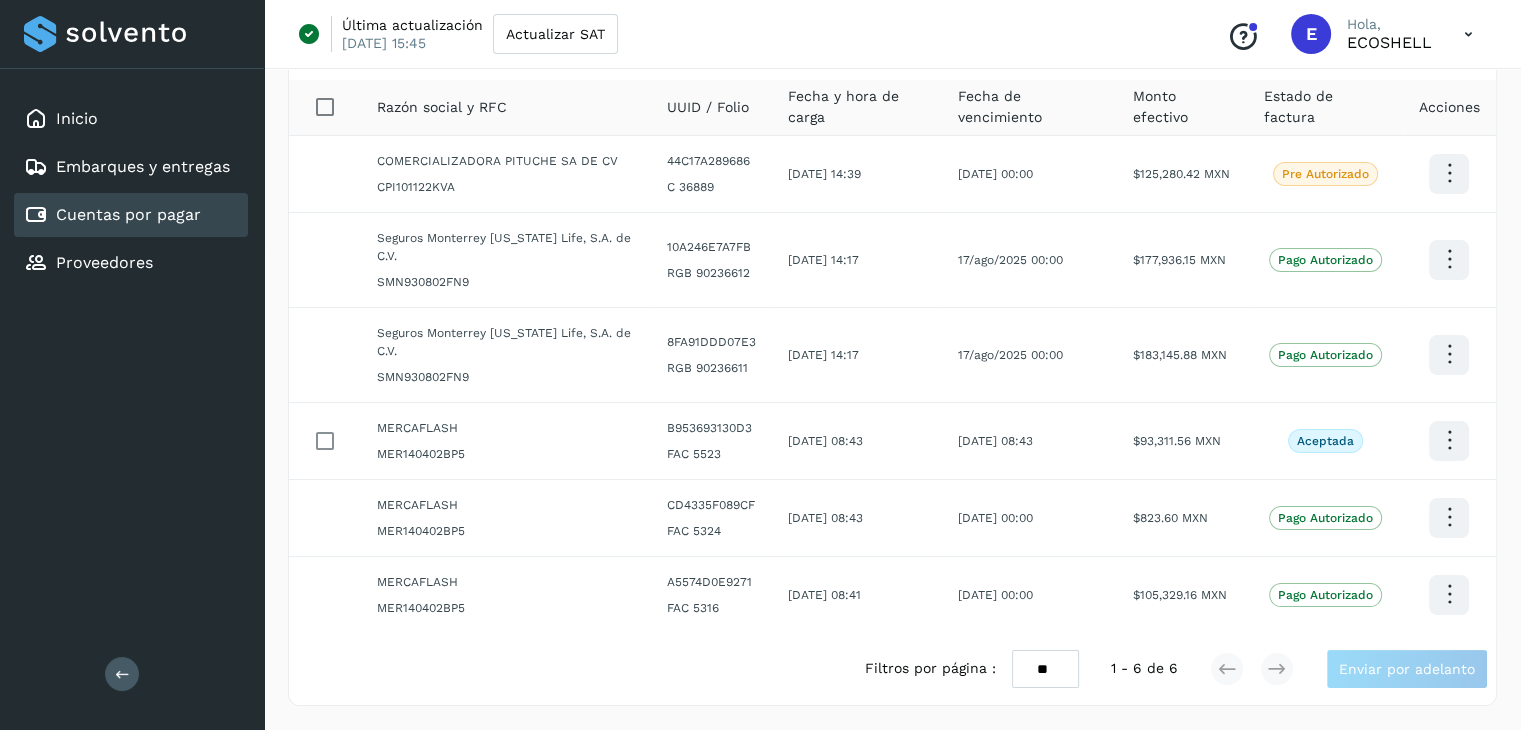 scroll, scrollTop: 140, scrollLeft: 0, axis: vertical 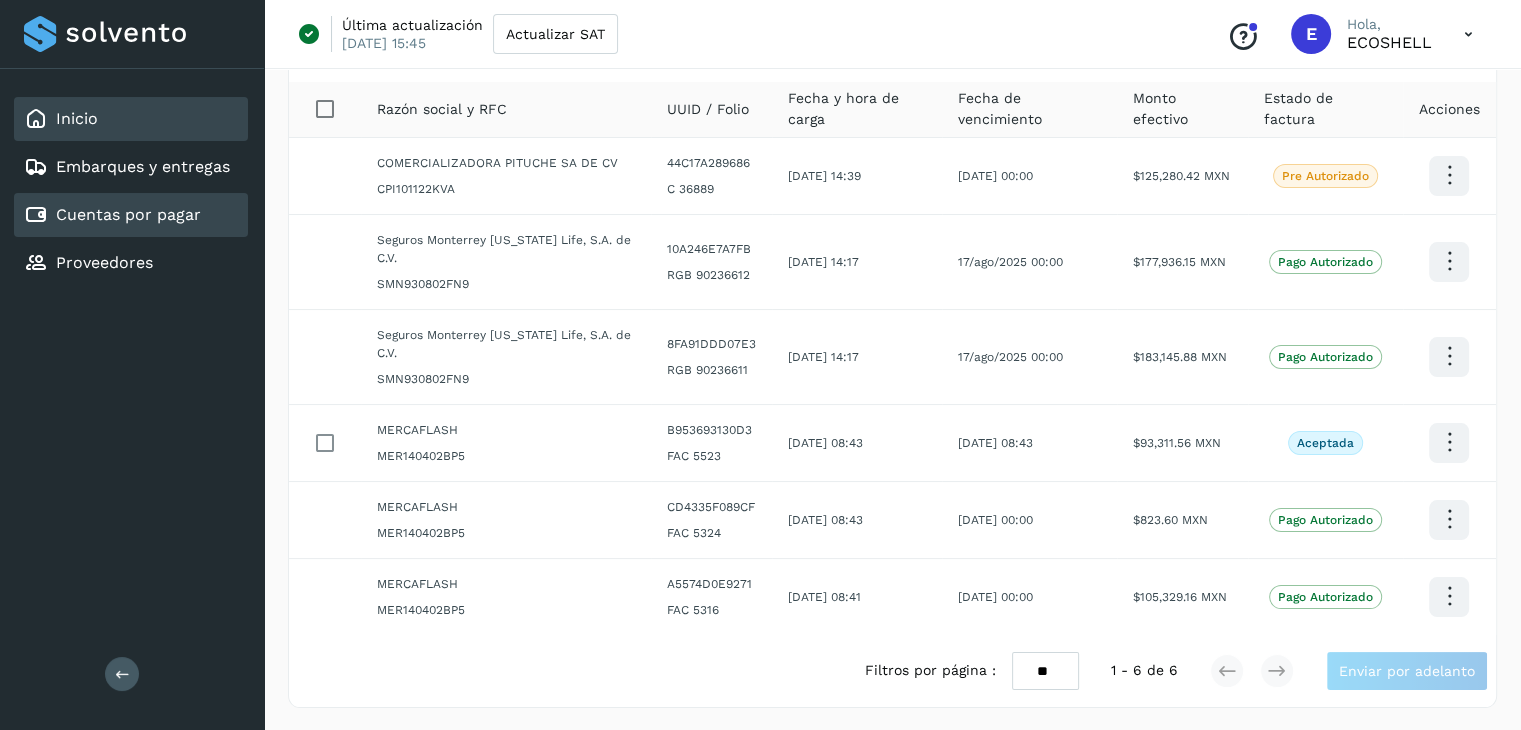 click on "Inicio" 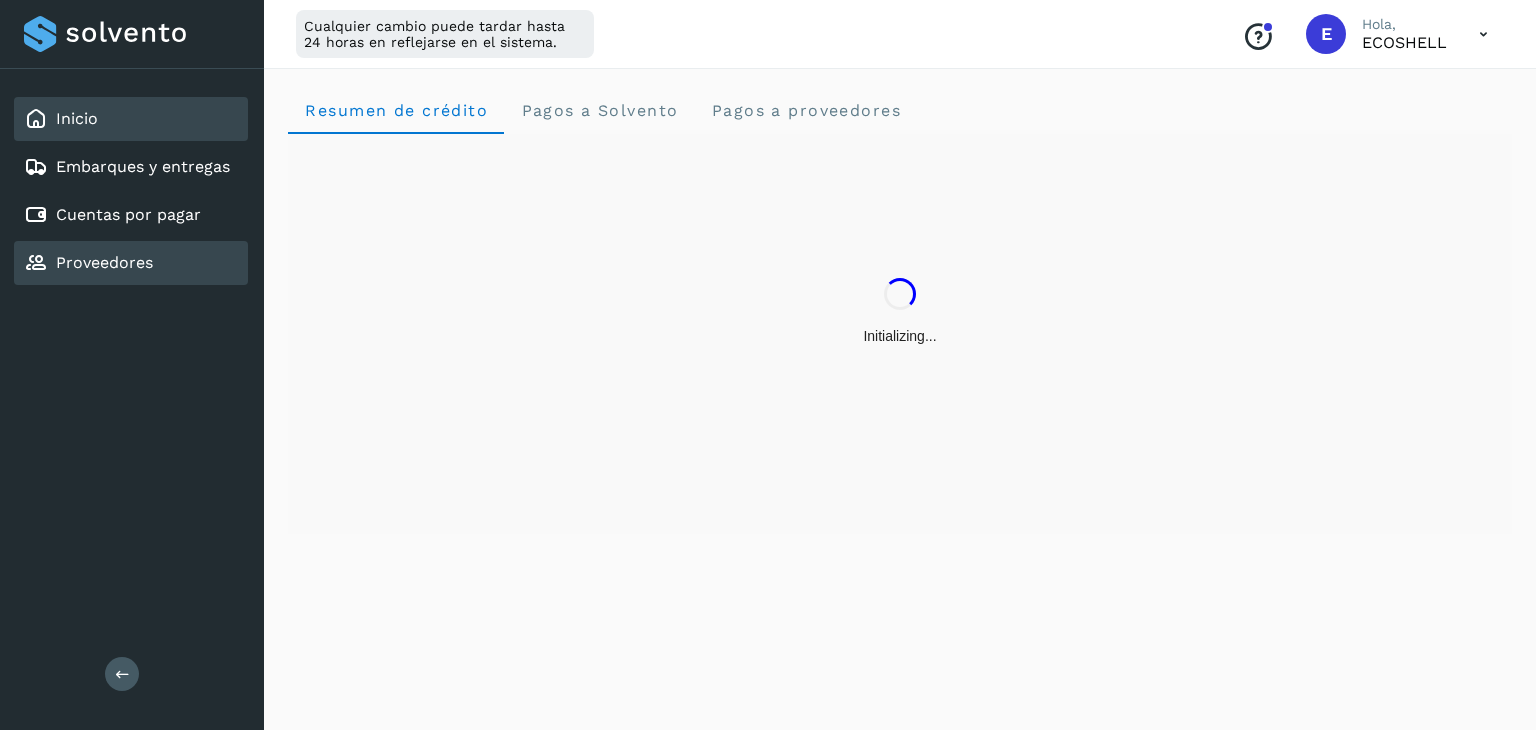 click on "Proveedores" at bounding box center [104, 262] 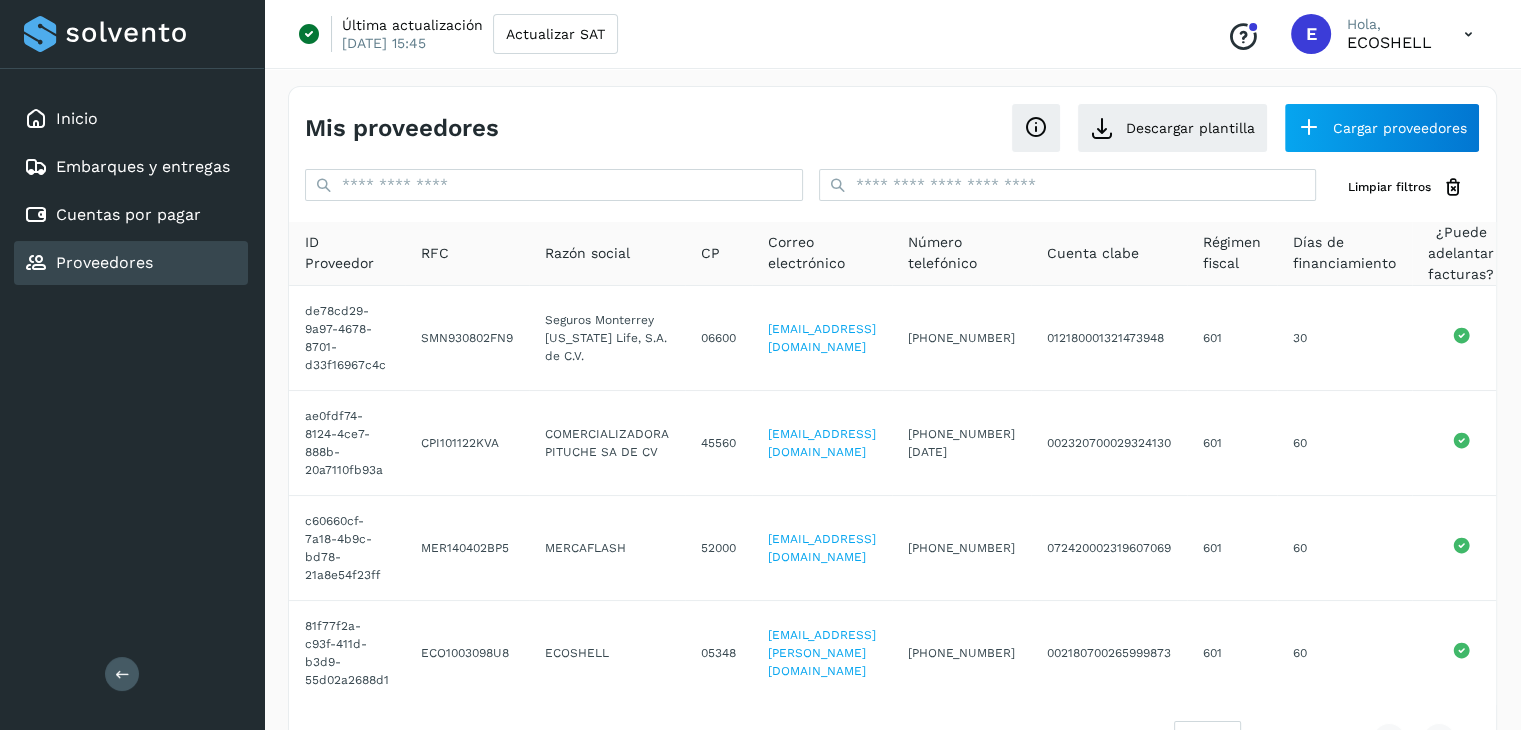 scroll, scrollTop: 0, scrollLeft: 65, axis: horizontal 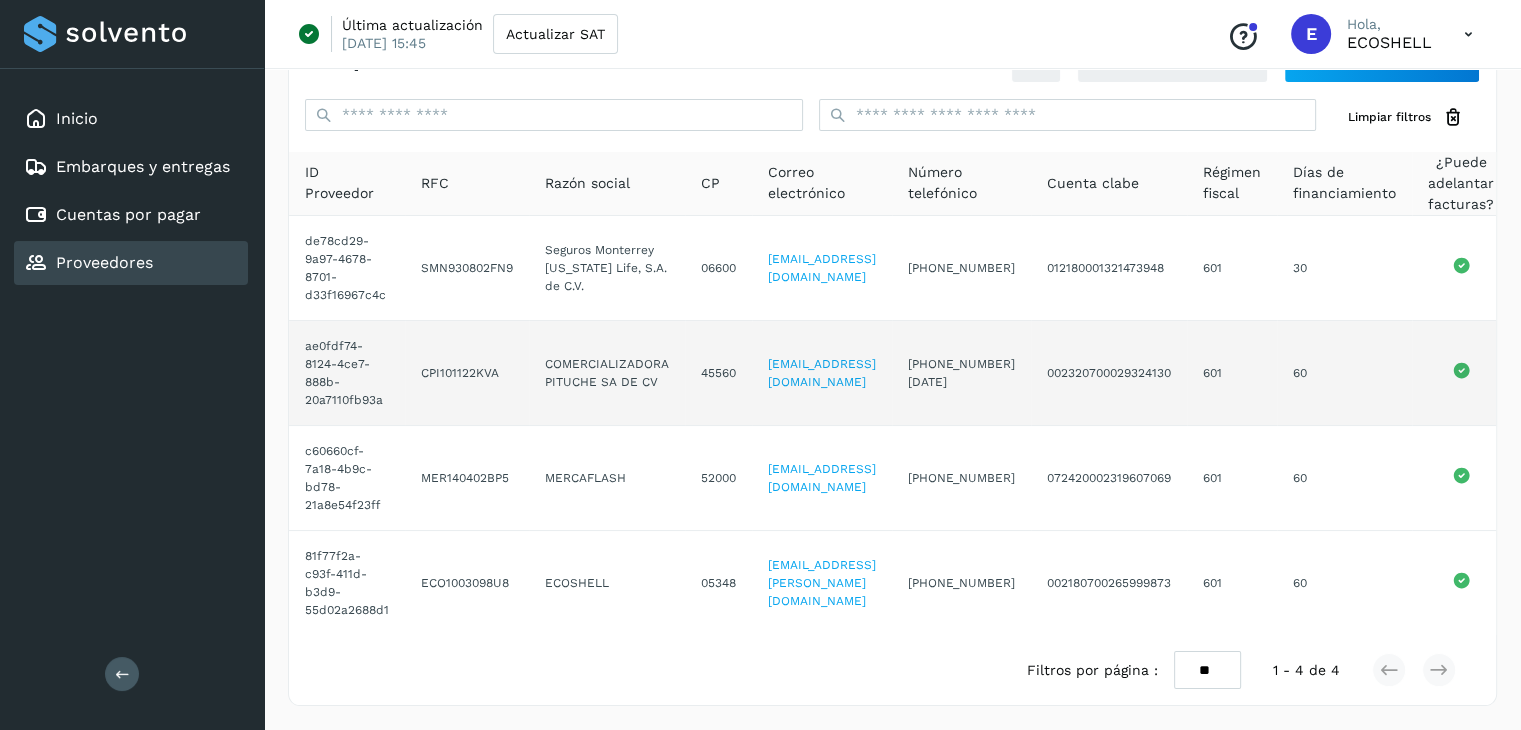 click on "[EMAIL_ADDRESS][DOMAIN_NAME]" 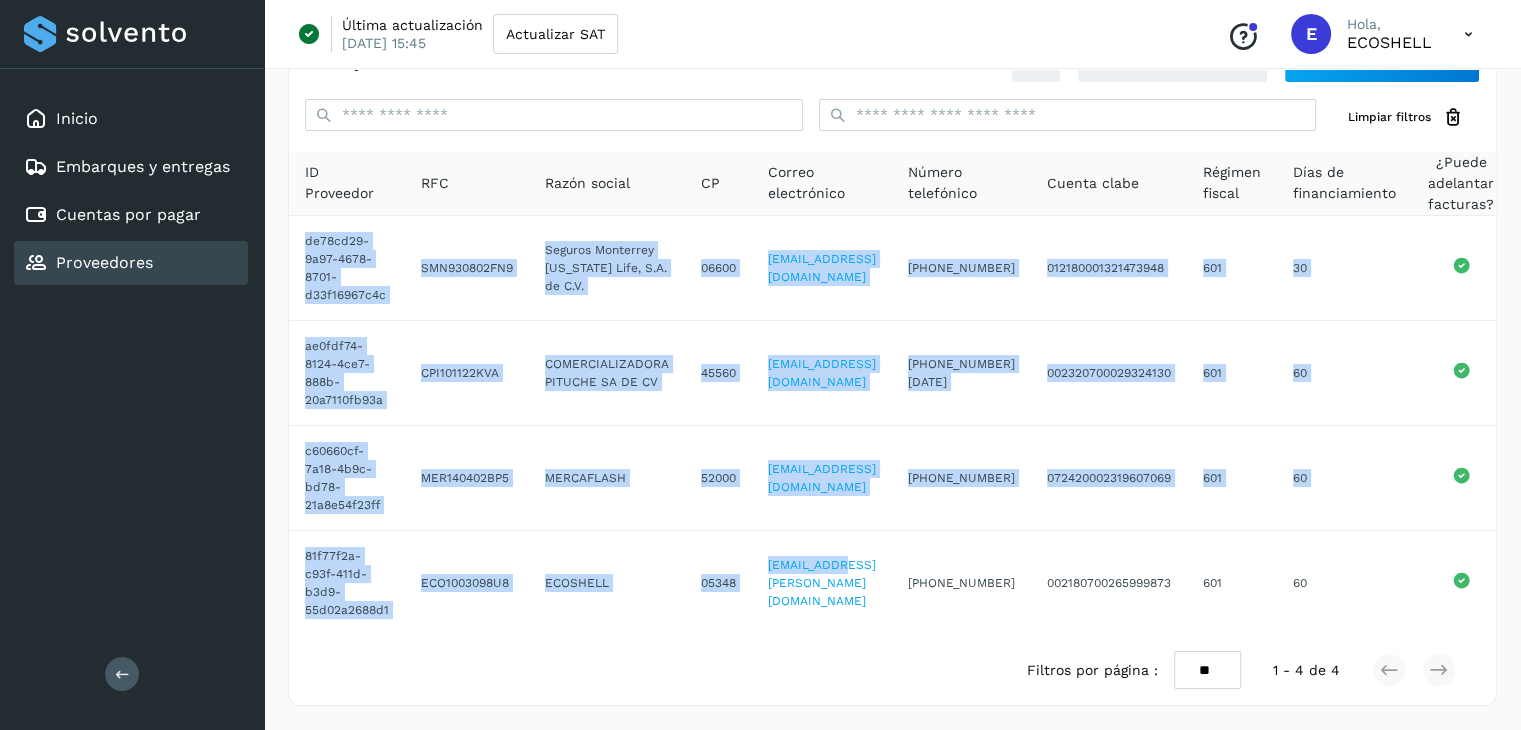 drag, startPoint x: 833, startPoint y: 614, endPoint x: 1126, endPoint y: 629, distance: 293.3837 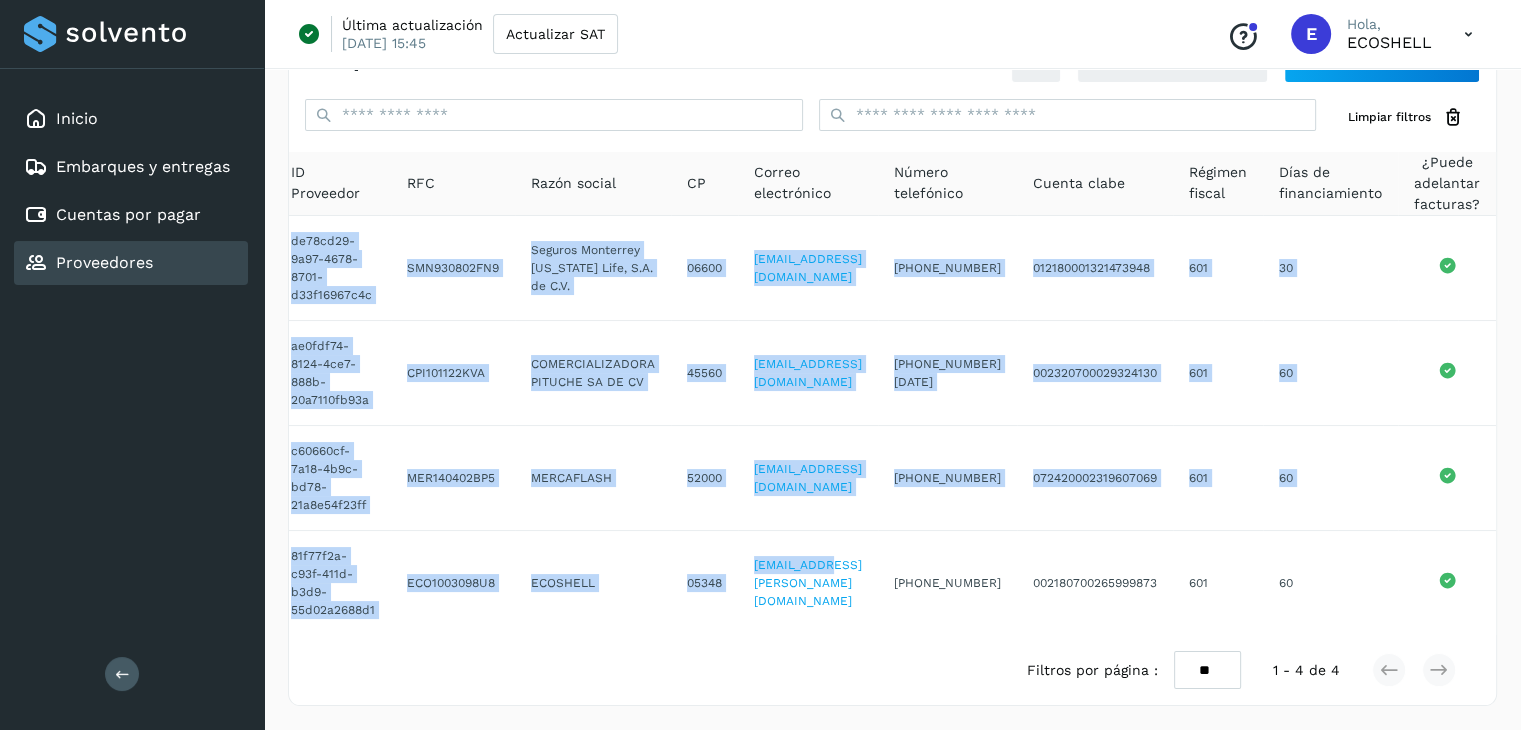 scroll, scrollTop: 0, scrollLeft: 65, axis: horizontal 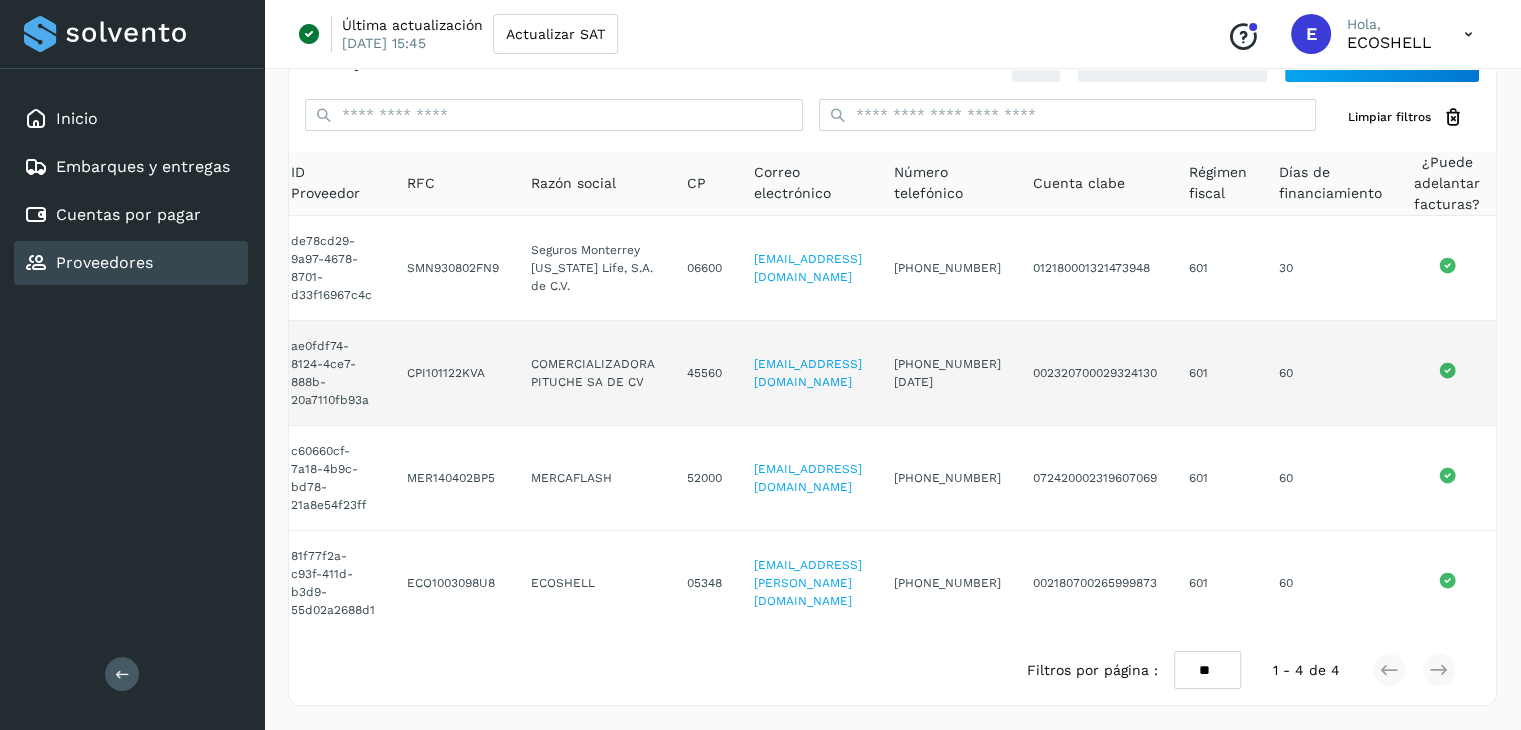 click 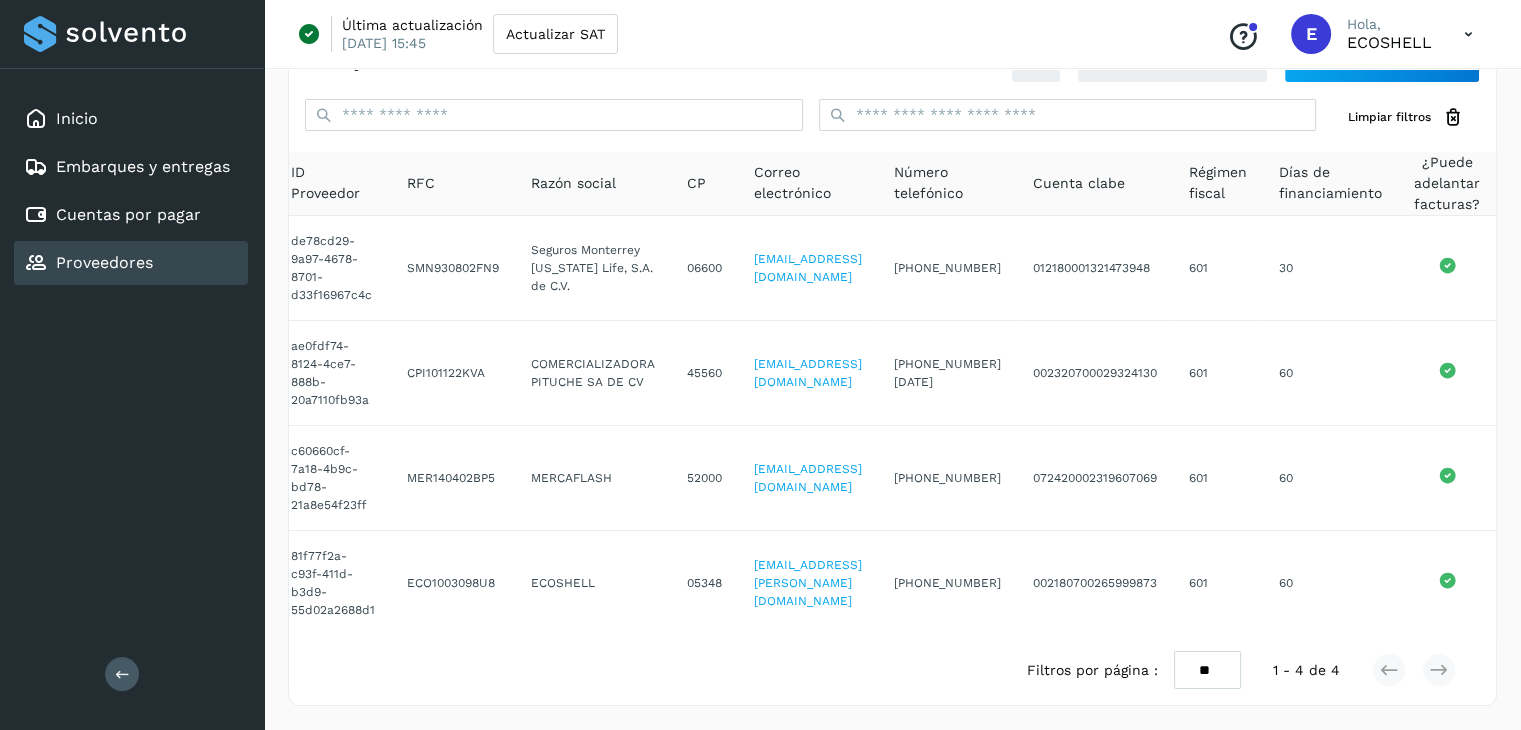 scroll, scrollTop: 84, scrollLeft: 0, axis: vertical 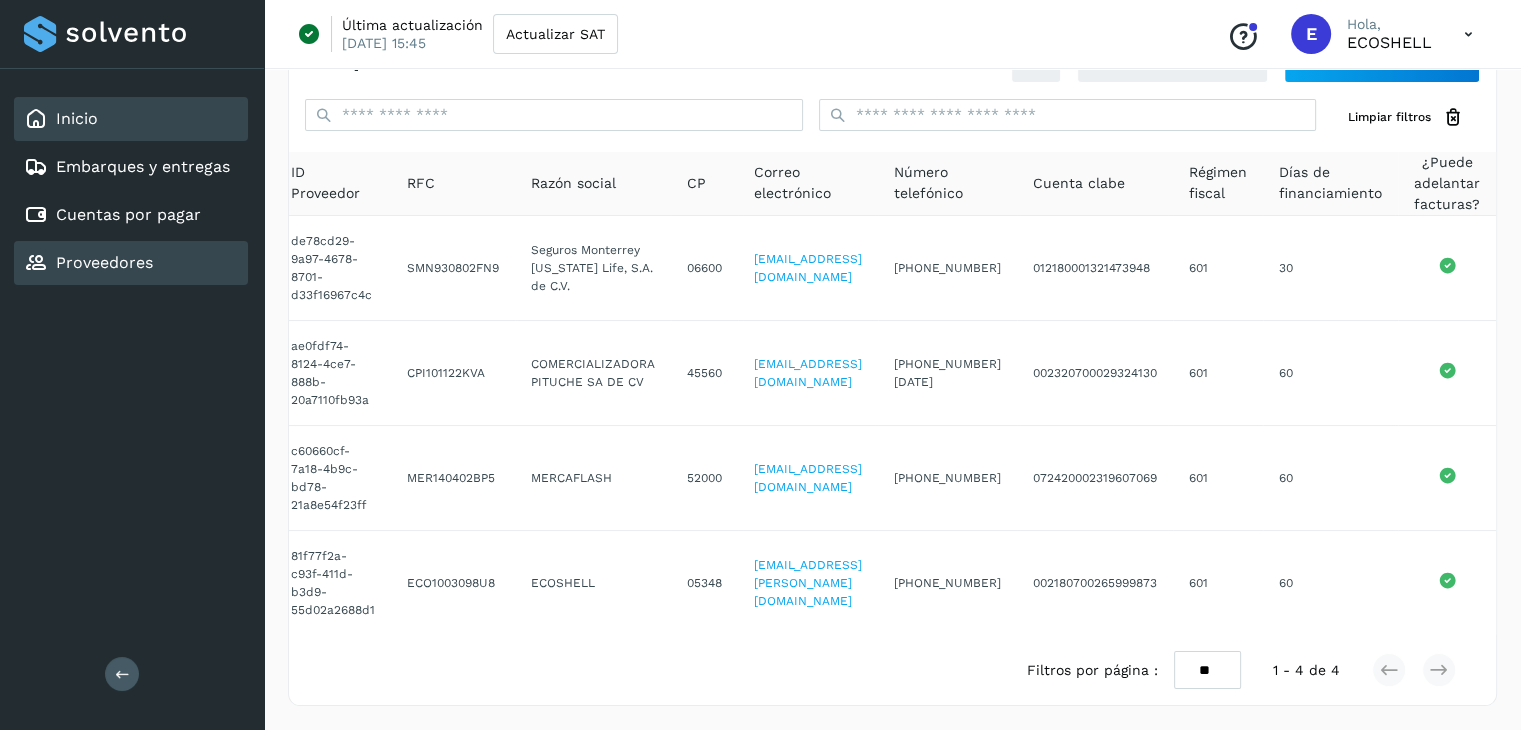 click on "Inicio" 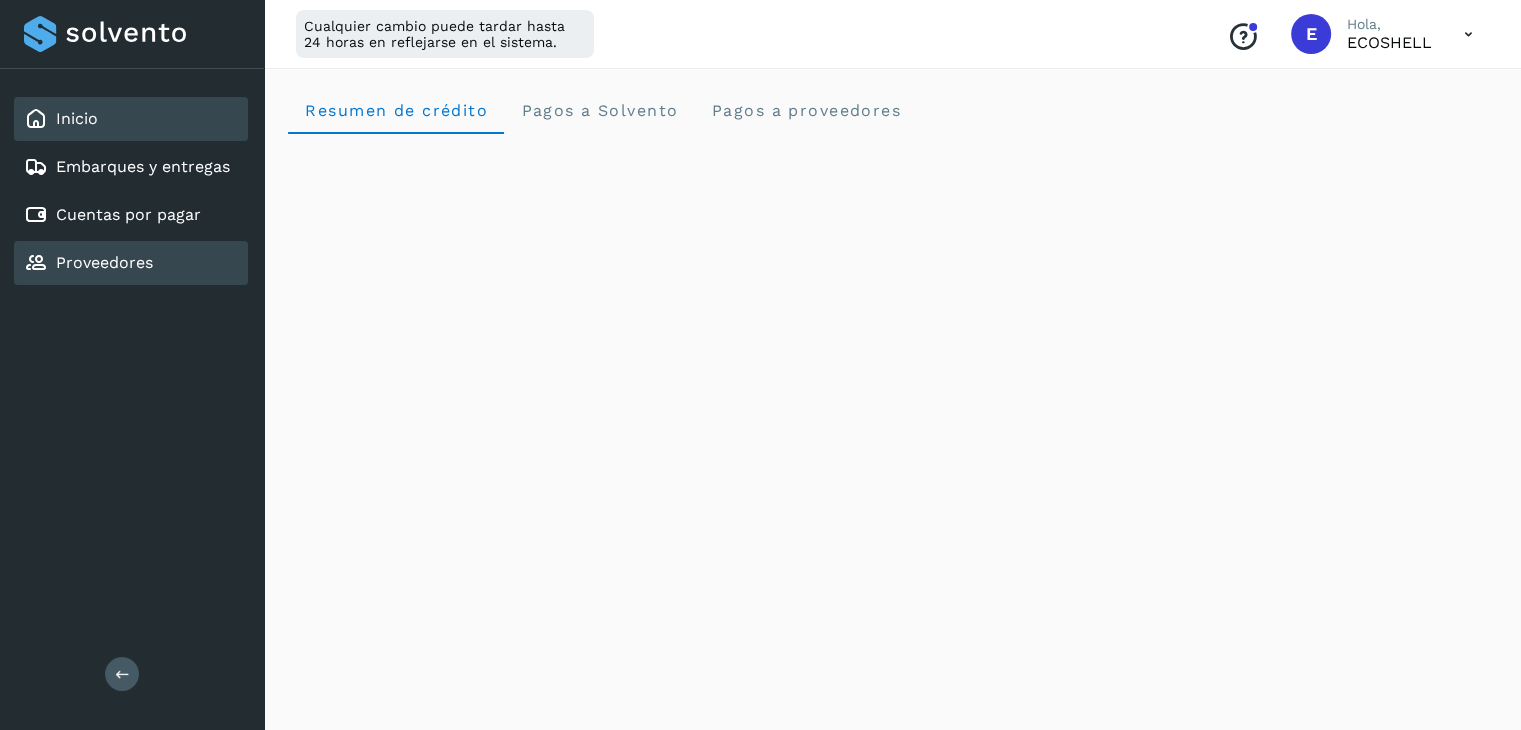 click on "Proveedores" 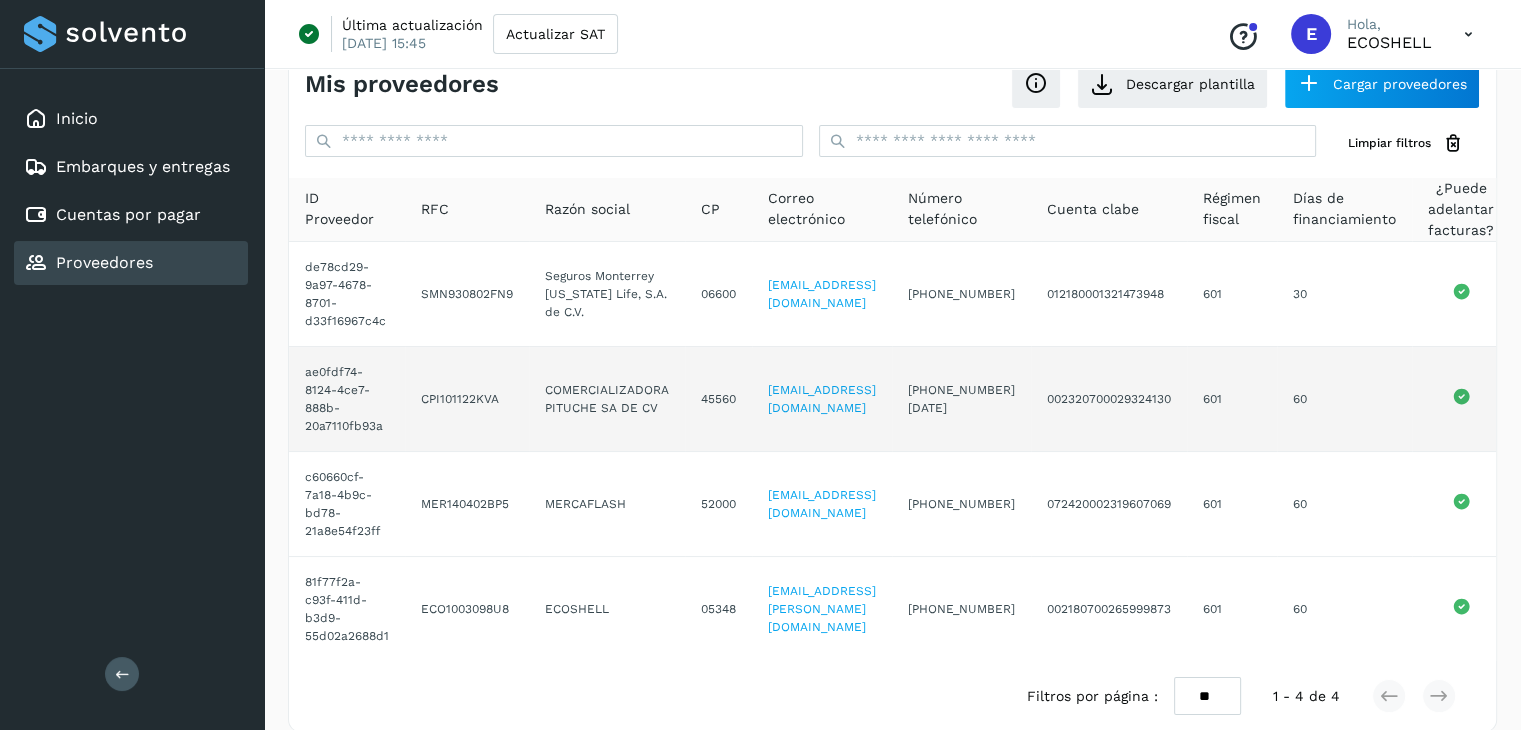 scroll, scrollTop: 84, scrollLeft: 0, axis: vertical 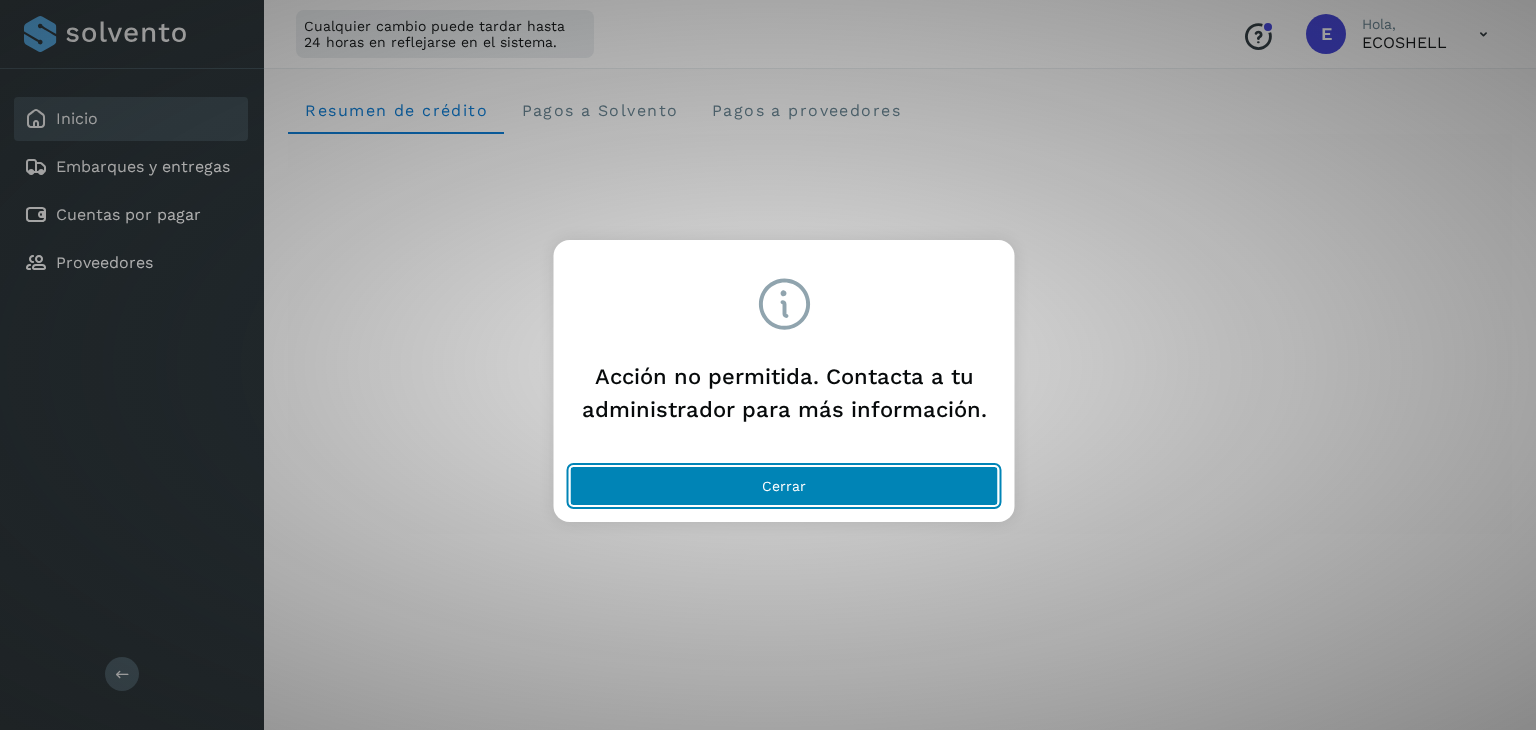 click on "Cerrar" 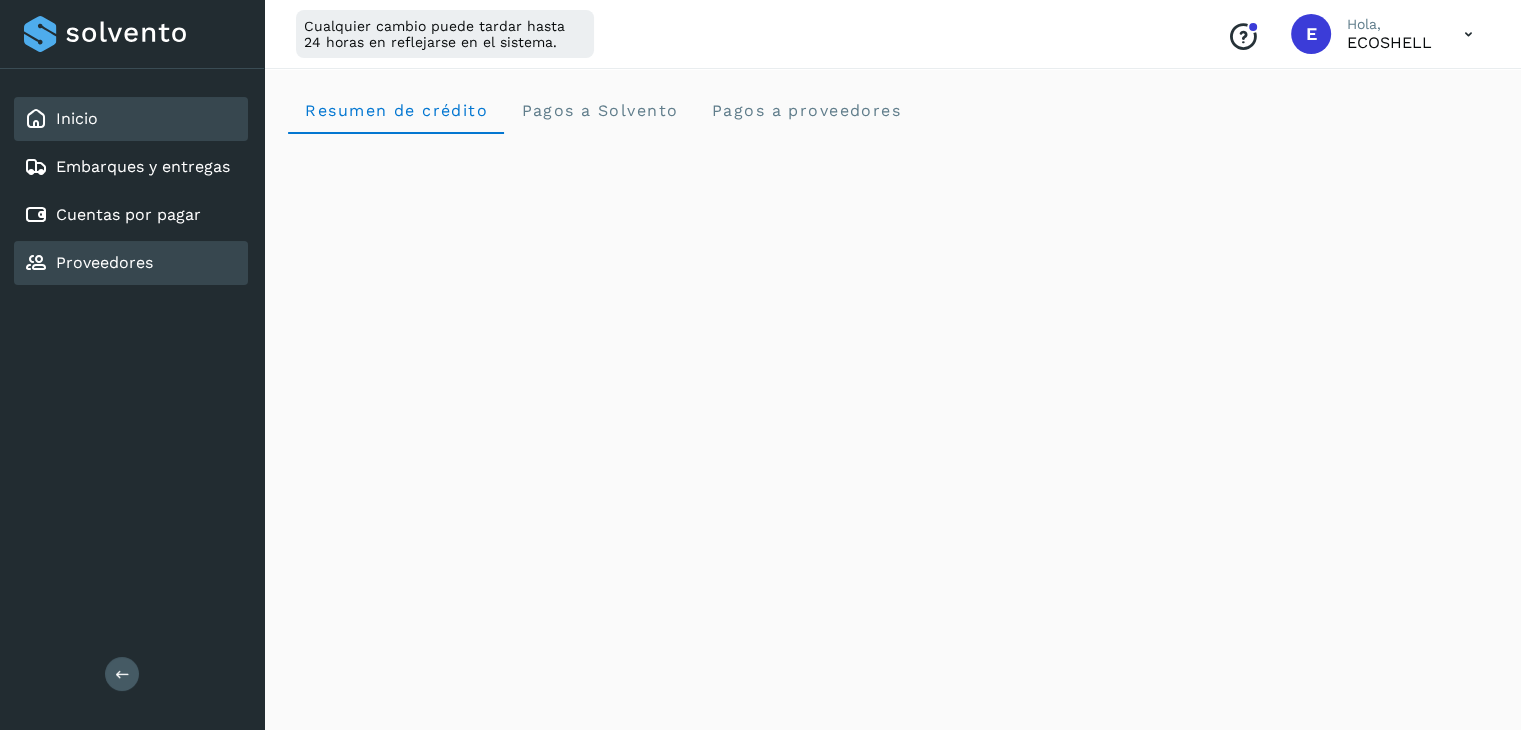 click on "Proveedores" at bounding box center [104, 262] 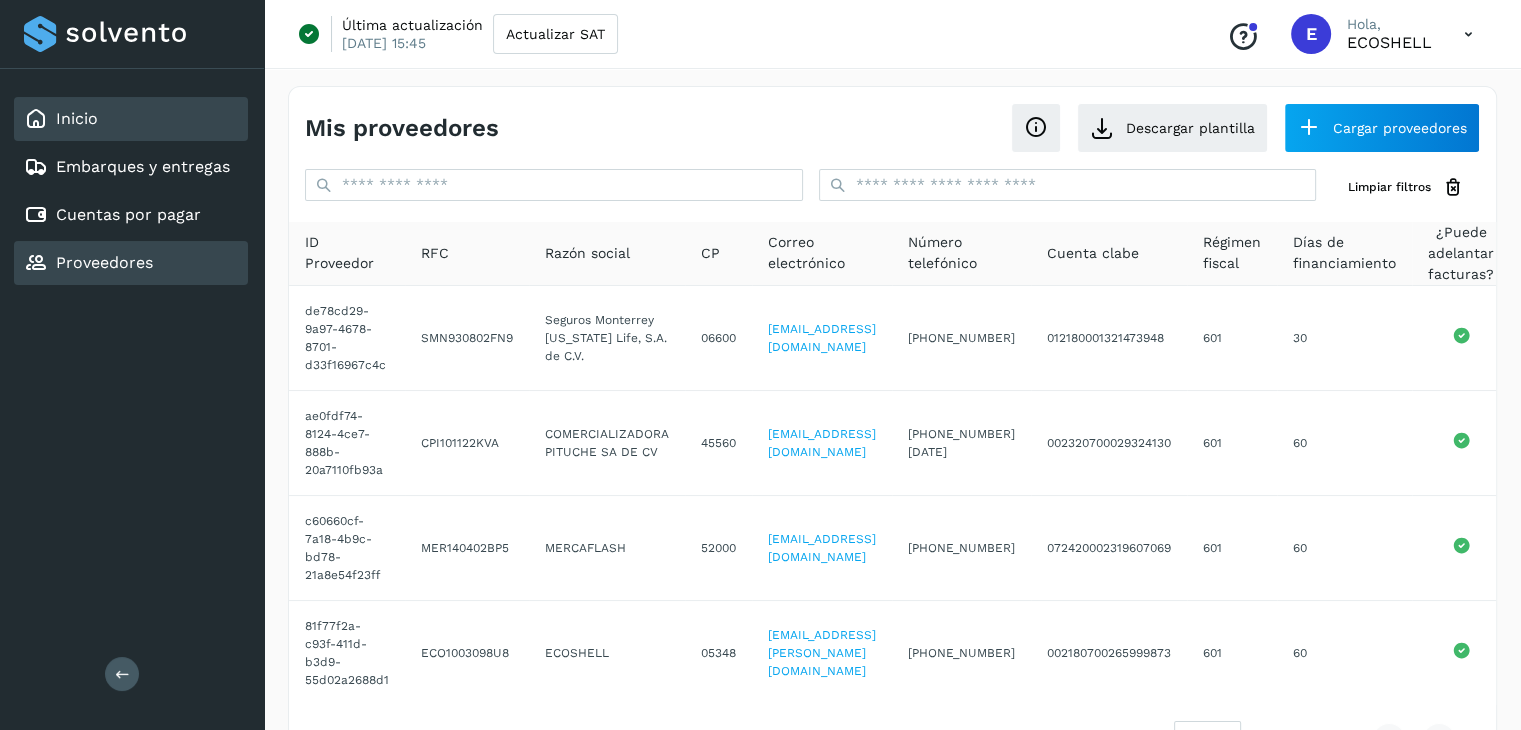 click on "Inicio" 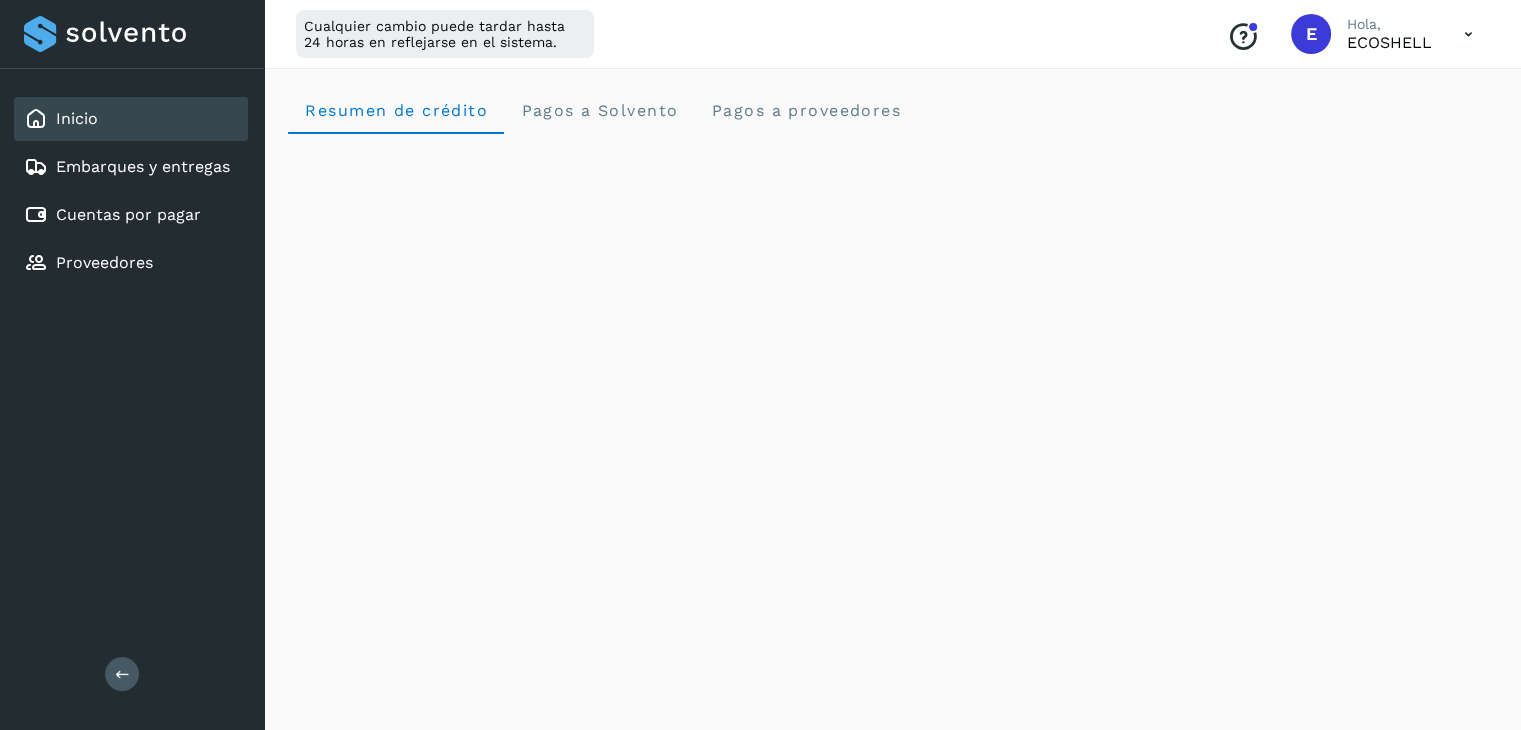 click at bounding box center [1468, 34] 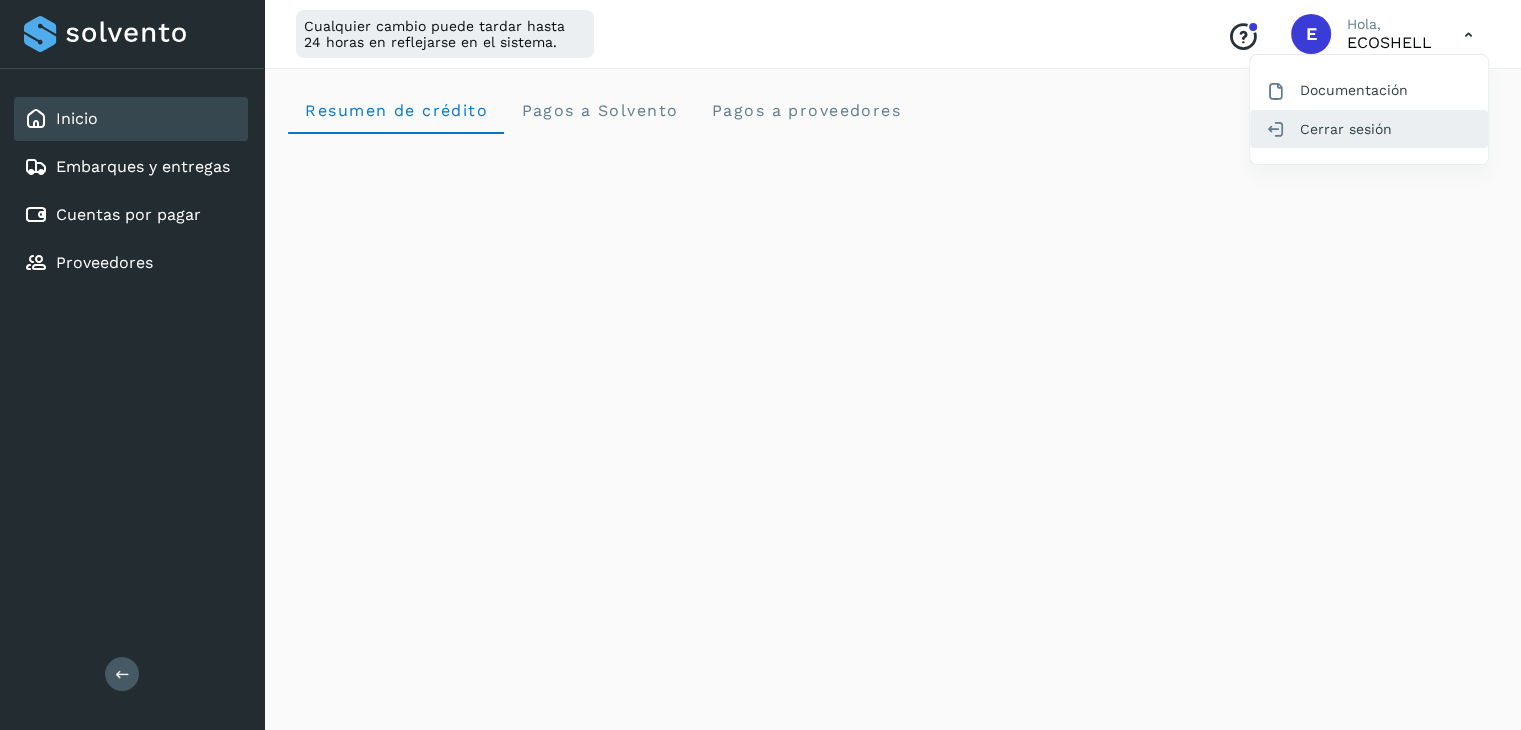 click on "Cerrar sesión" 